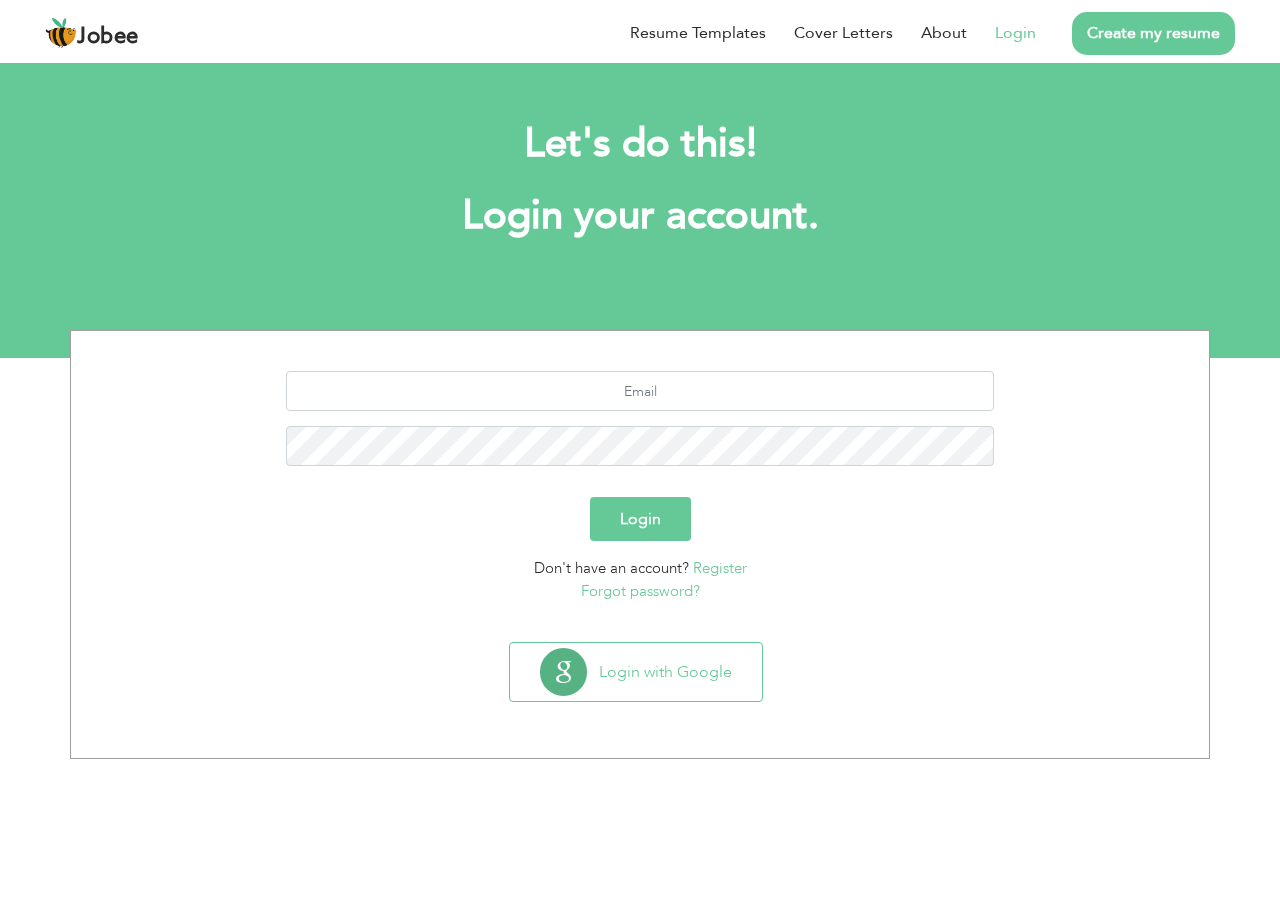 scroll, scrollTop: 0, scrollLeft: 0, axis: both 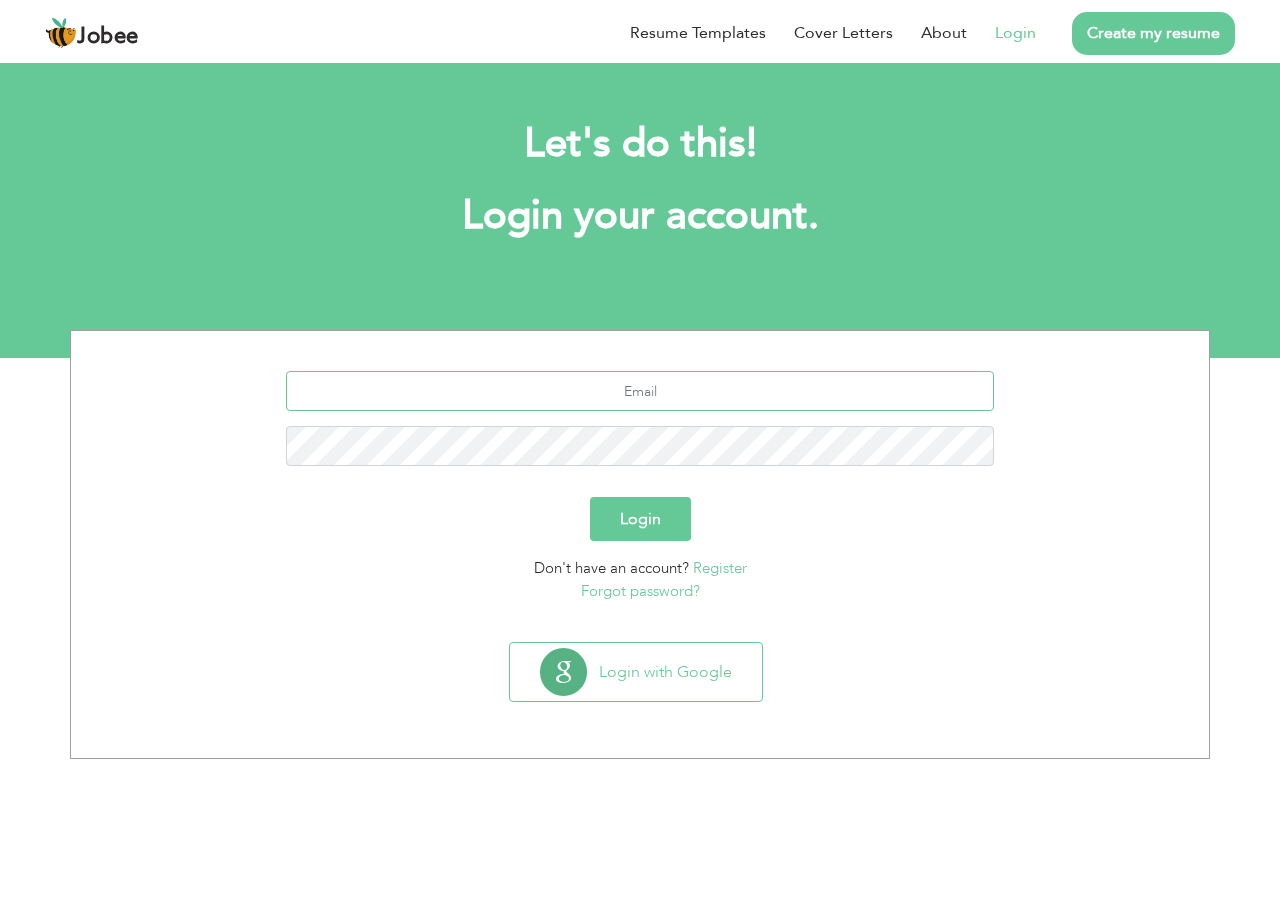 click at bounding box center [640, 391] 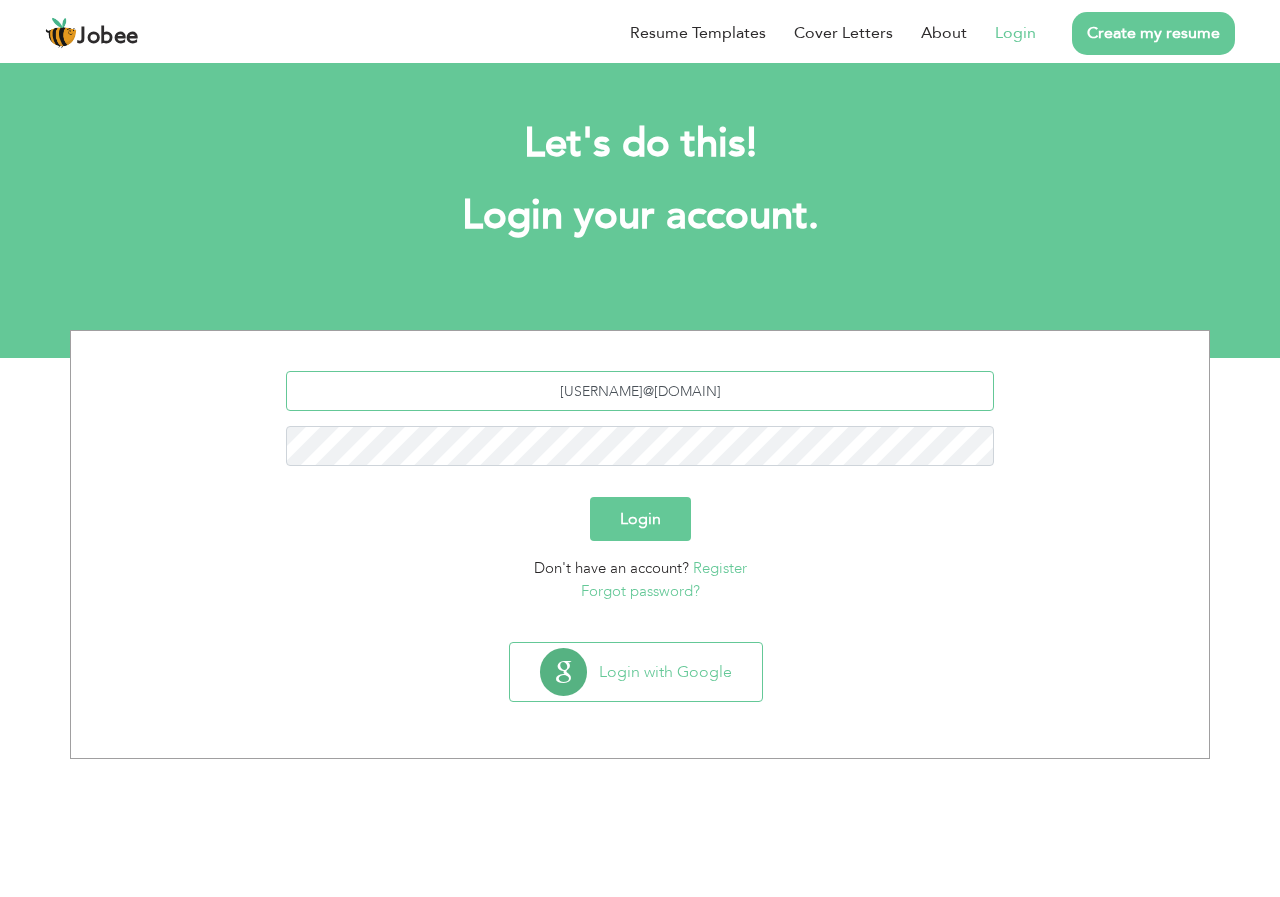 type on "[EMAIL]" 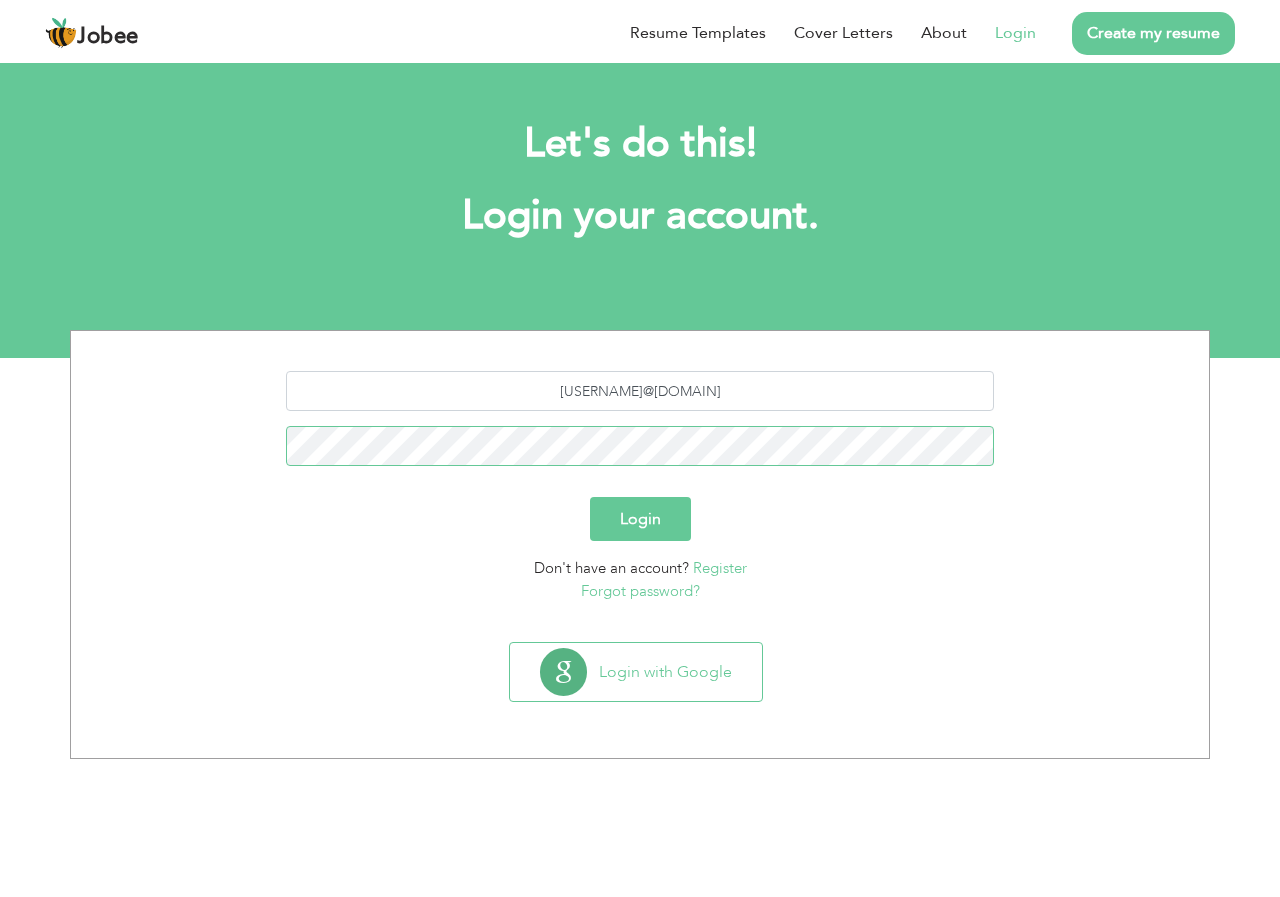 click on "Login" at bounding box center [640, 519] 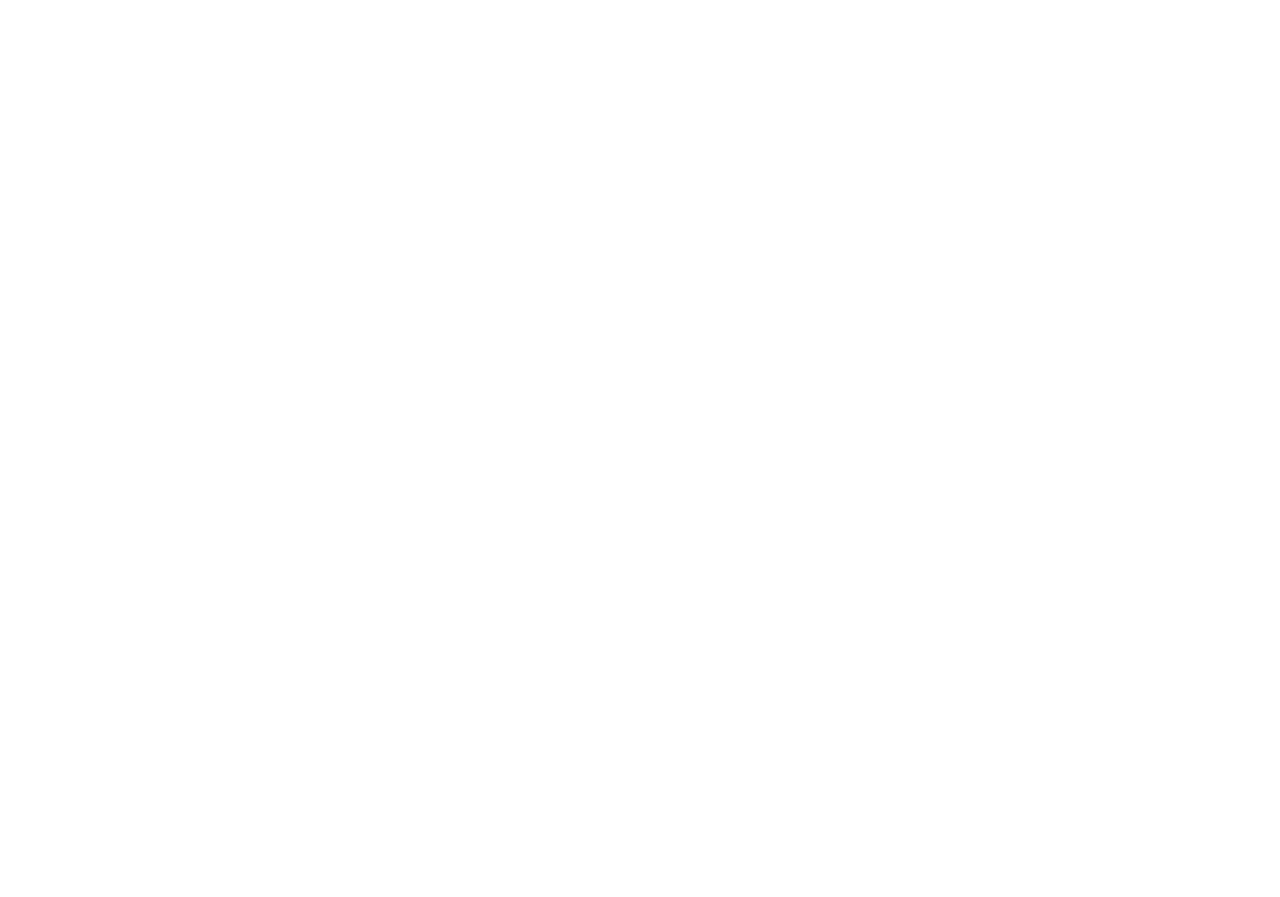 scroll, scrollTop: 0, scrollLeft: 0, axis: both 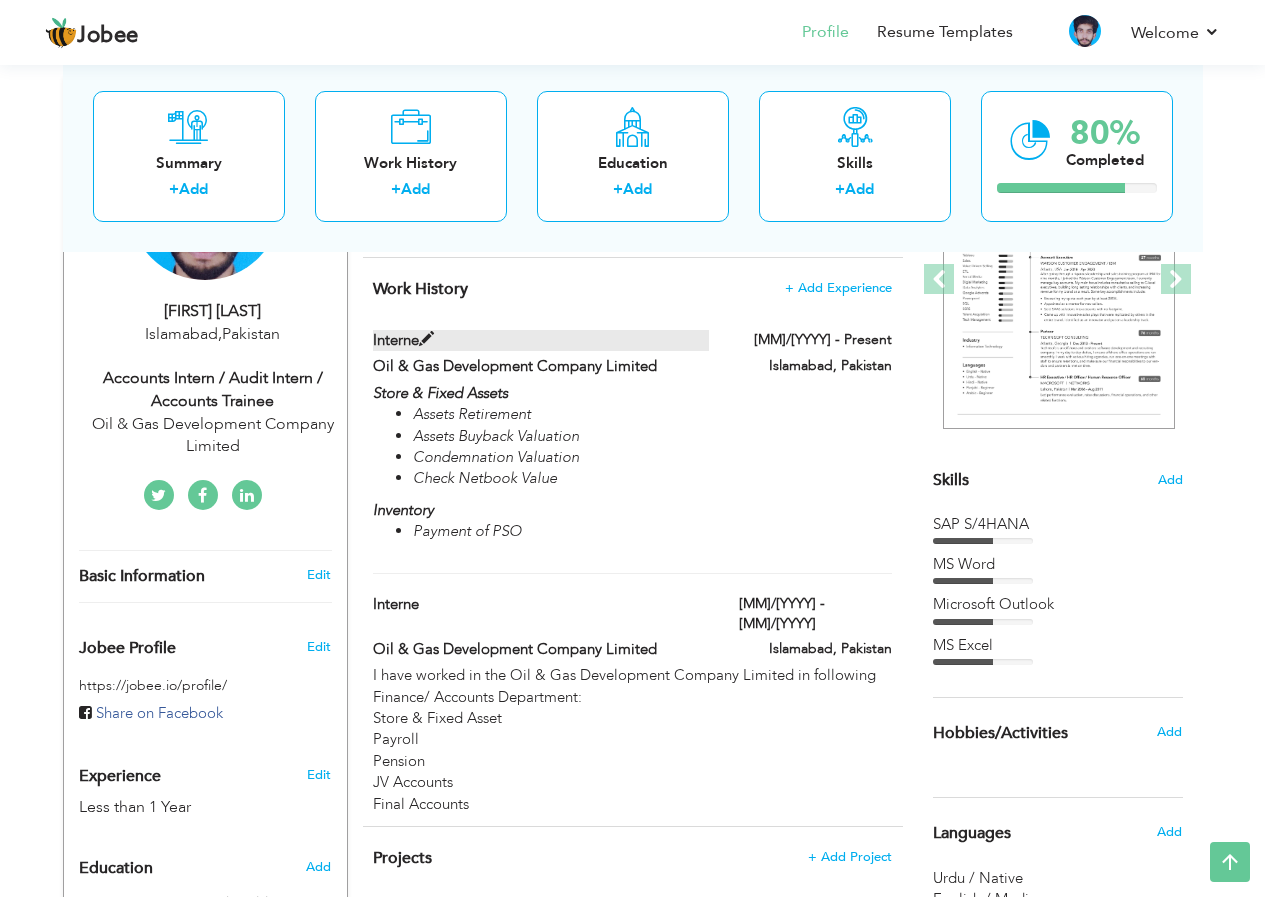 click at bounding box center [426, 339] 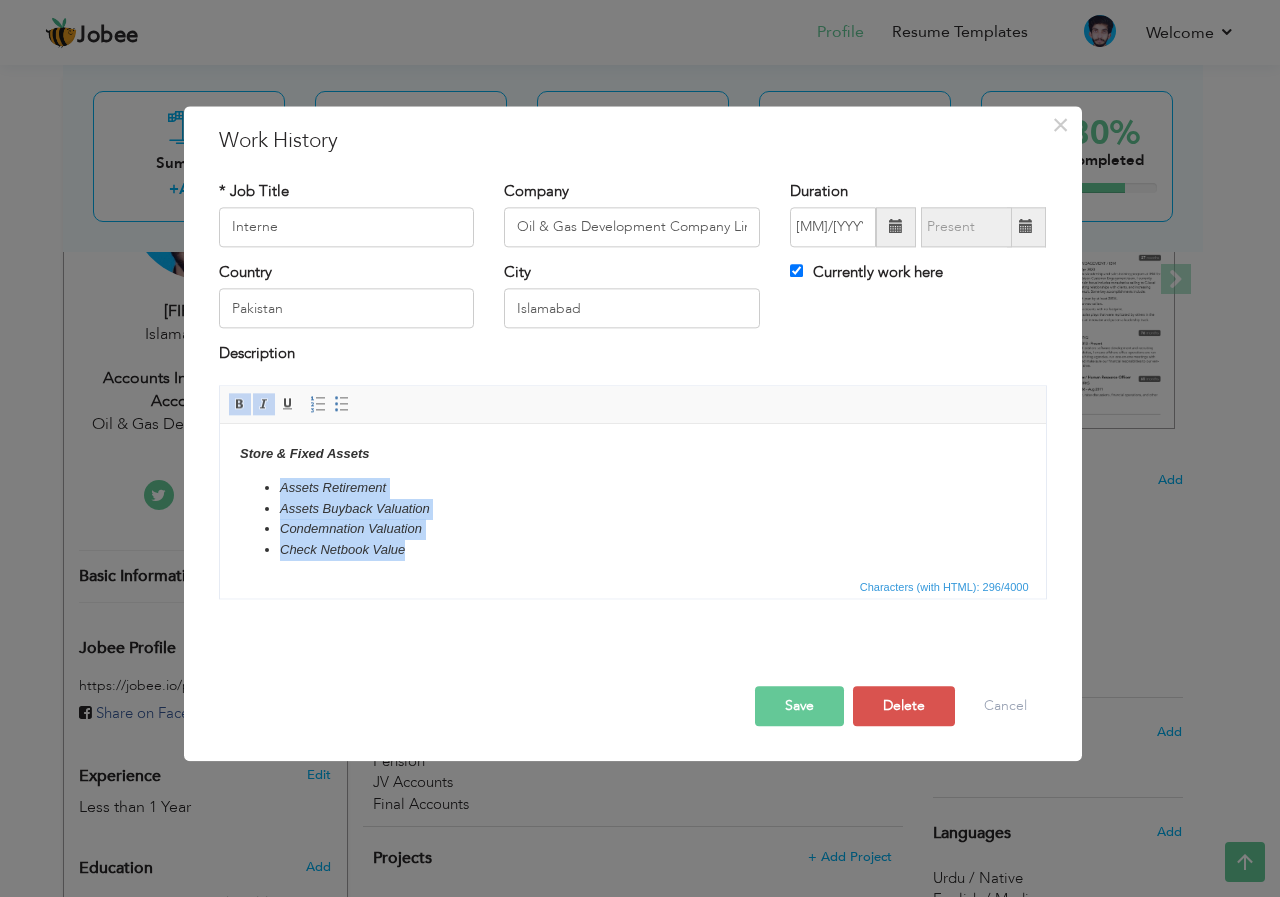 drag, startPoint x: 425, startPoint y: 553, endPoint x: 229, endPoint y: 466, distance: 214.44113 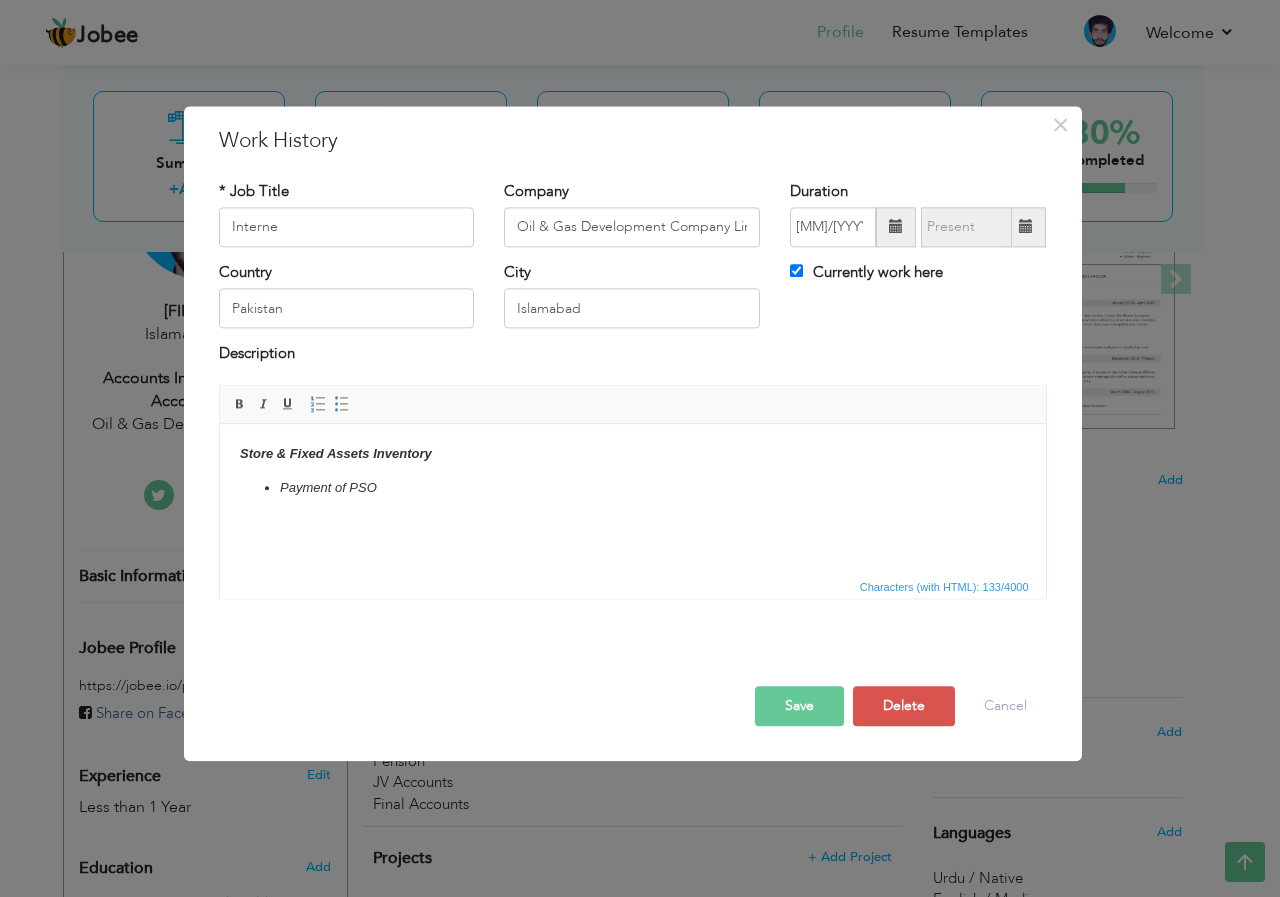 type 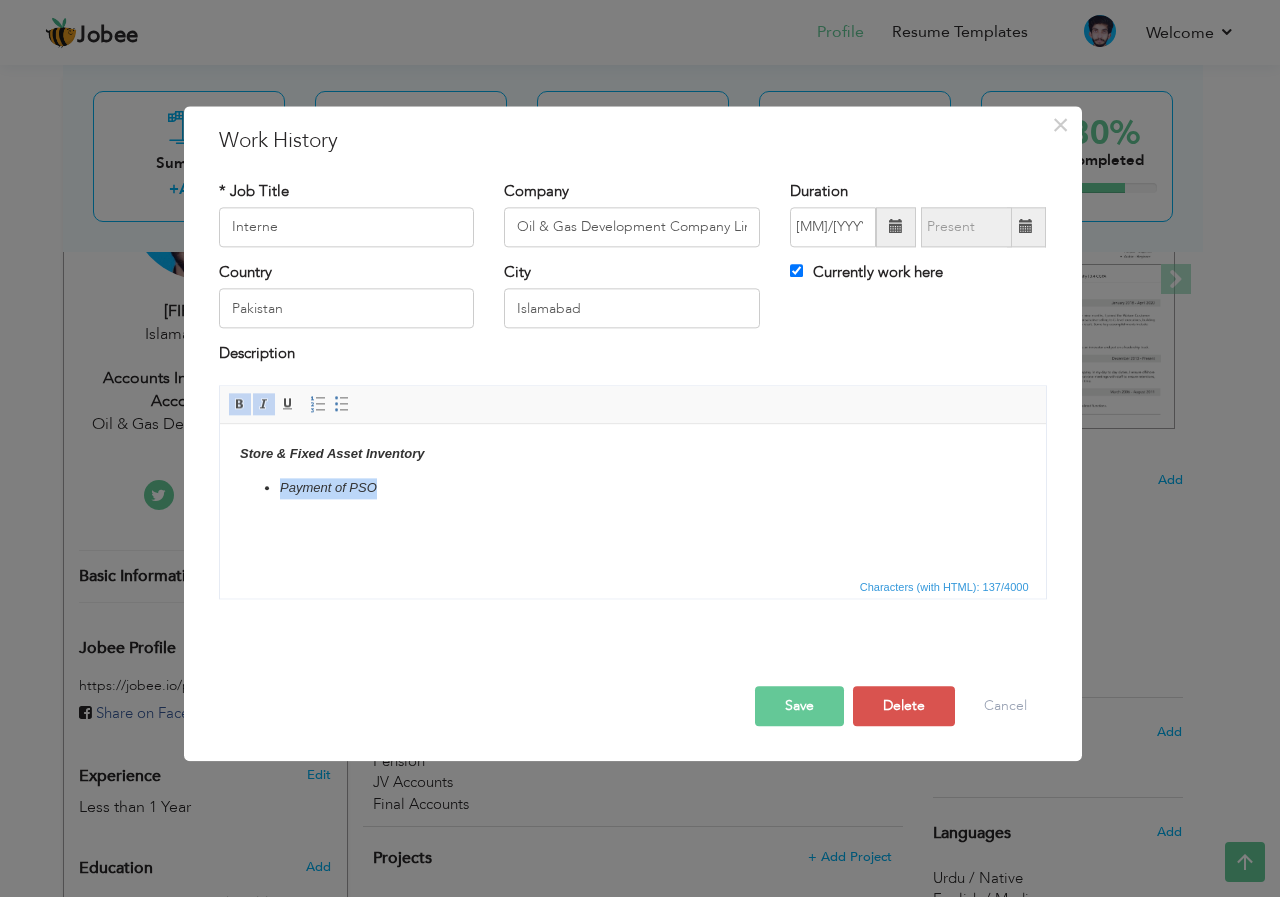 drag, startPoint x: 421, startPoint y: 493, endPoint x: 221, endPoint y: 474, distance: 200.90047 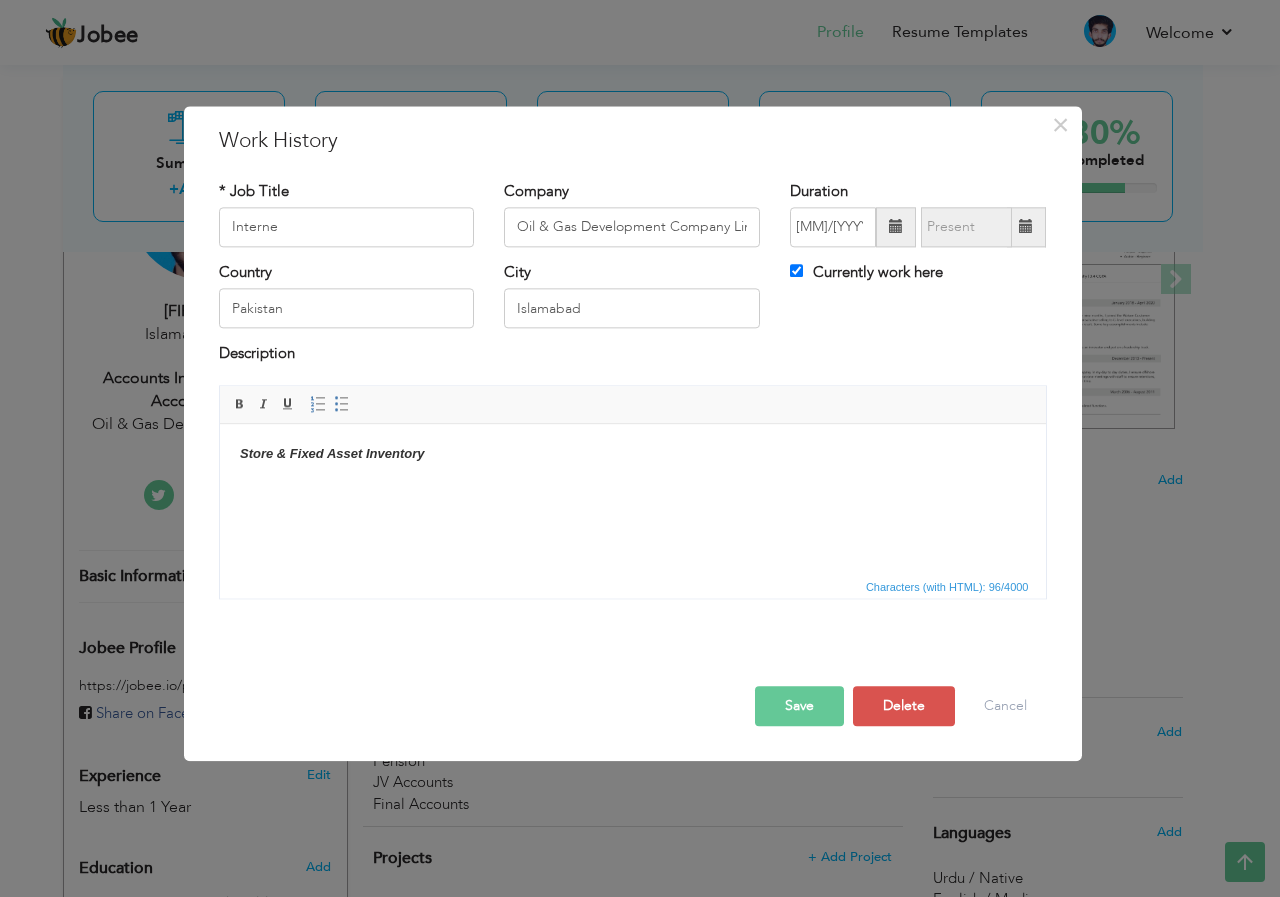 drag, startPoint x: 451, startPoint y: 455, endPoint x: 210, endPoint y: 436, distance: 241.7478 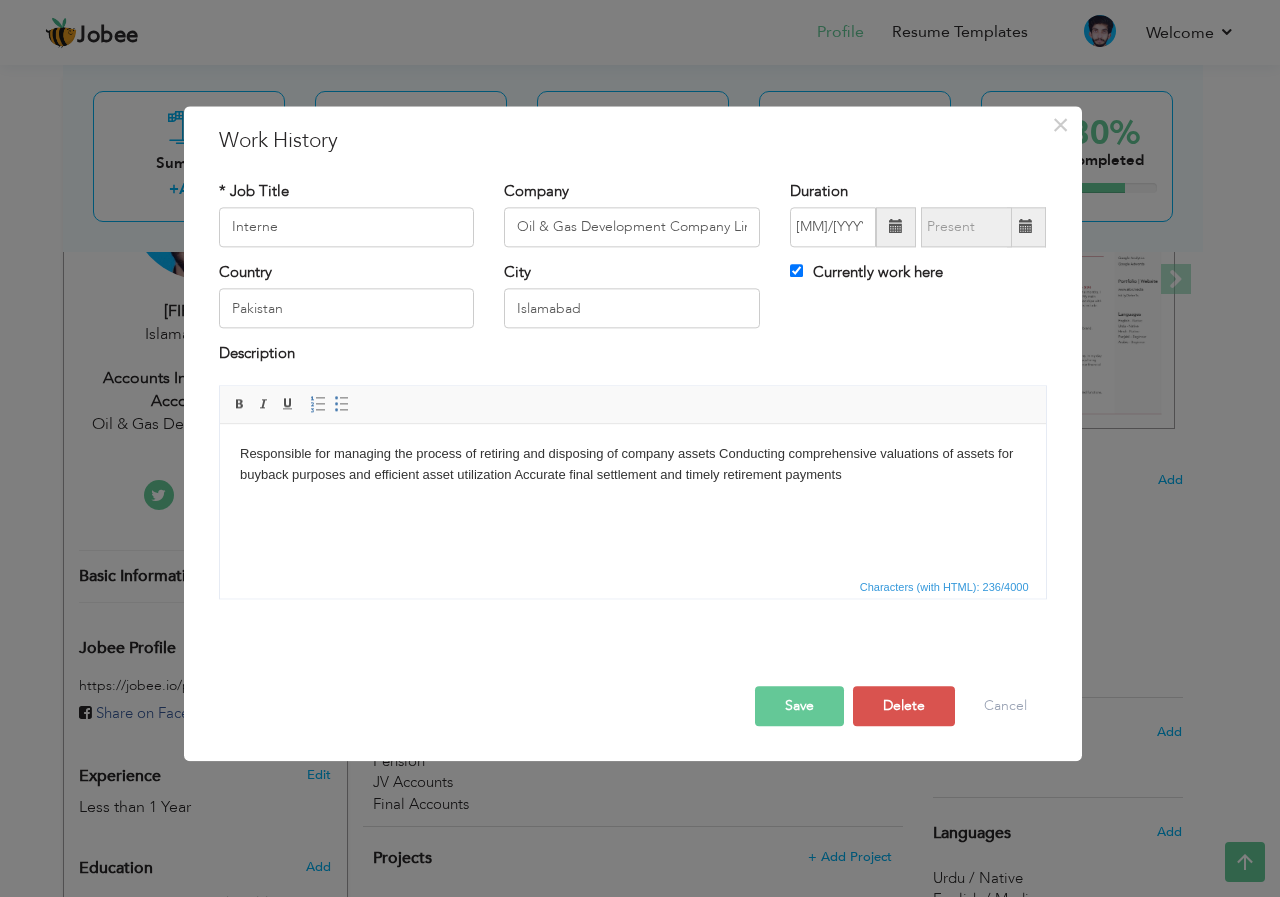 click on "Responsible for managing the process of retiring and disposing of company assets Conducting comprehensive valuations of assets for buyback purposes and efficient asset utilization Accurate final settlement and timely retirement payments" at bounding box center (632, 465) 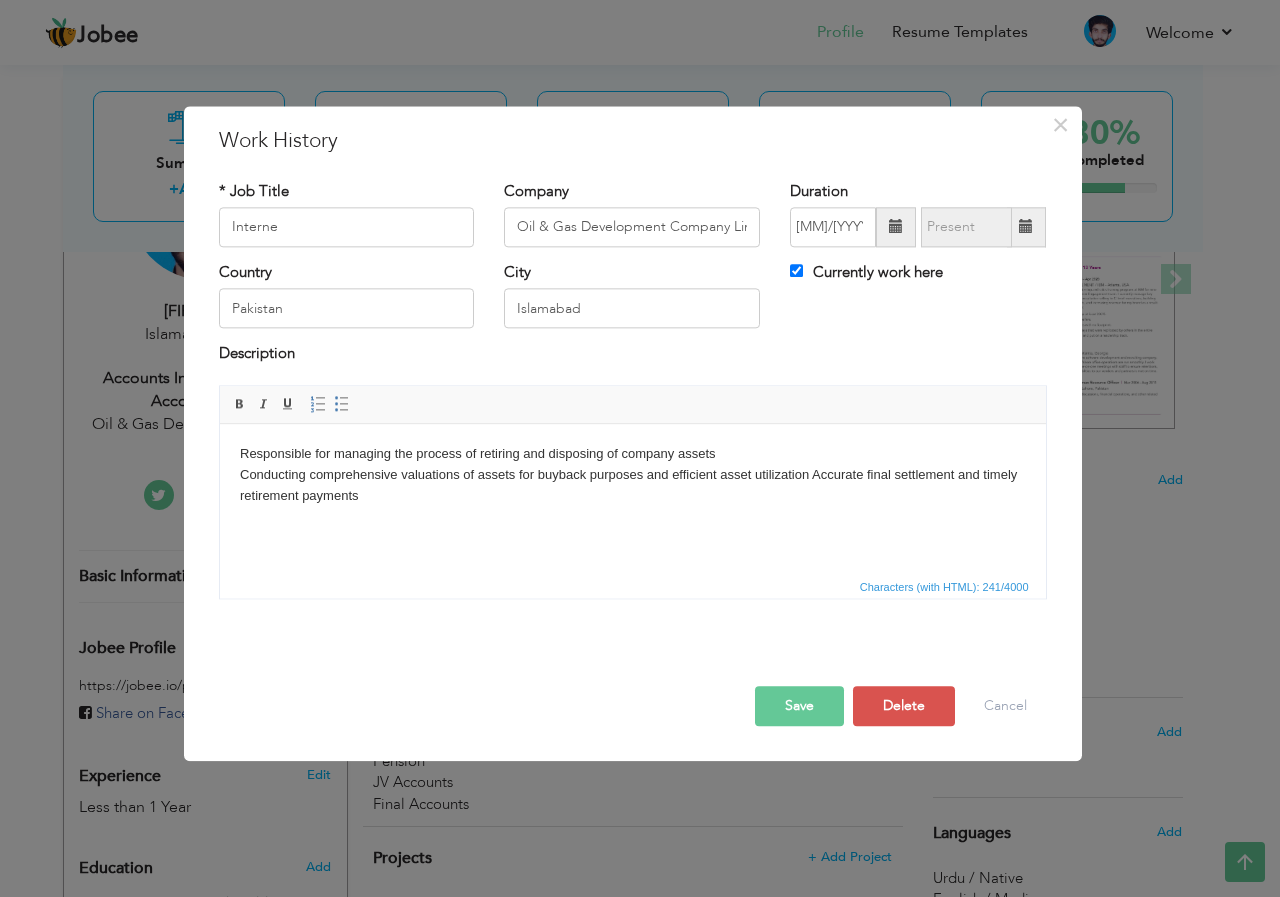 click on "Responsible for managing the process of retiring and disposing of company assets ​​​​​​​ Conducting comprehensive valuations of assets for buyback purposes and efficient asset utilization Accurate final settlement and timely retirement payments" at bounding box center [632, 475] 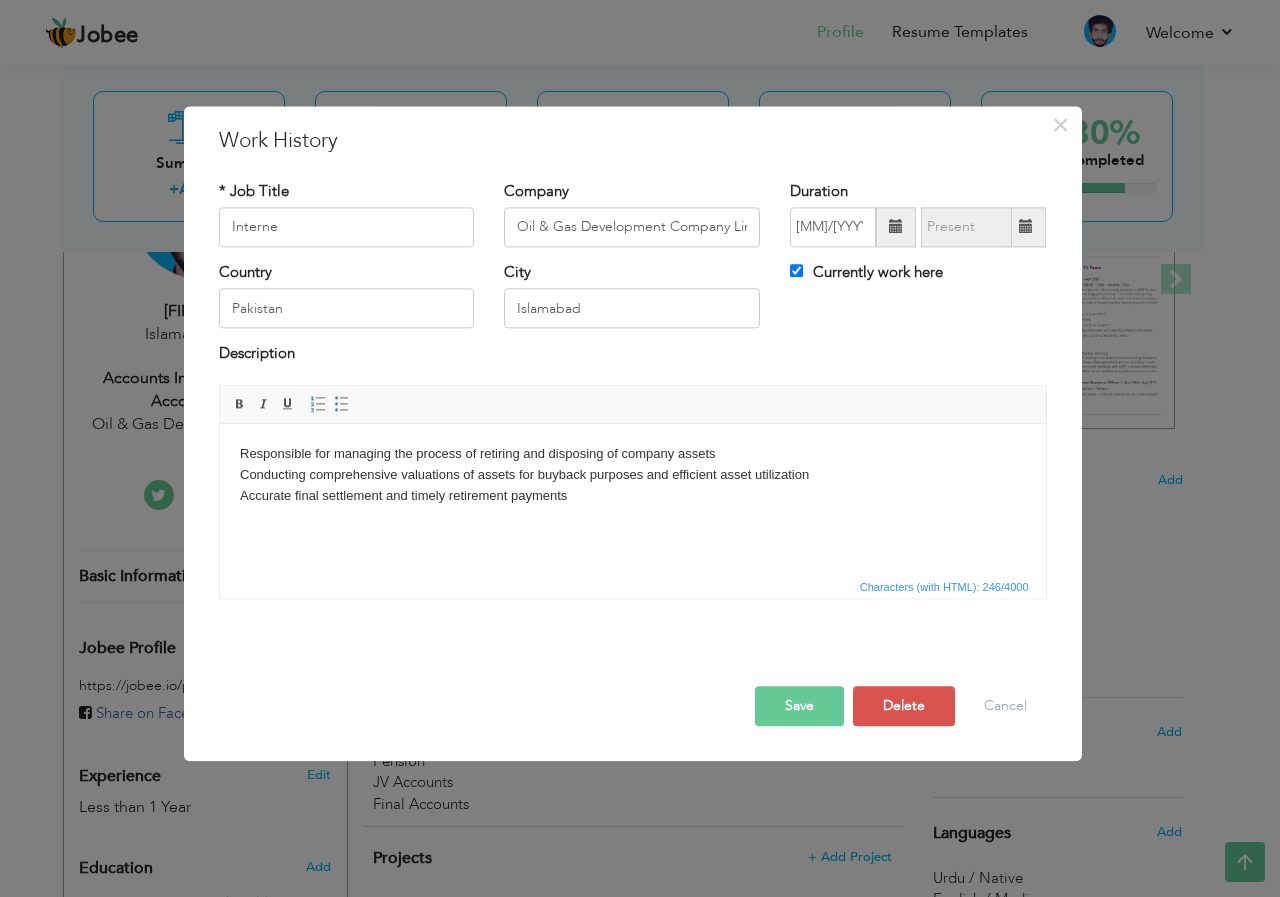 drag, startPoint x: 581, startPoint y: 498, endPoint x: 512, endPoint y: 848, distance: 356.7366 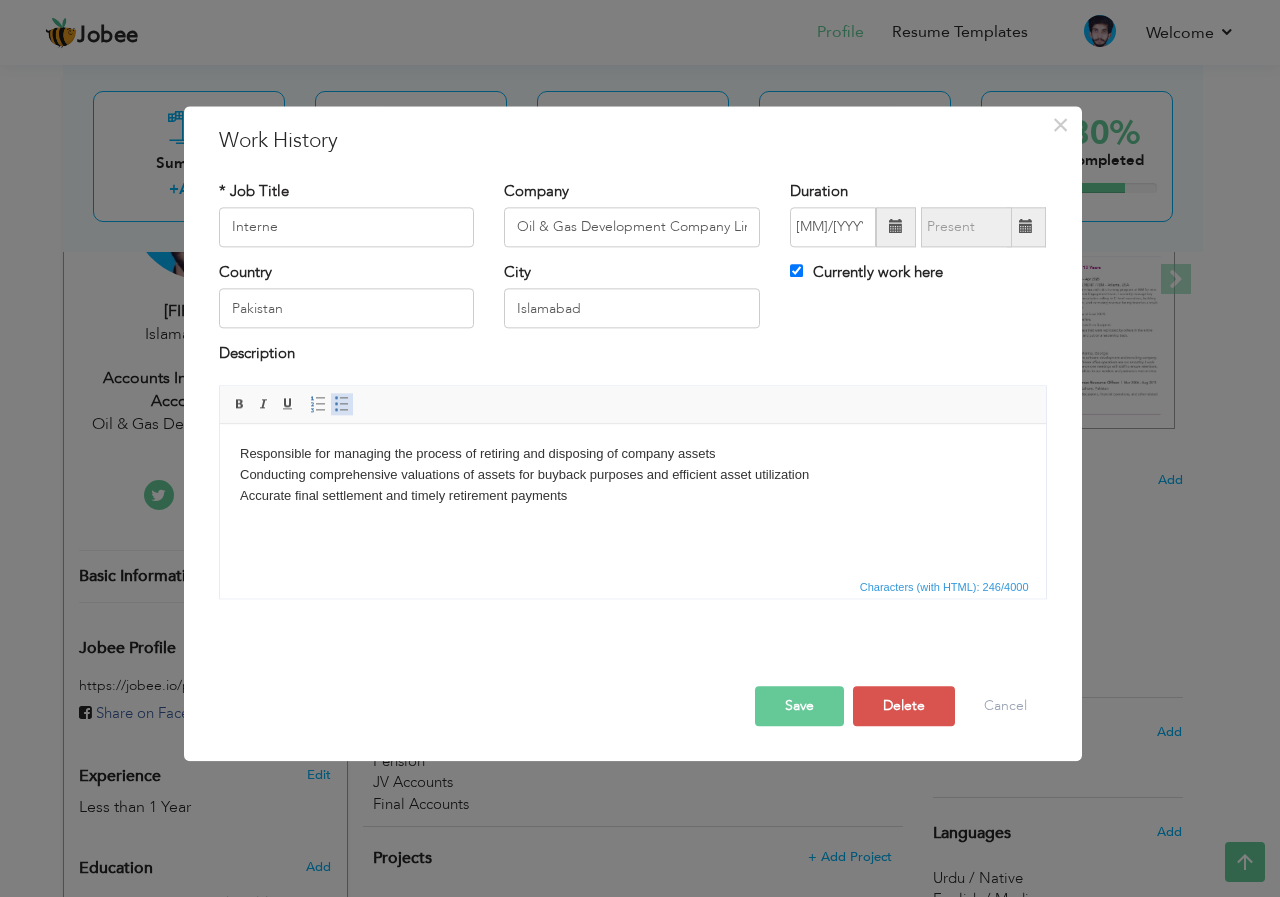 click at bounding box center (342, 404) 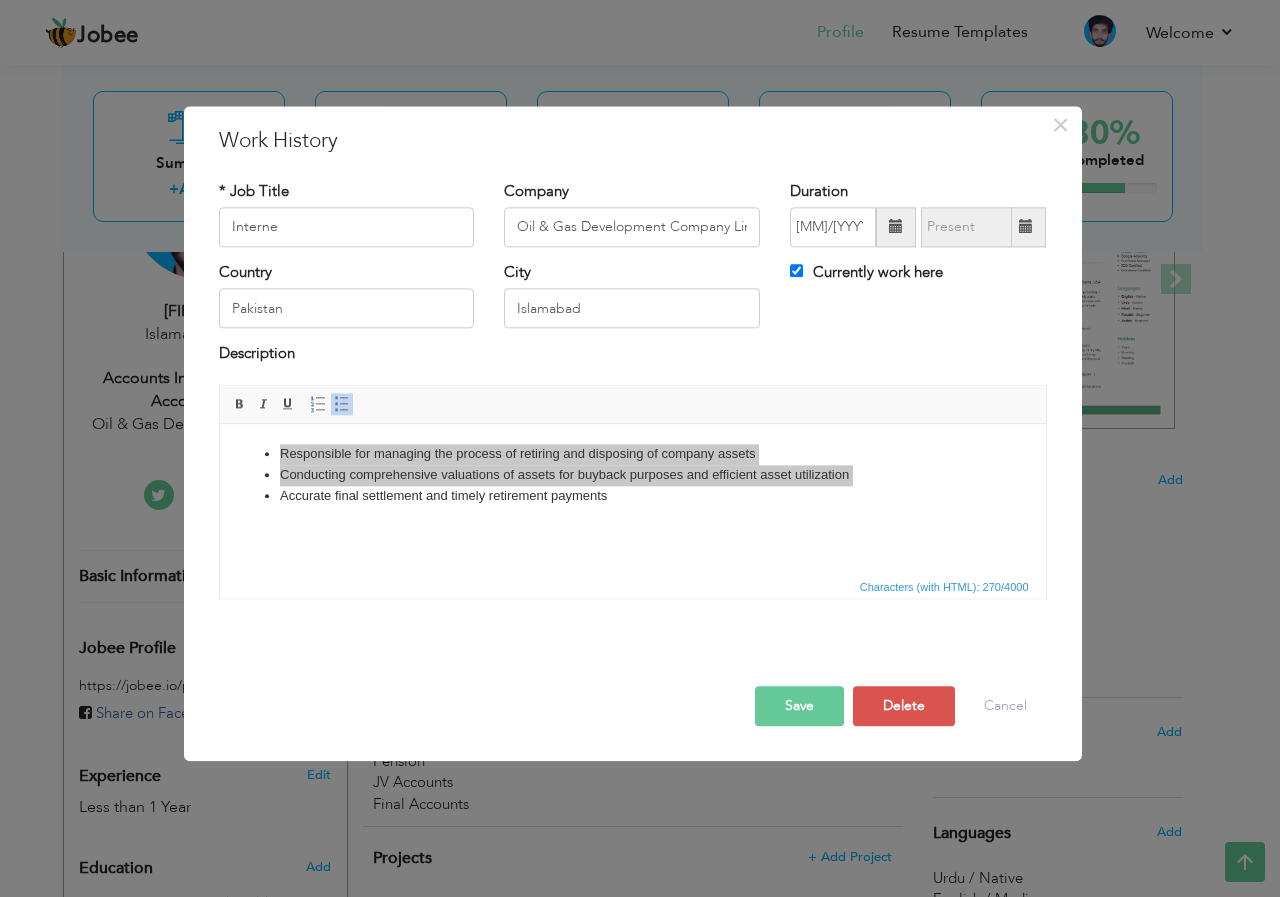click on "Save" at bounding box center (799, 706) 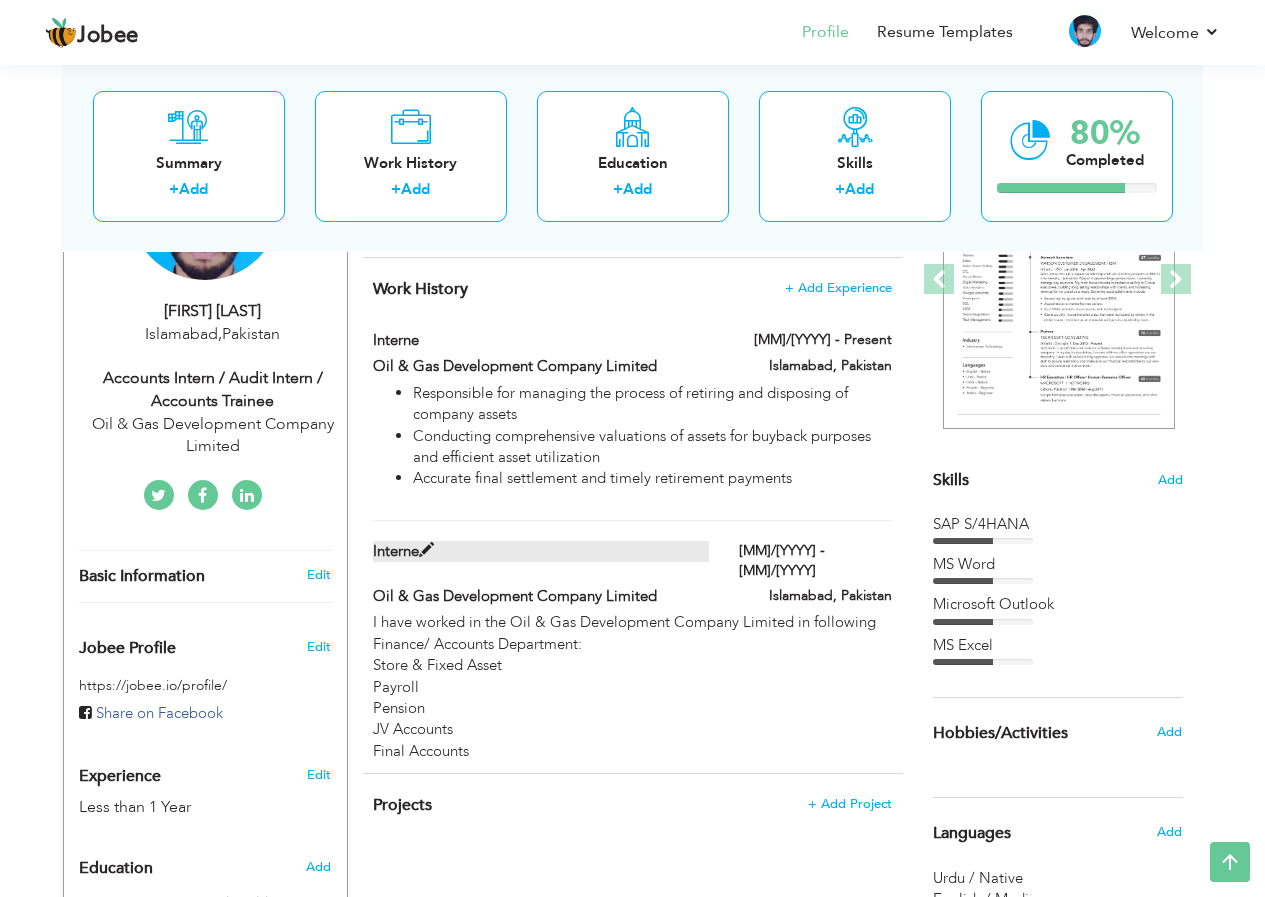 click at bounding box center (426, 550) 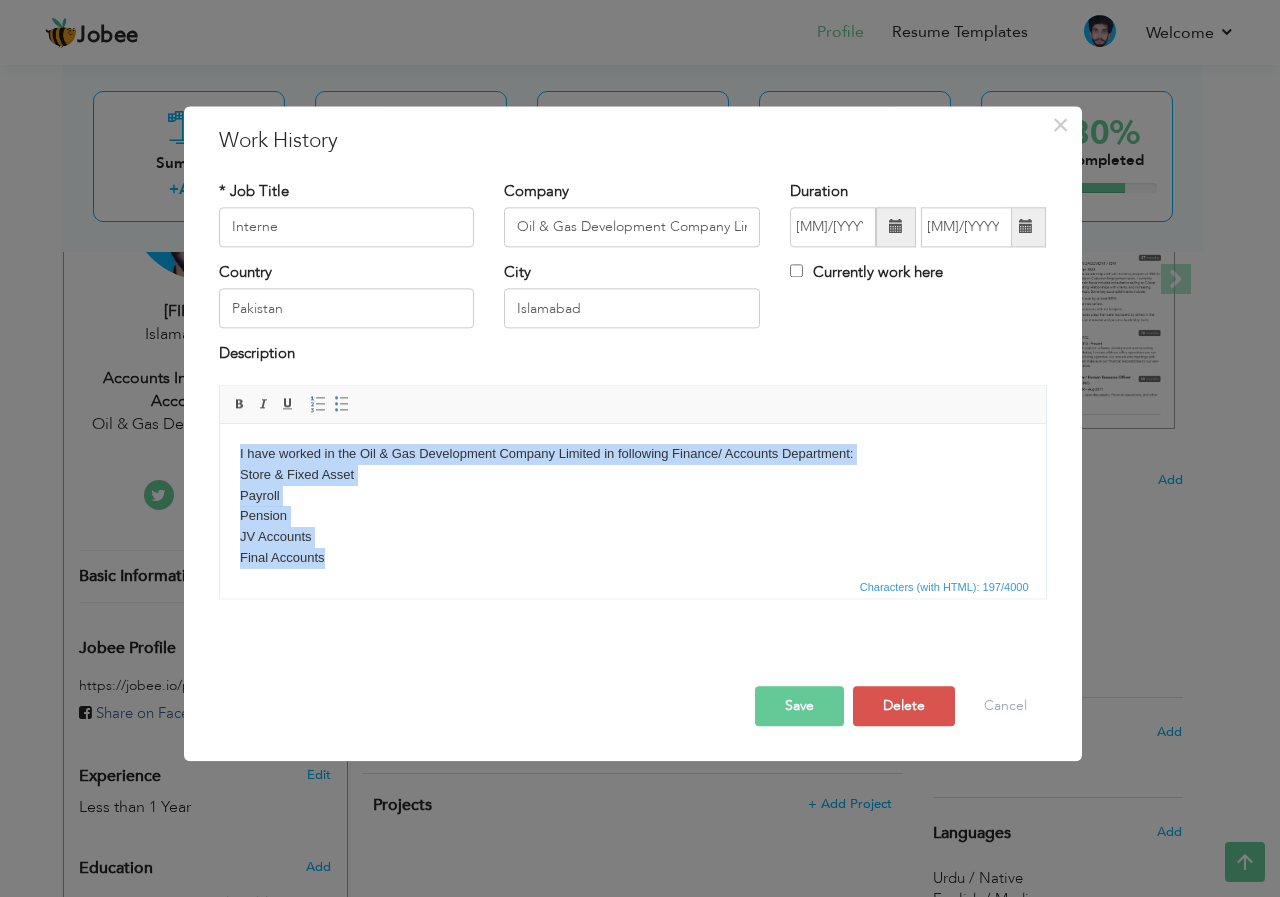 drag, startPoint x: 354, startPoint y: 561, endPoint x: 204, endPoint y: 430, distance: 199.1507 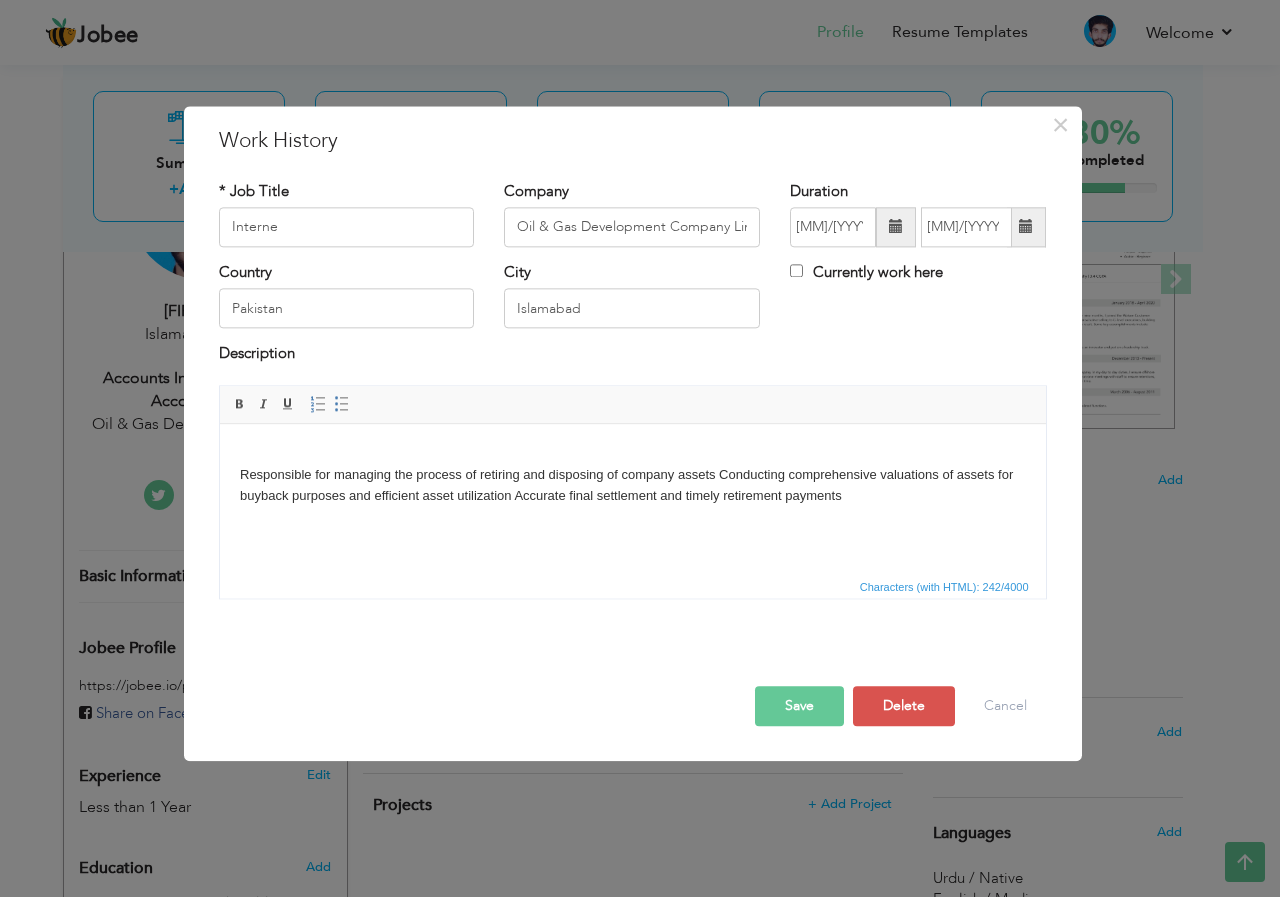 click on "​​​​​​​ Responsible for managing the process of retiring and disposing of company assets Conducting comprehensive valuations of assets for buyback purposes and efficient asset utilization Accurate final settlement and timely retirement payments" at bounding box center [632, 475] 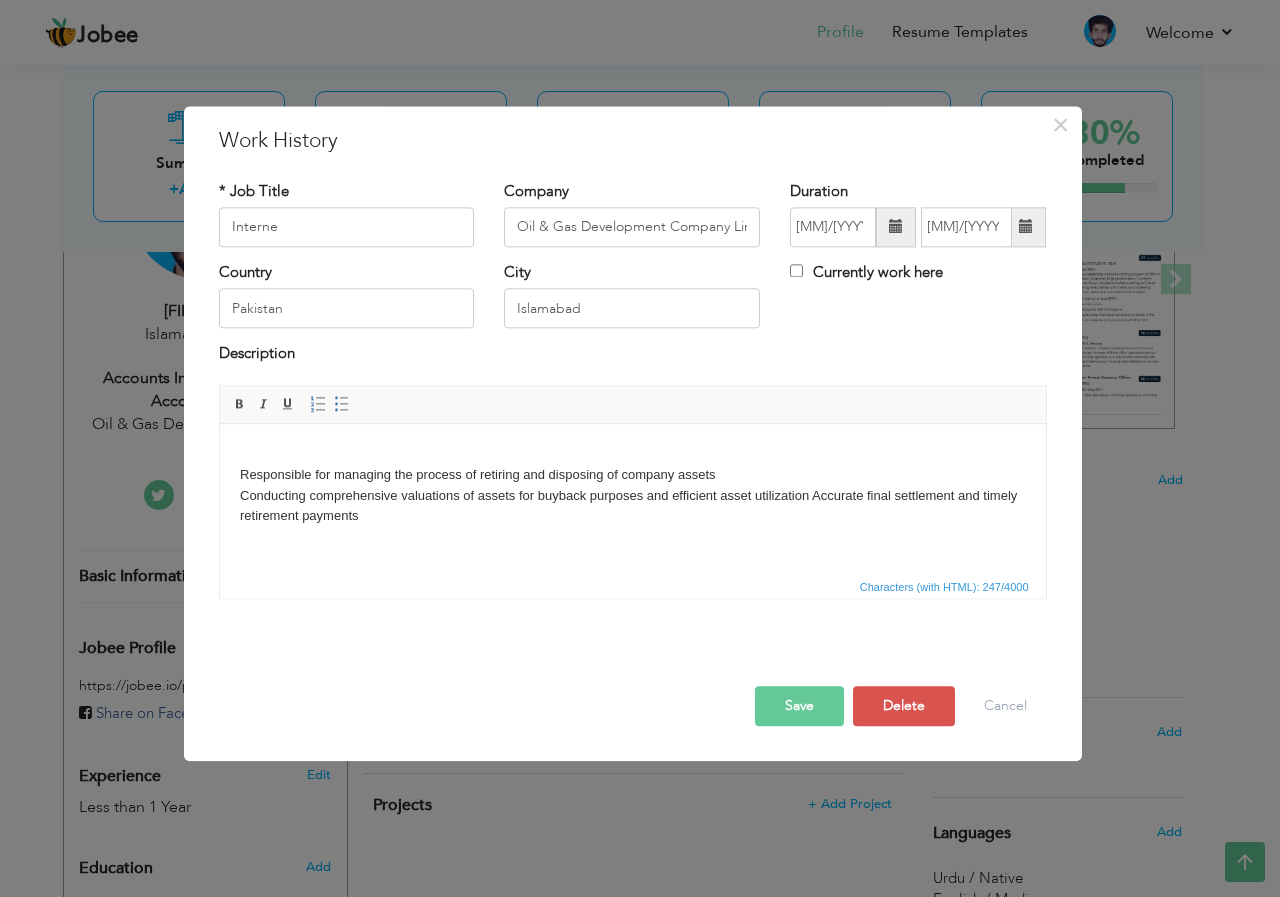 click on "Responsible for managing the process of retiring and disposing of company assets  ​​​​​​​ Conducting comprehensive valuations of assets for buyback purposes and efficient asset utilization Accurate final settlement and timely retirement payments" at bounding box center (632, 485) 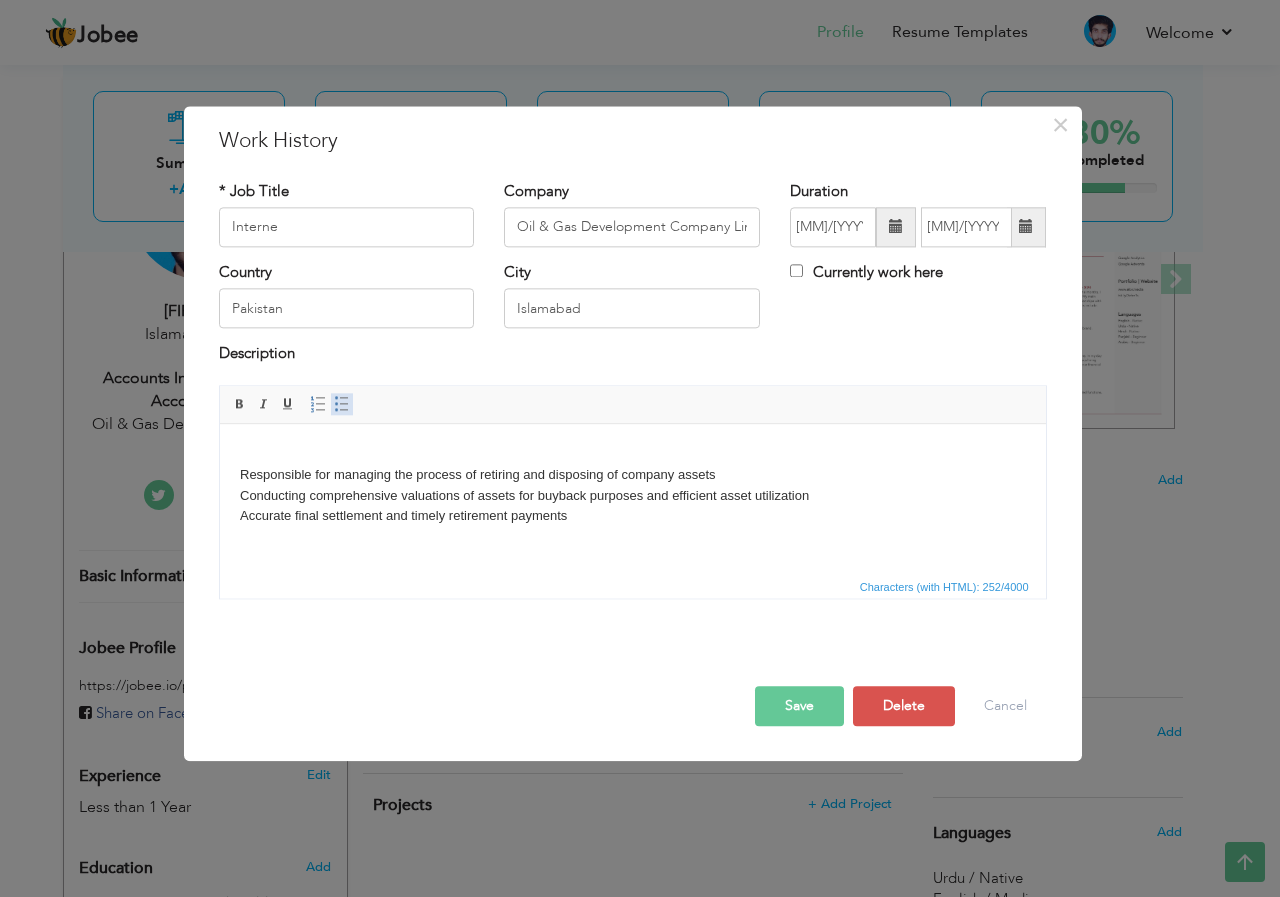 click at bounding box center [342, 404] 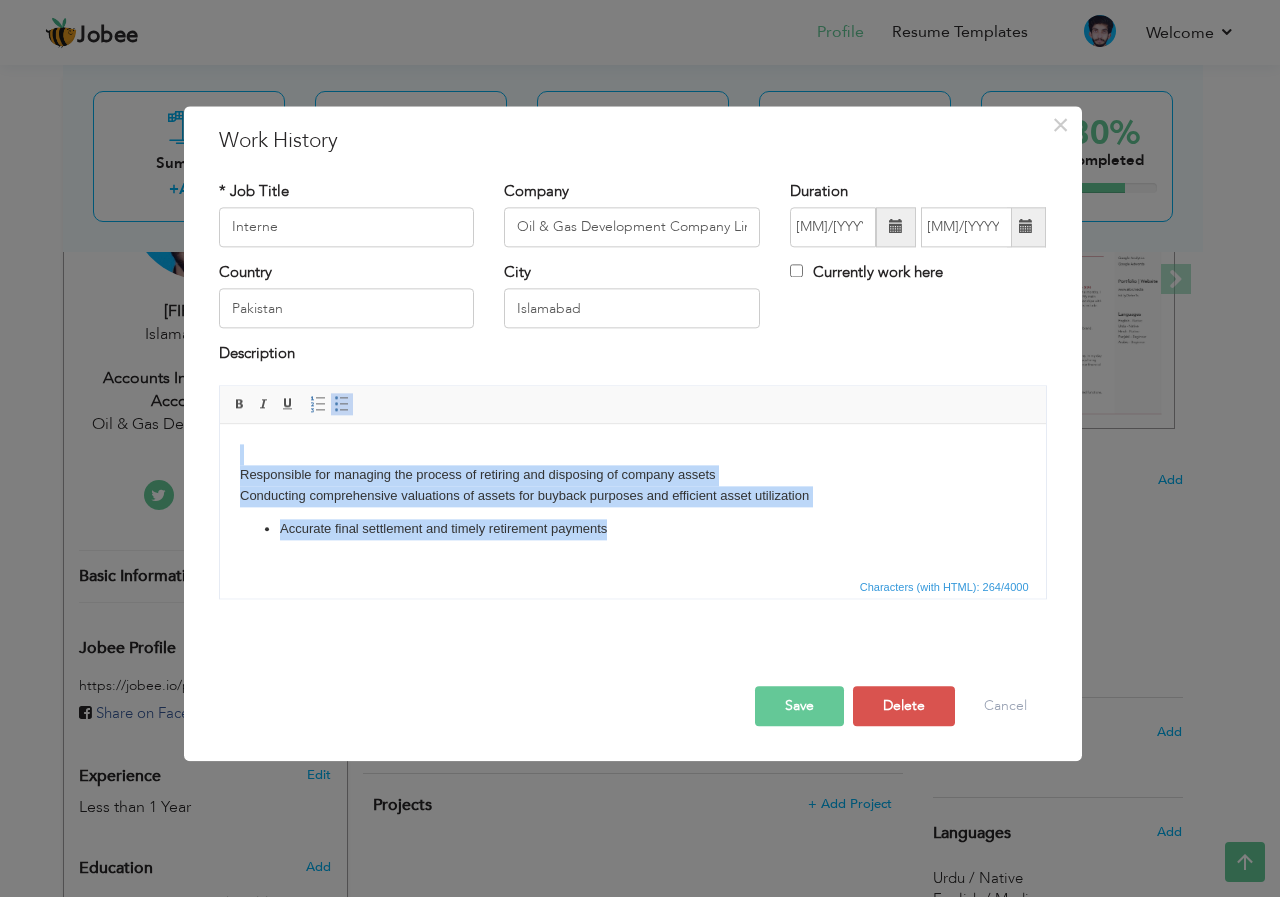 drag, startPoint x: 629, startPoint y: 531, endPoint x: 238, endPoint y: 459, distance: 397.57388 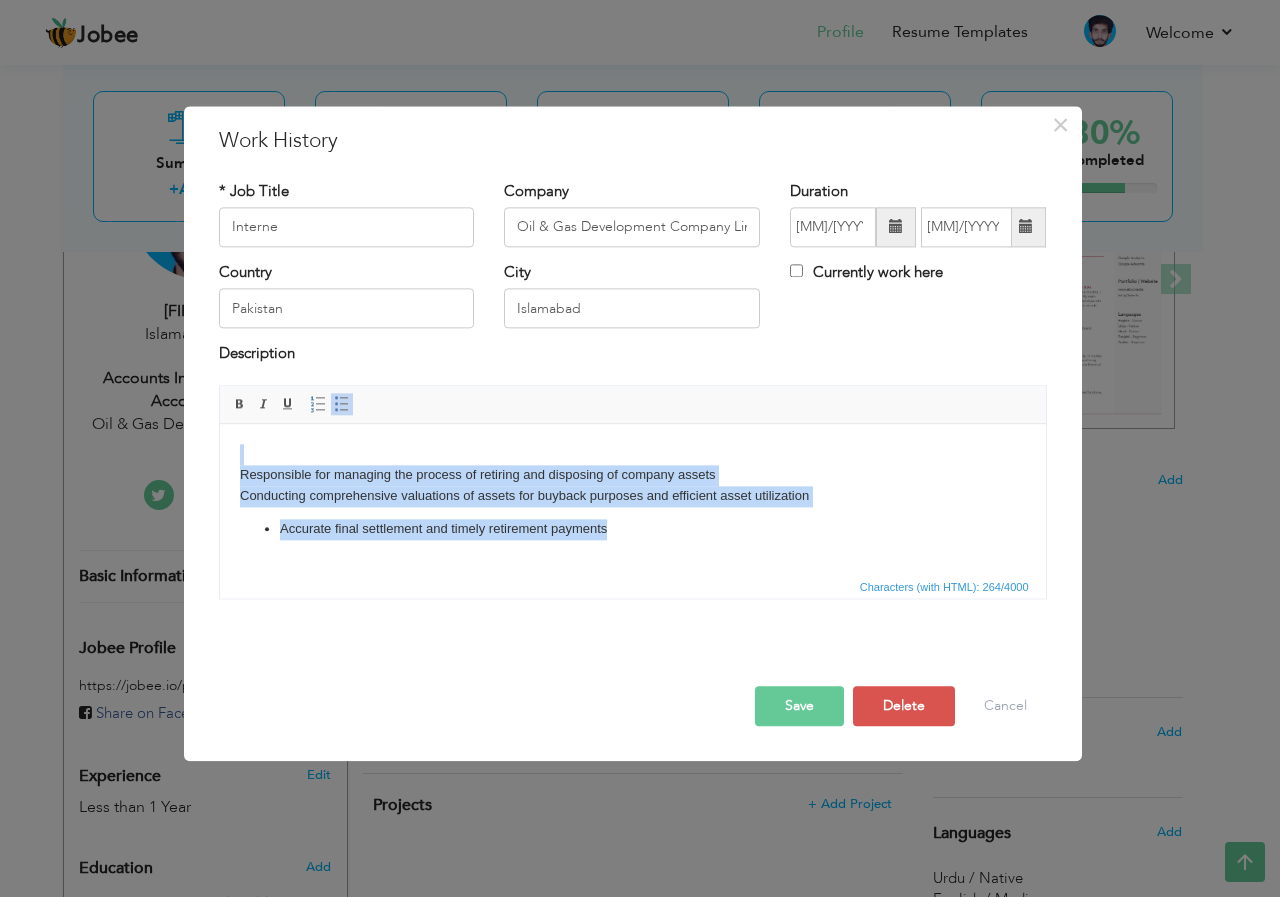 click on "Responsible for managing the process of retiring and disposing of company assets  Conducting comprehensive valuations of assets for buyback purposes and efficient asset utilization  ​​​​​​​ Accurate final settlement and timely retirement payments" at bounding box center [632, 492] 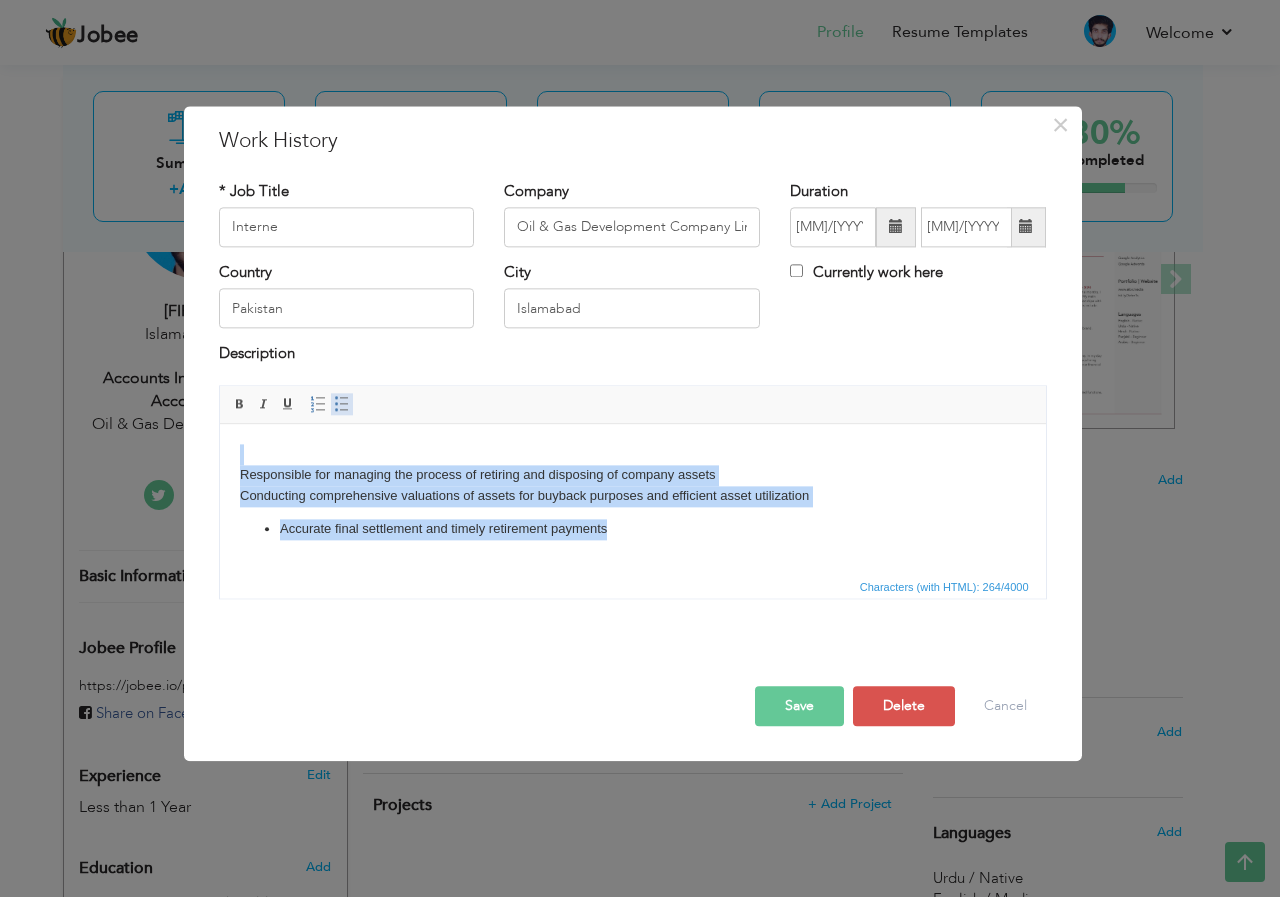 click at bounding box center (342, 404) 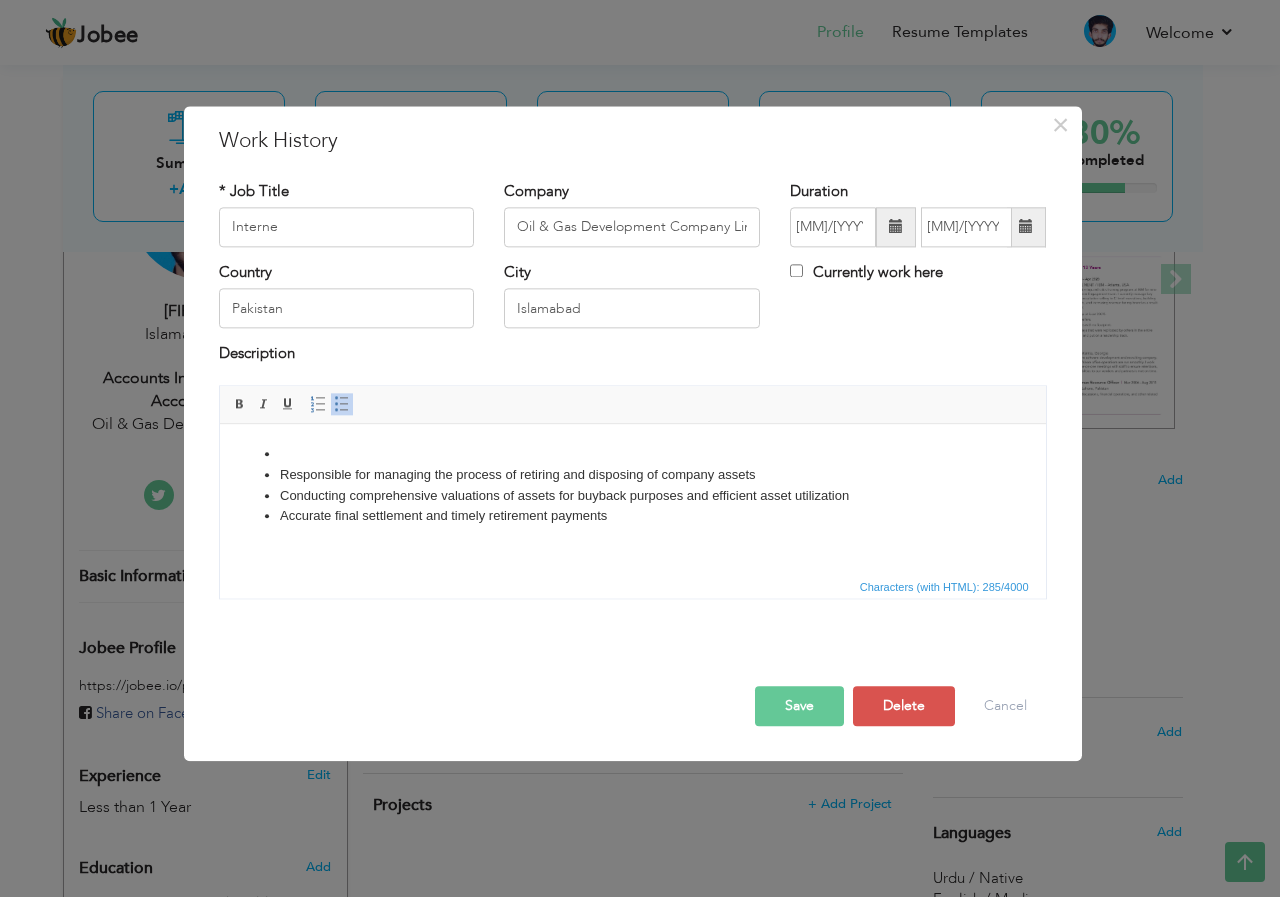 click at bounding box center [632, 454] 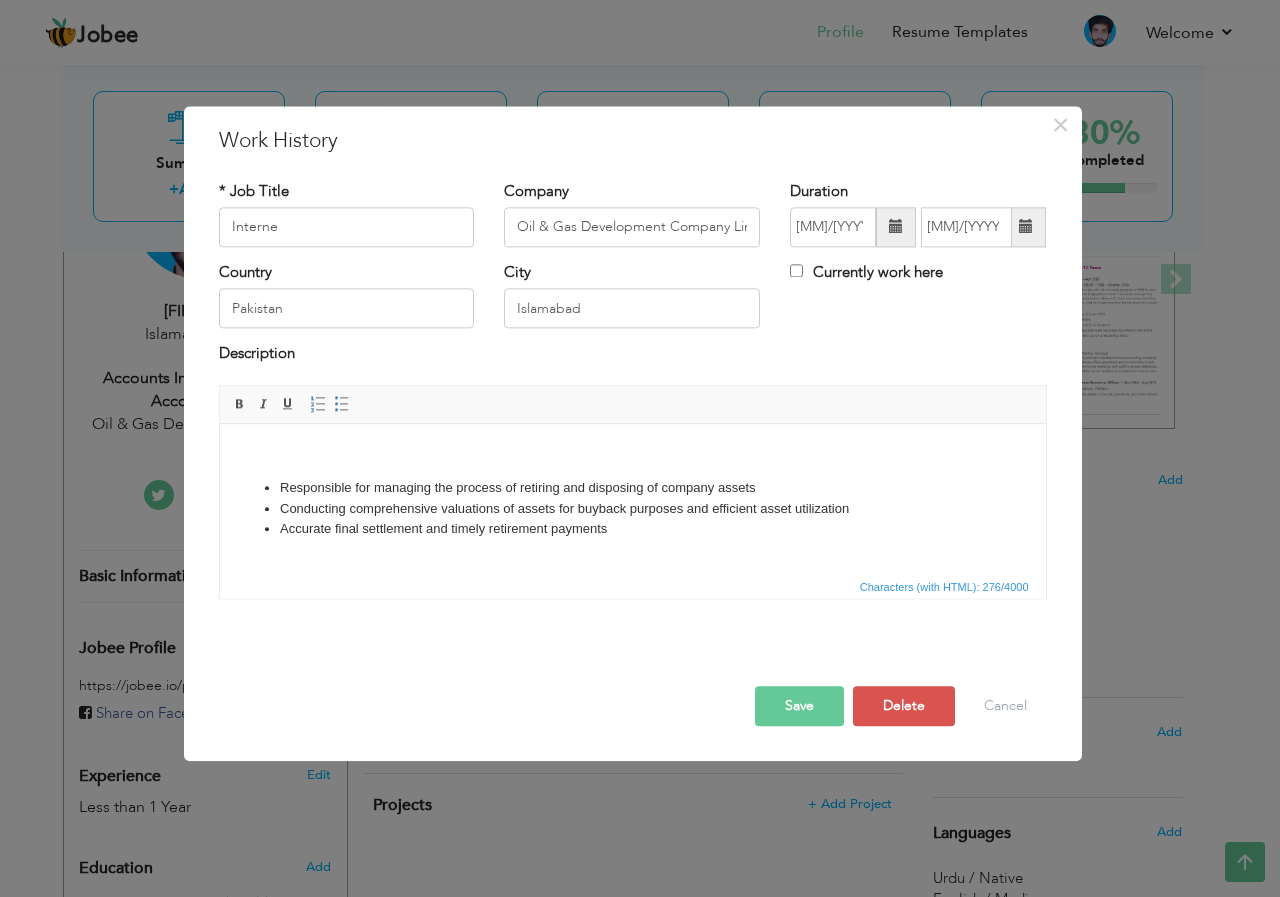 click on "Responsible for managing the process of retiring and disposing of company assets  Conducting comprehensive valuations of assets for buyback purposes and efficient asset utilization Accurate final settlement and timely retirement payments" 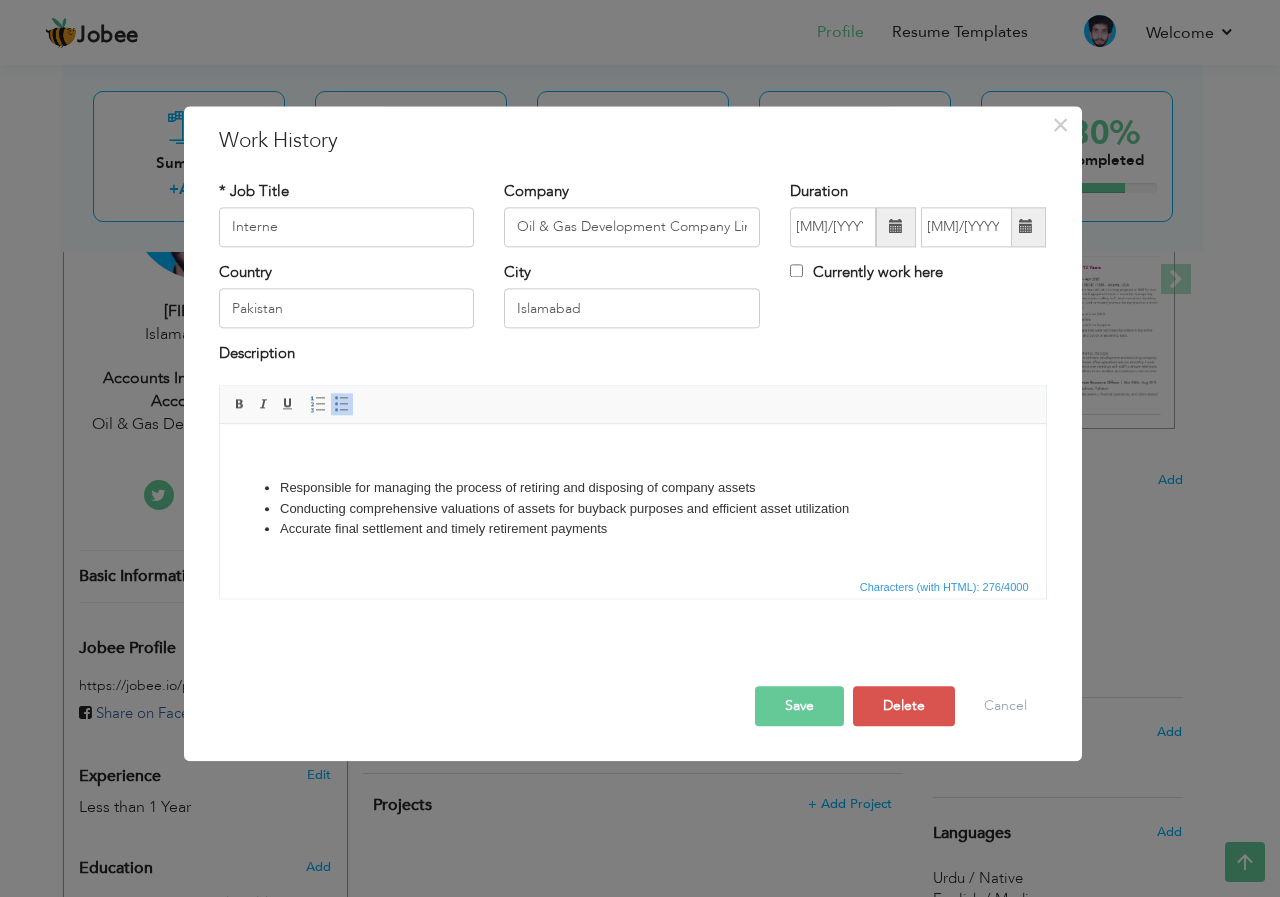 click on "Responsible for managing the process of retiring and disposing of company assets" at bounding box center [632, 488] 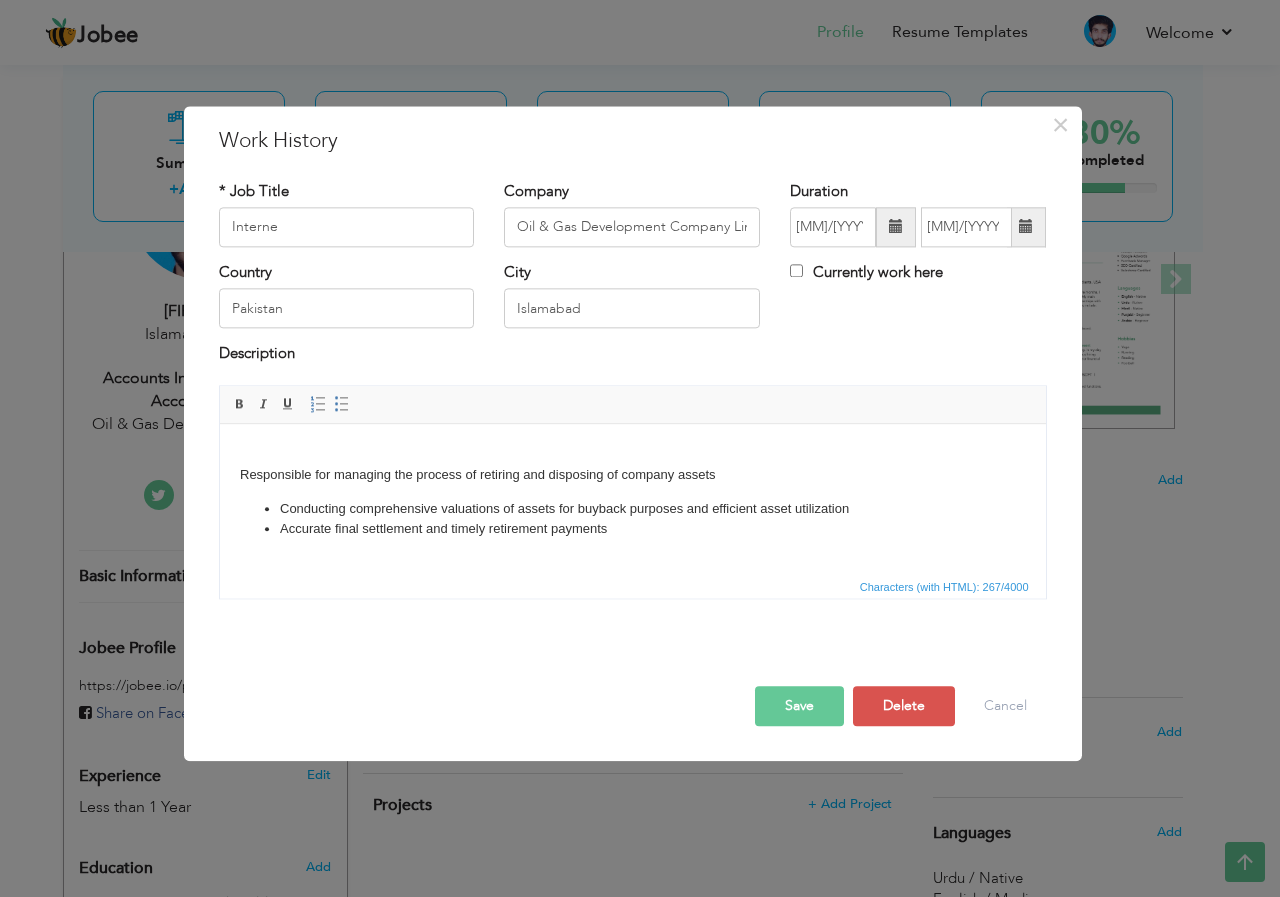 click on "Conducting comprehensive valuations of assets for buyback purposes and efficient asset utilization Accurate final settlement and timely retirement payments" 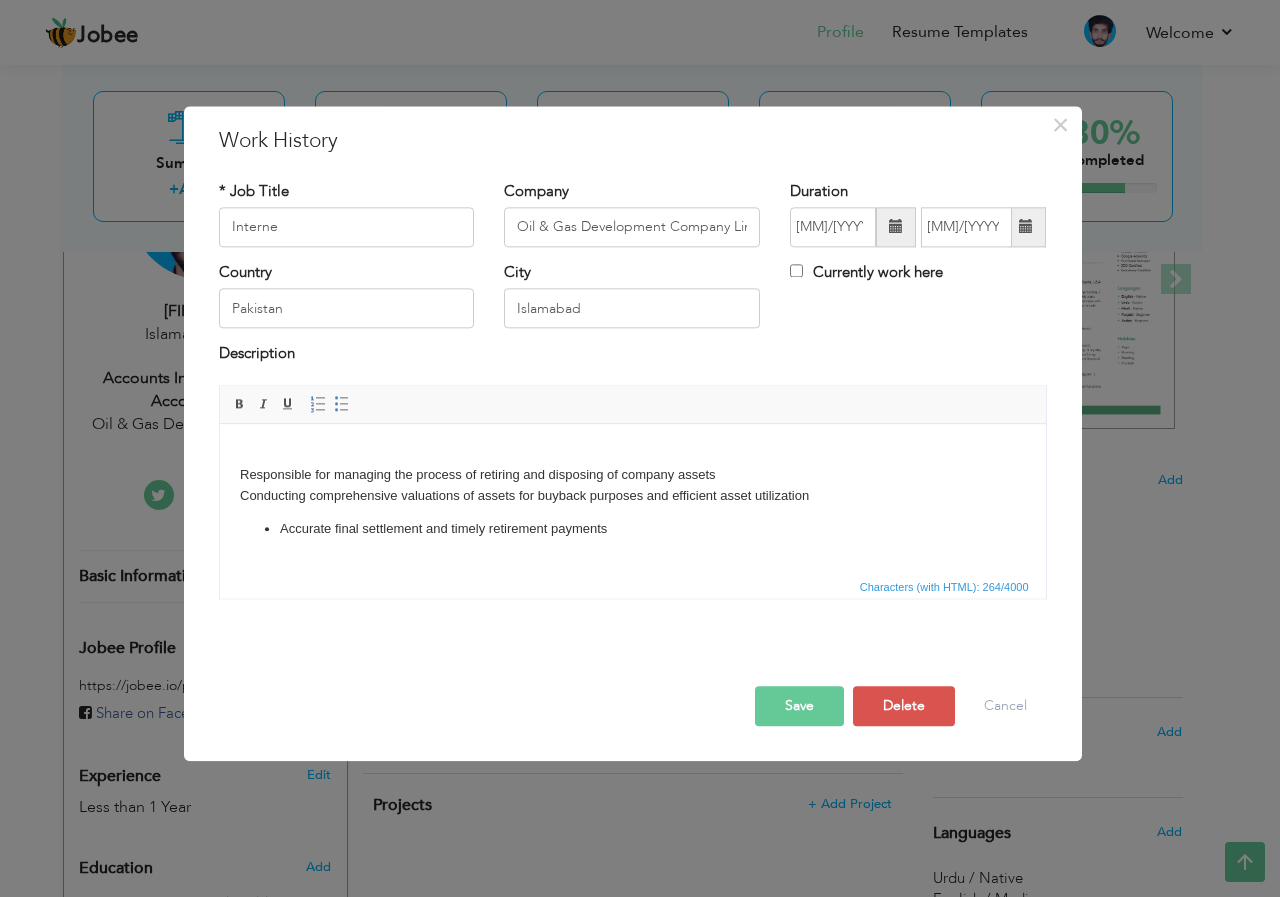 click on "Accurate final settlement and timely retirement payments" at bounding box center (632, 529) 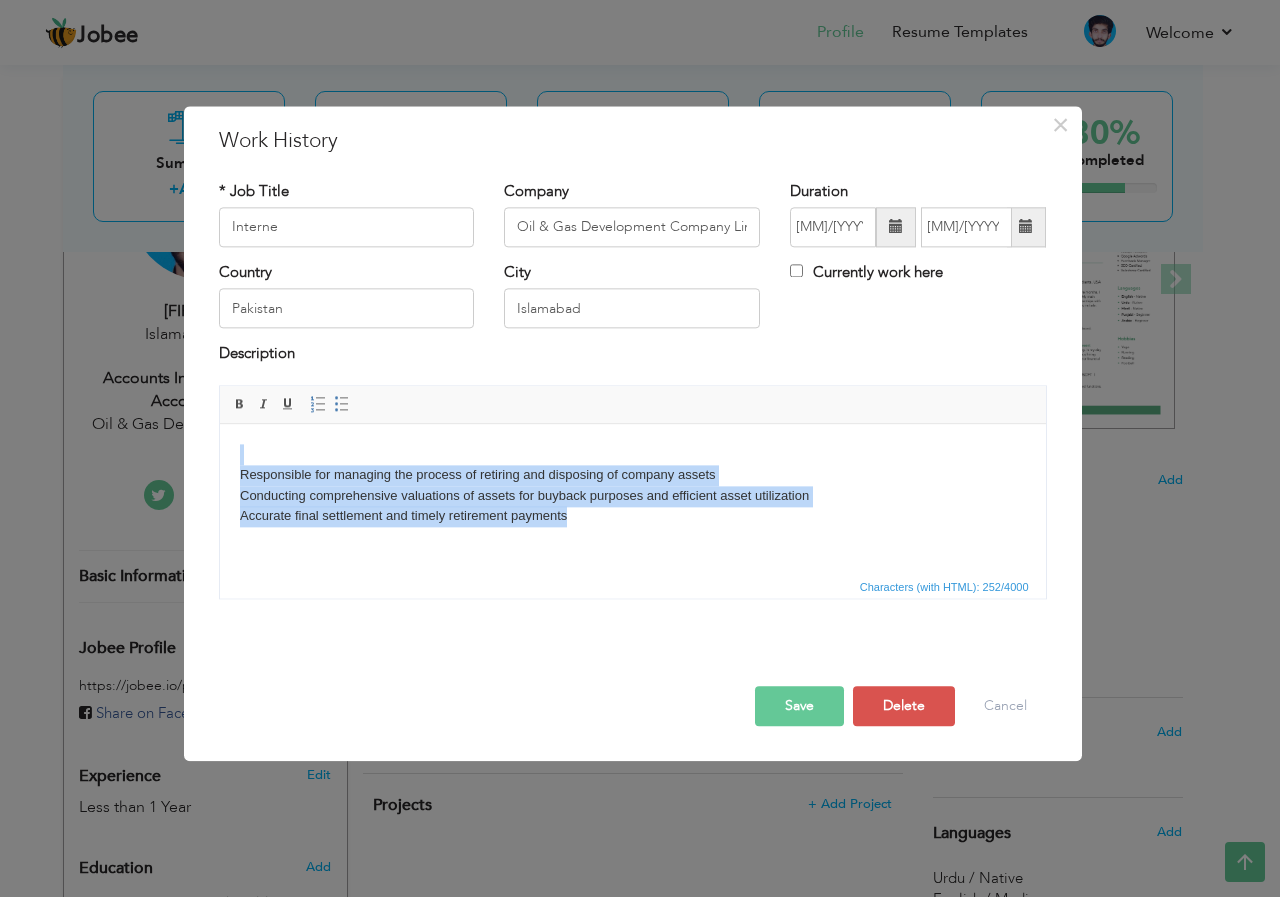 drag, startPoint x: 414, startPoint y: 506, endPoint x: 210, endPoint y: 456, distance: 210.03809 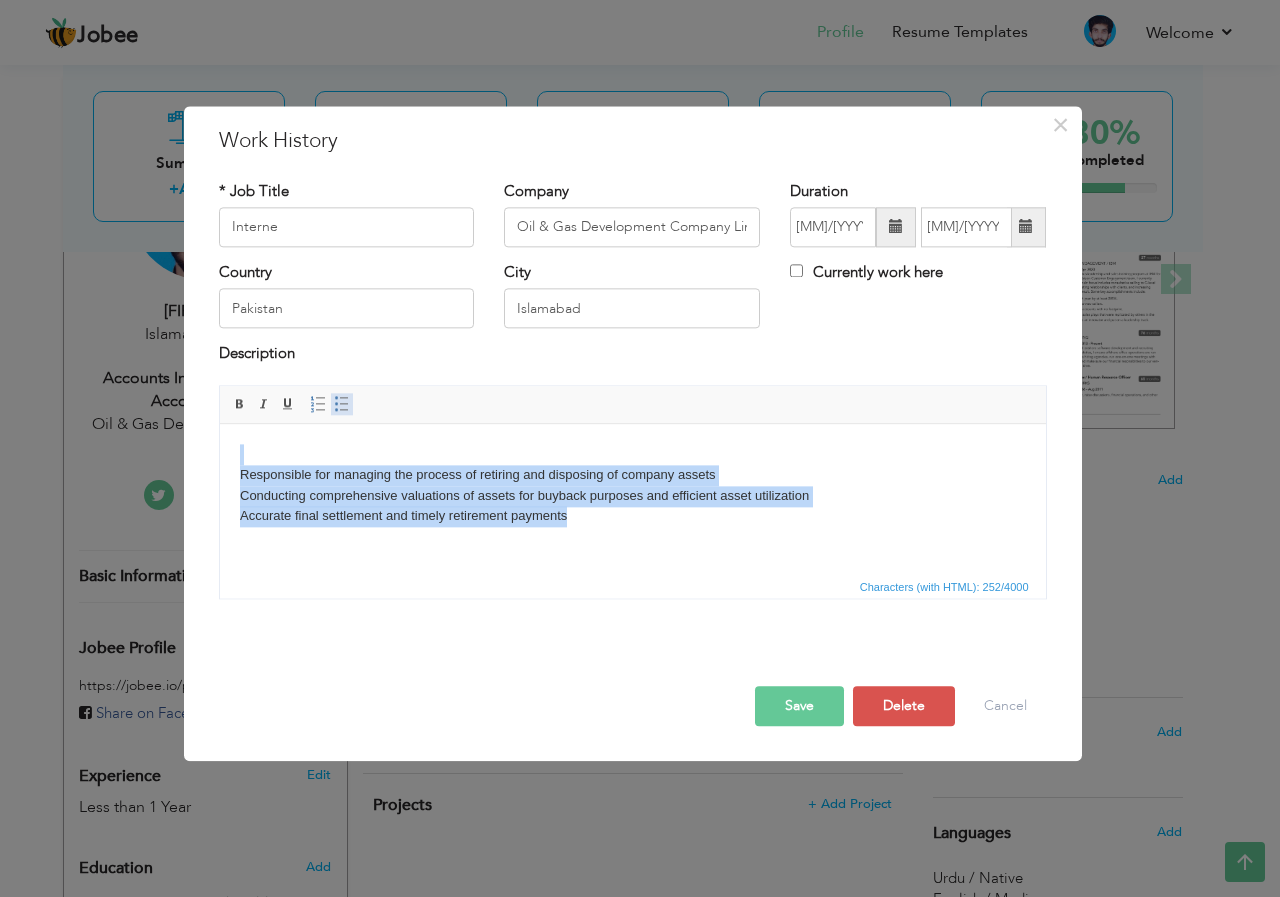 click at bounding box center [342, 404] 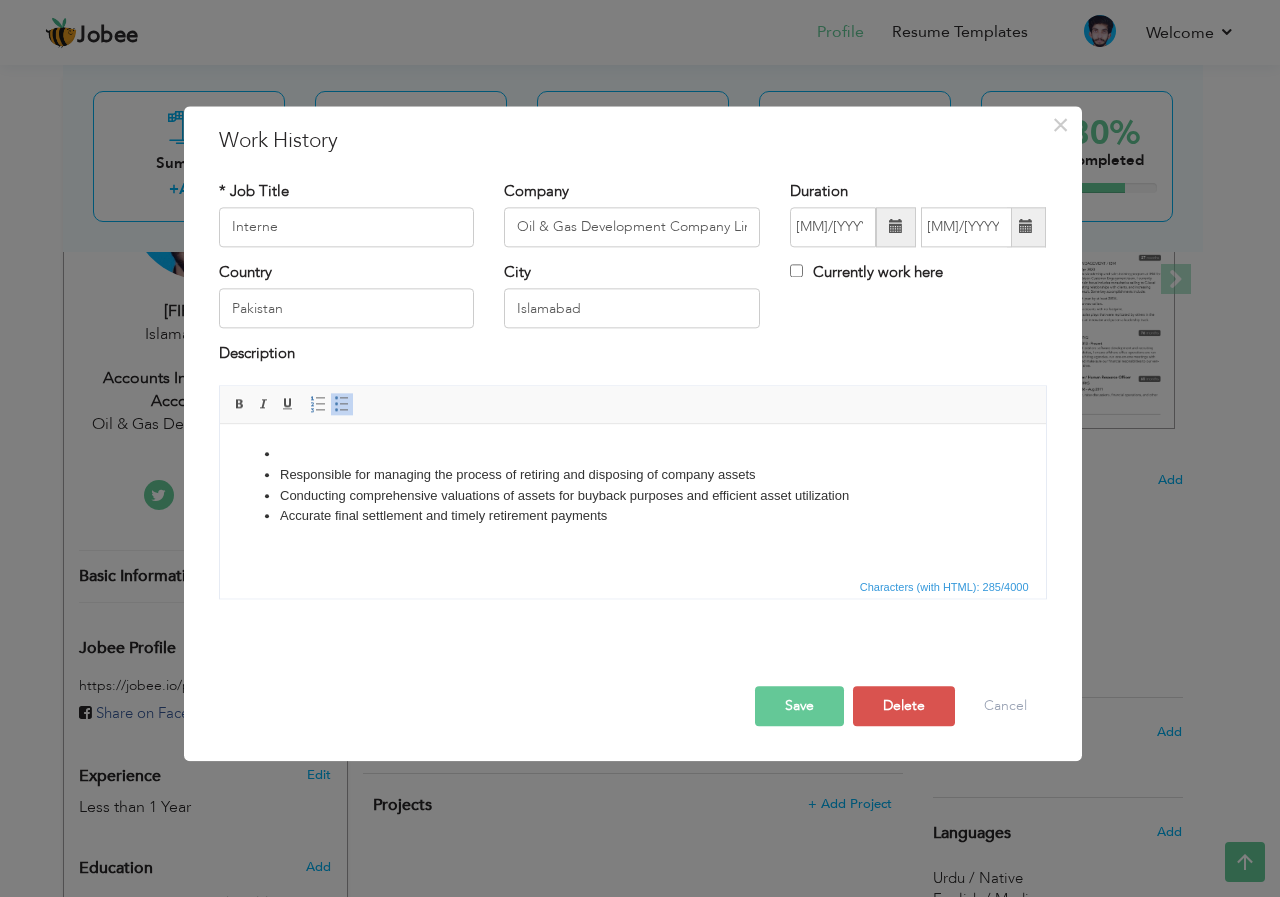 click on "Responsible for managing the process of retiring and disposing of company assets  Conducting comprehensive valuations of assets for buyback purposes and efficient asset utilization Accurate final settlement and timely retirement payments" at bounding box center [632, 485] 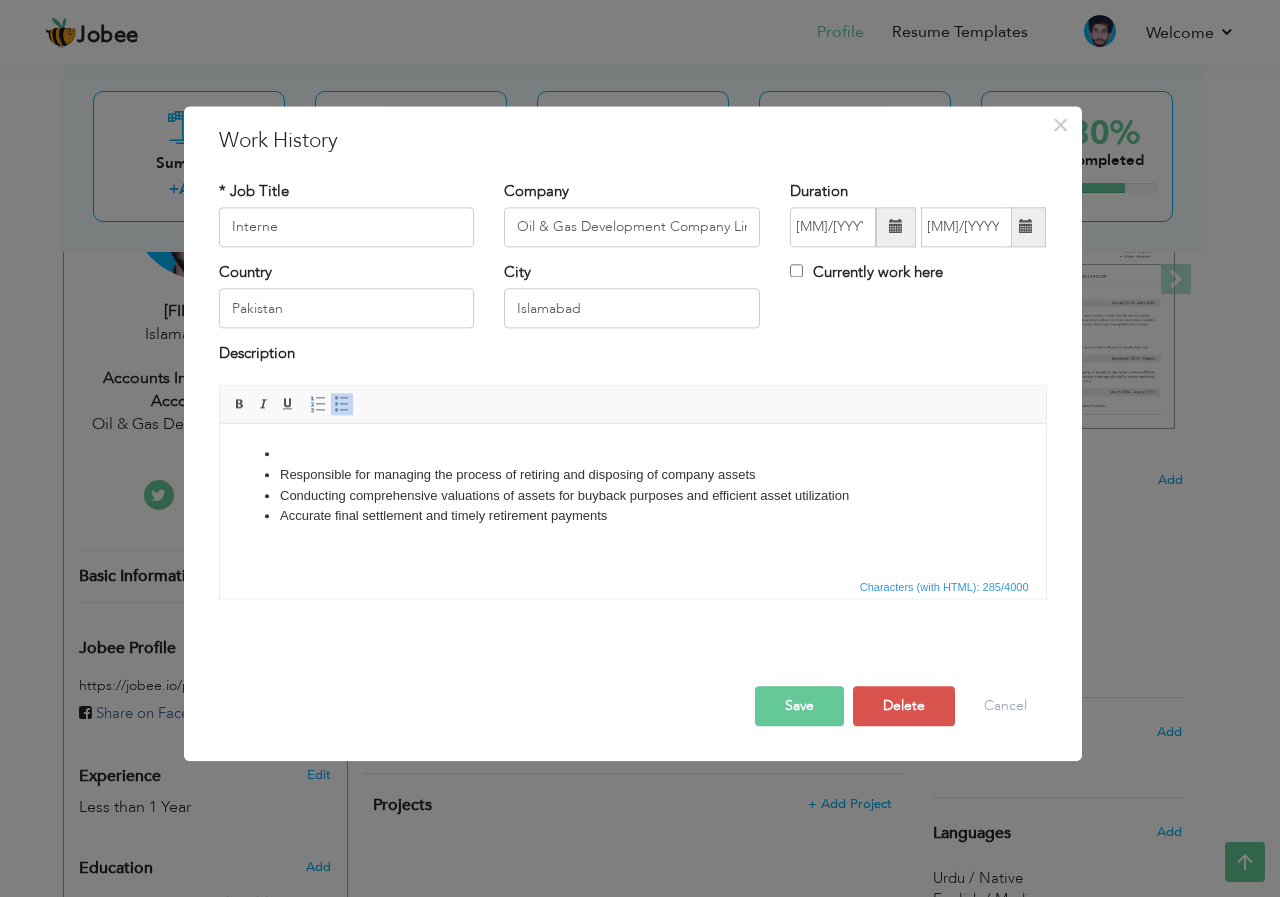 click at bounding box center [632, 454] 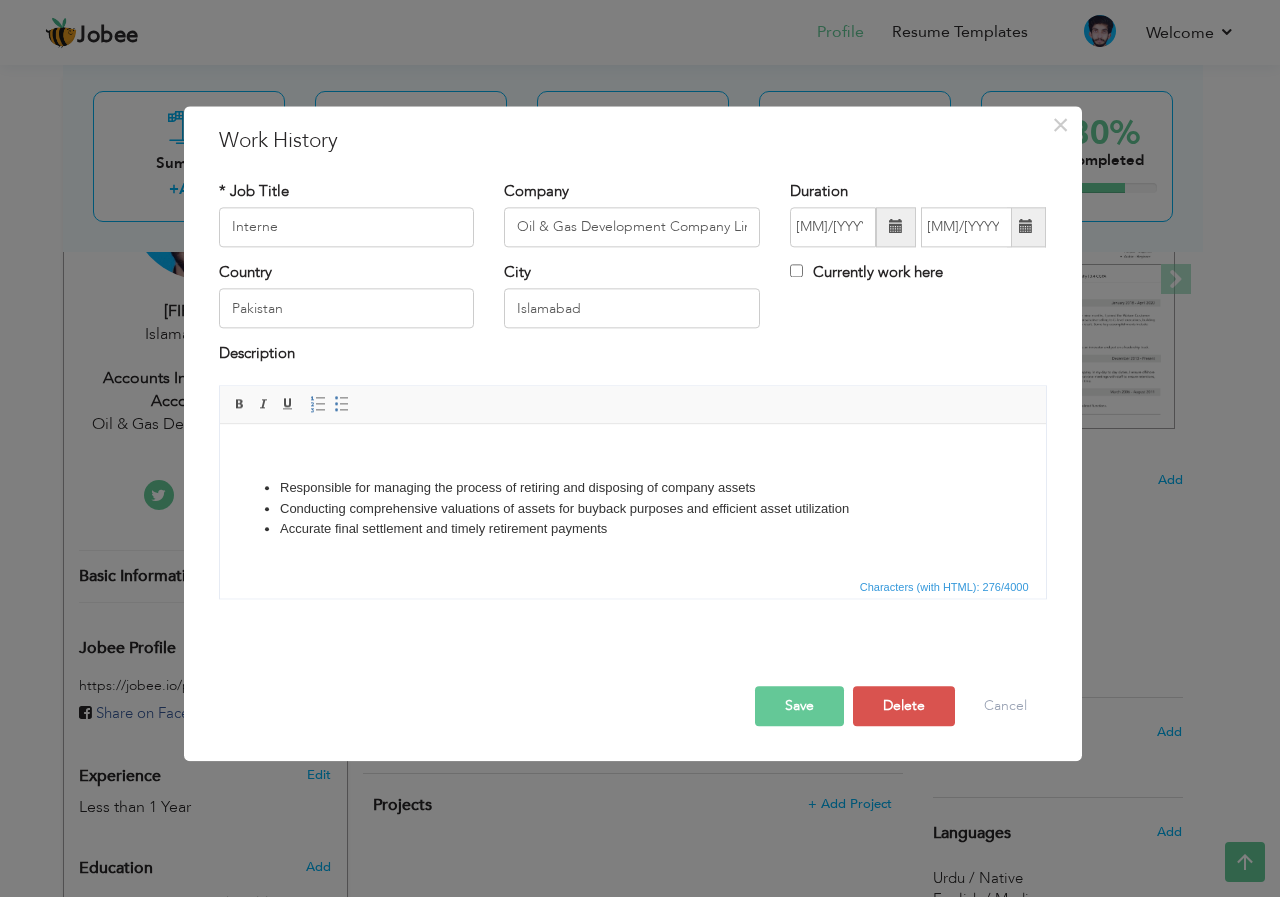 click on "Save" at bounding box center (799, 706) 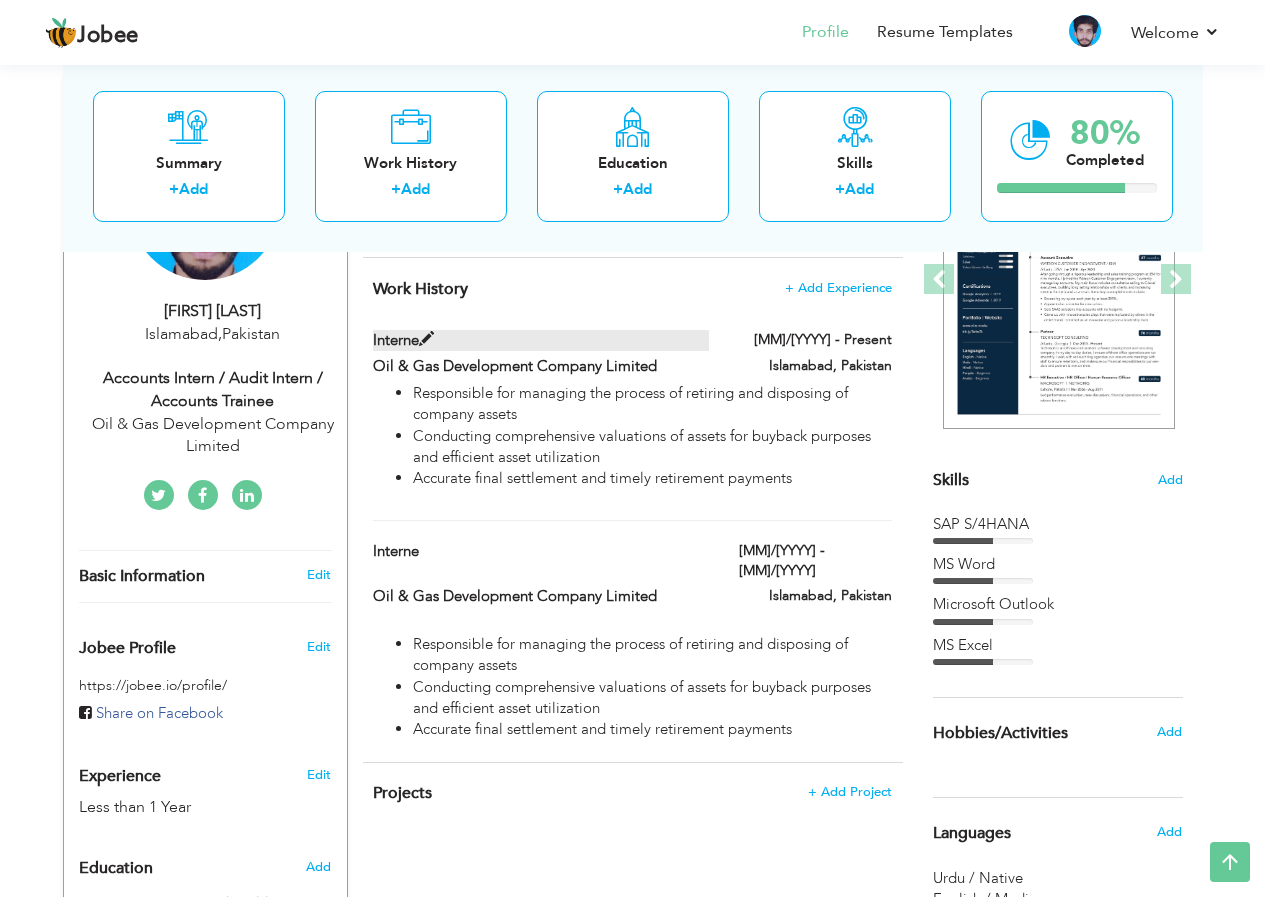 click at bounding box center (426, 339) 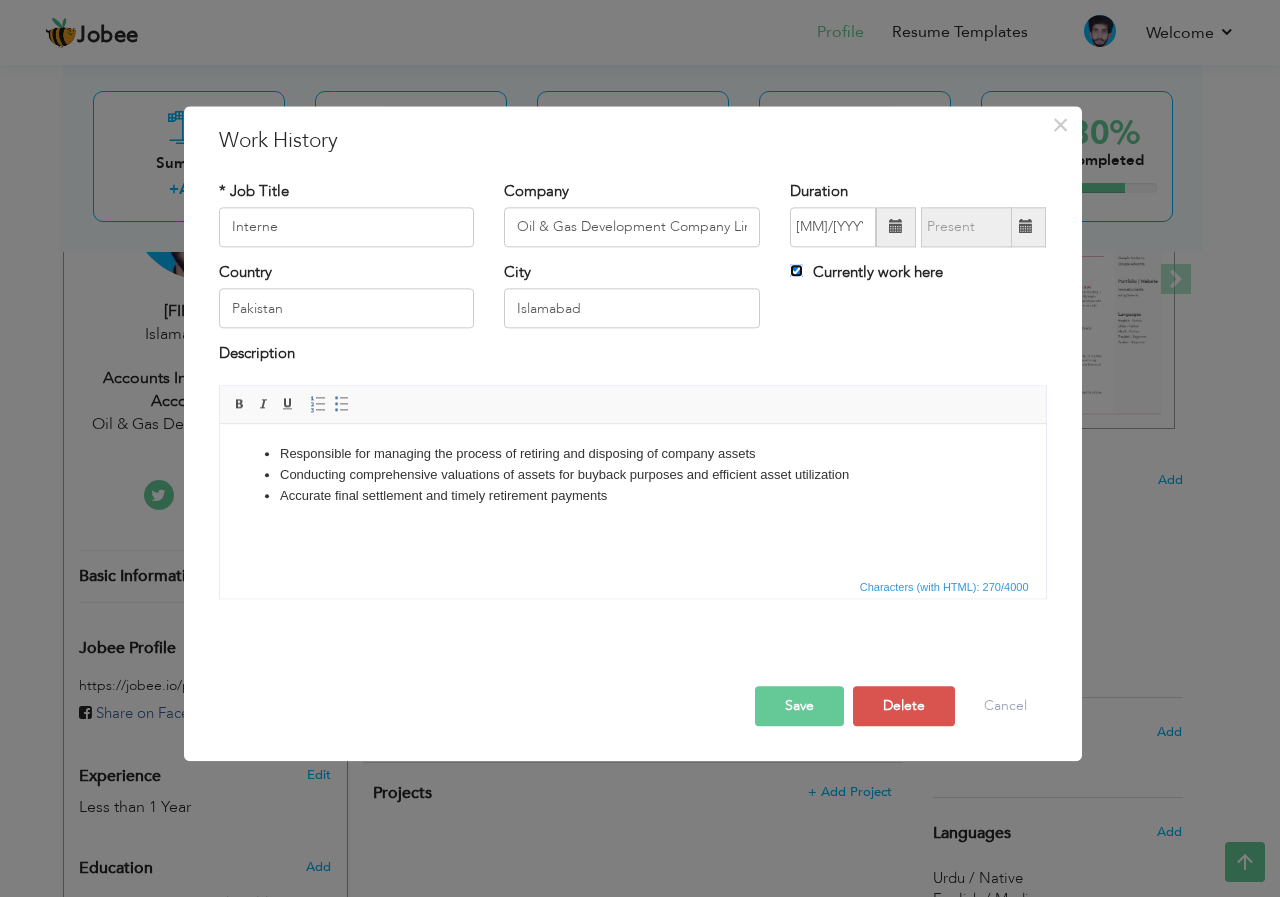 click on "Currently work here" at bounding box center [796, 270] 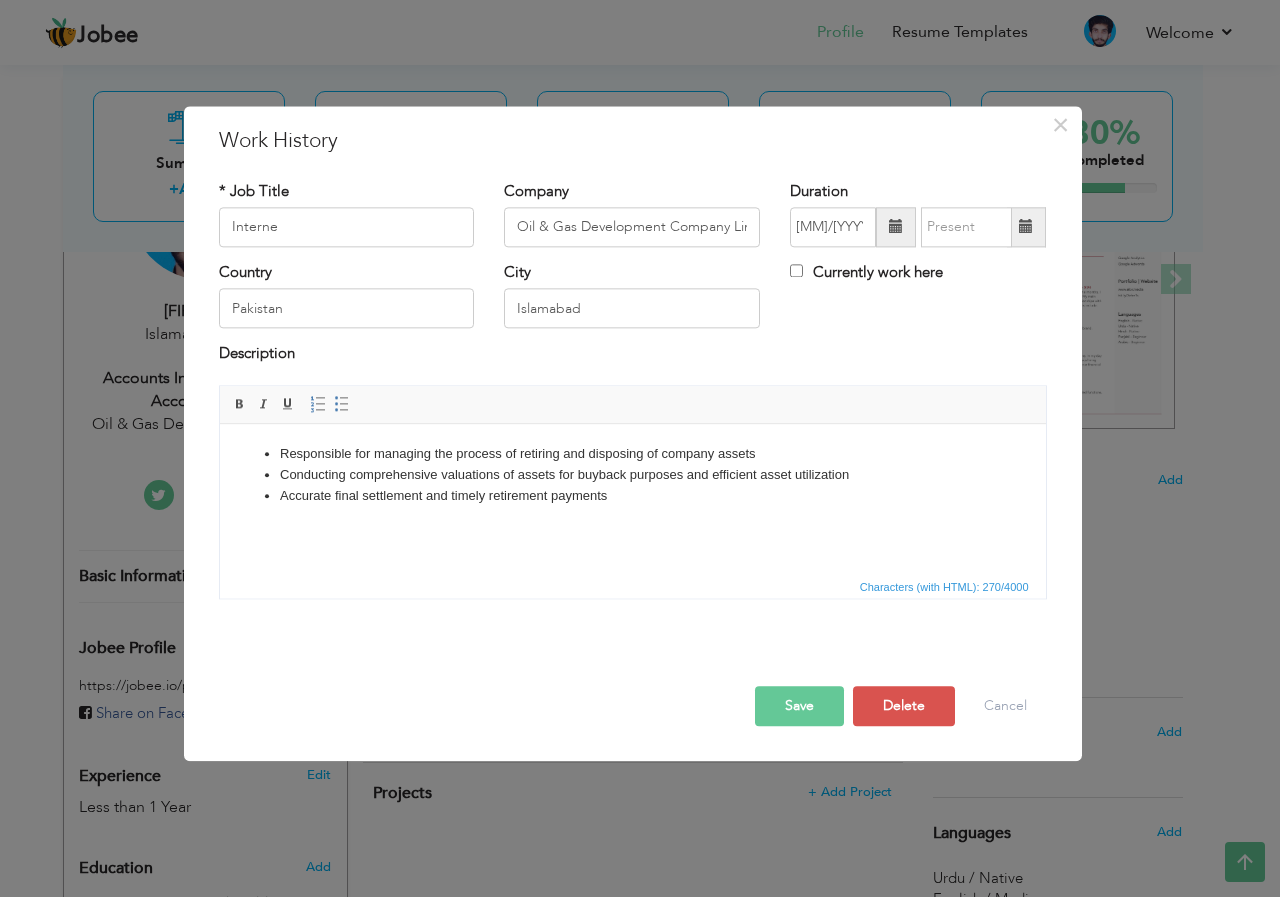 click at bounding box center (1026, 227) 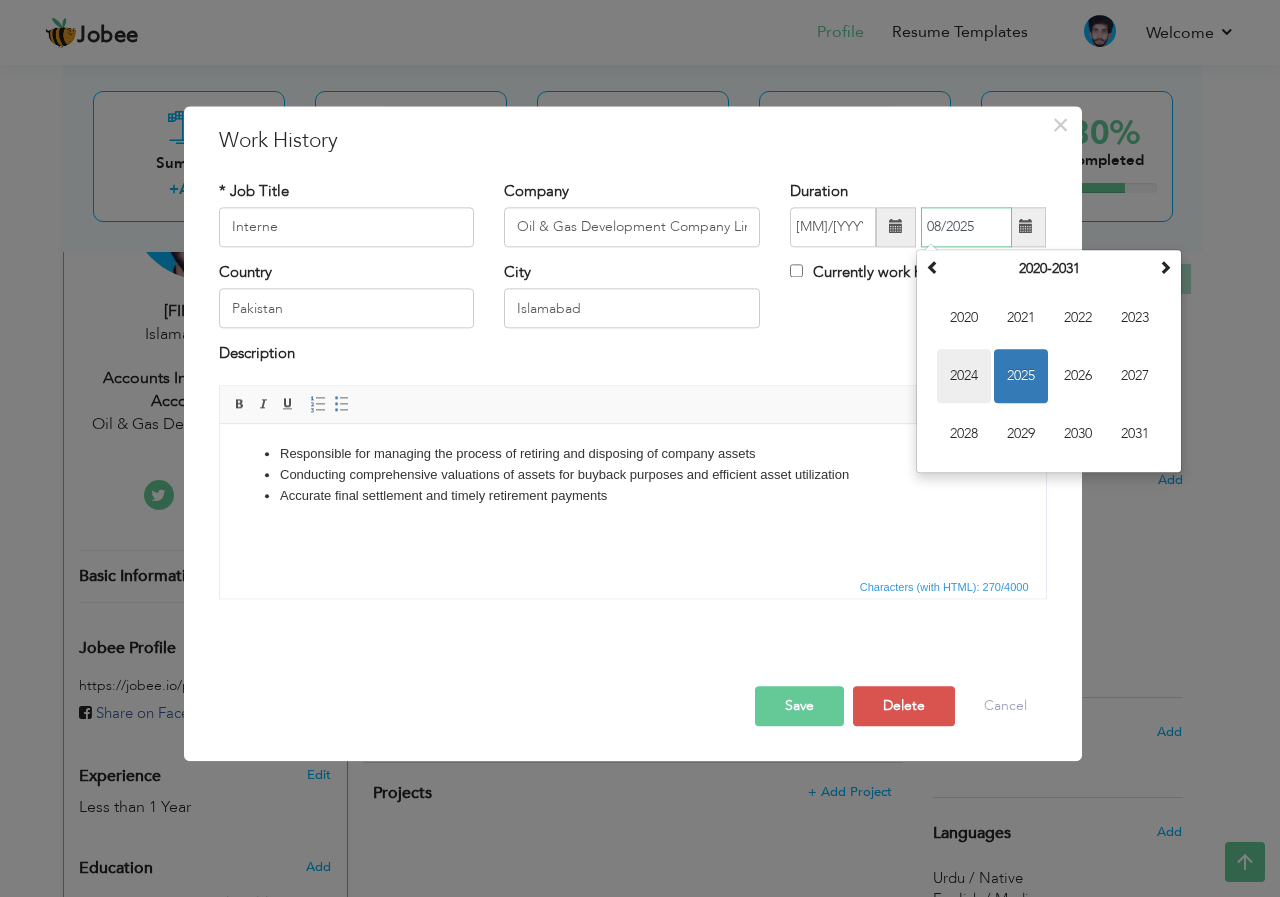 click on "2024" at bounding box center [964, 376] 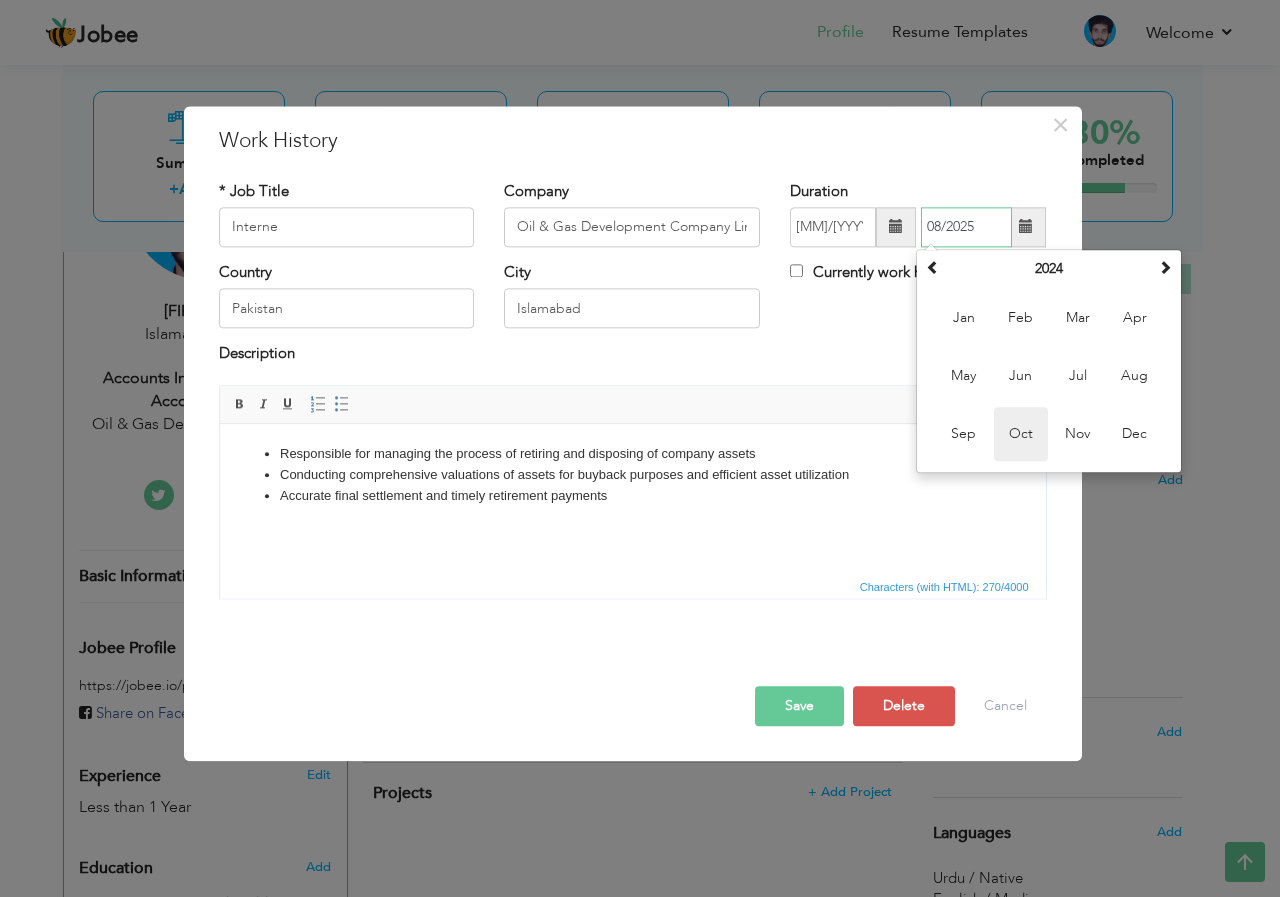 click on "Oct" at bounding box center [1021, 434] 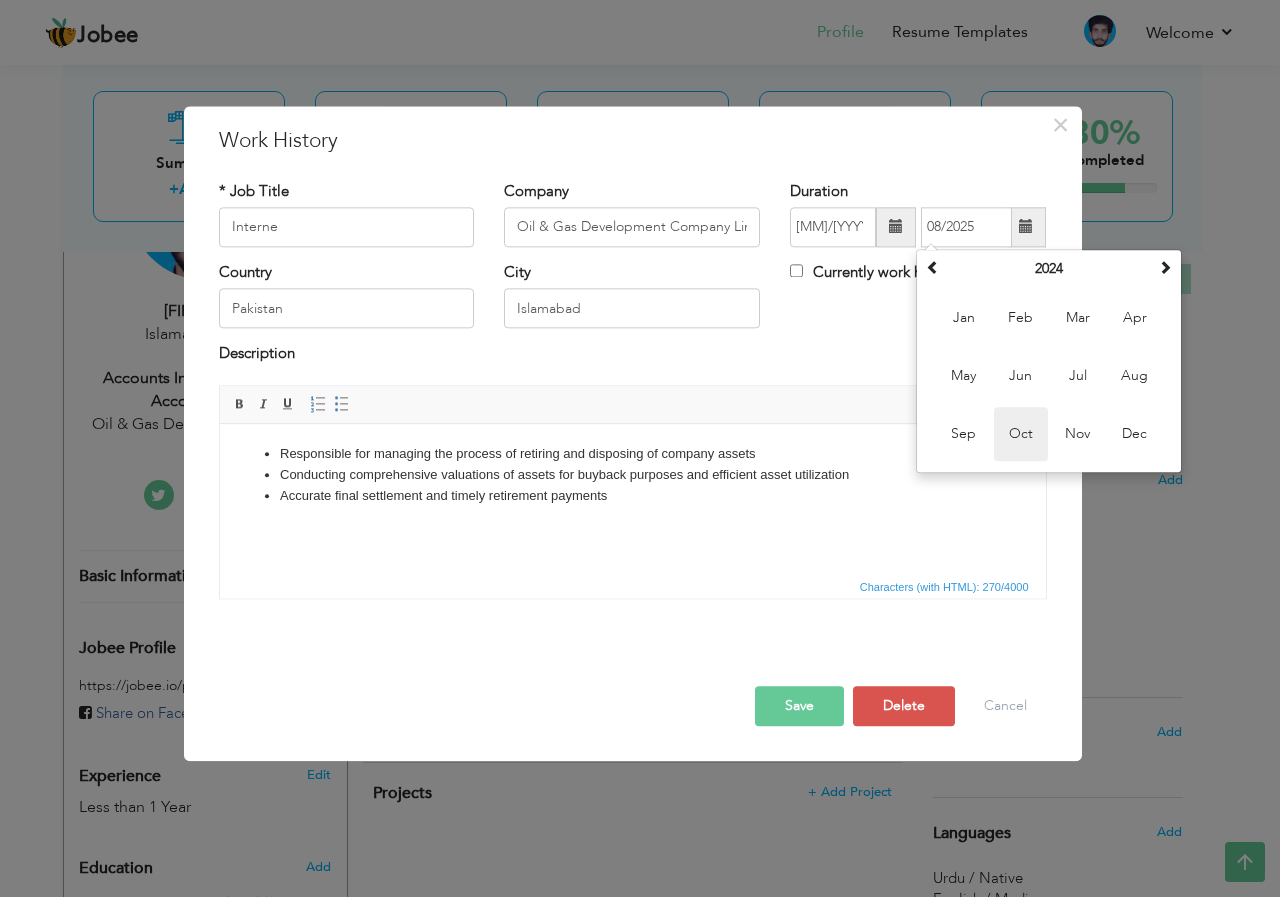 type on "10/2024" 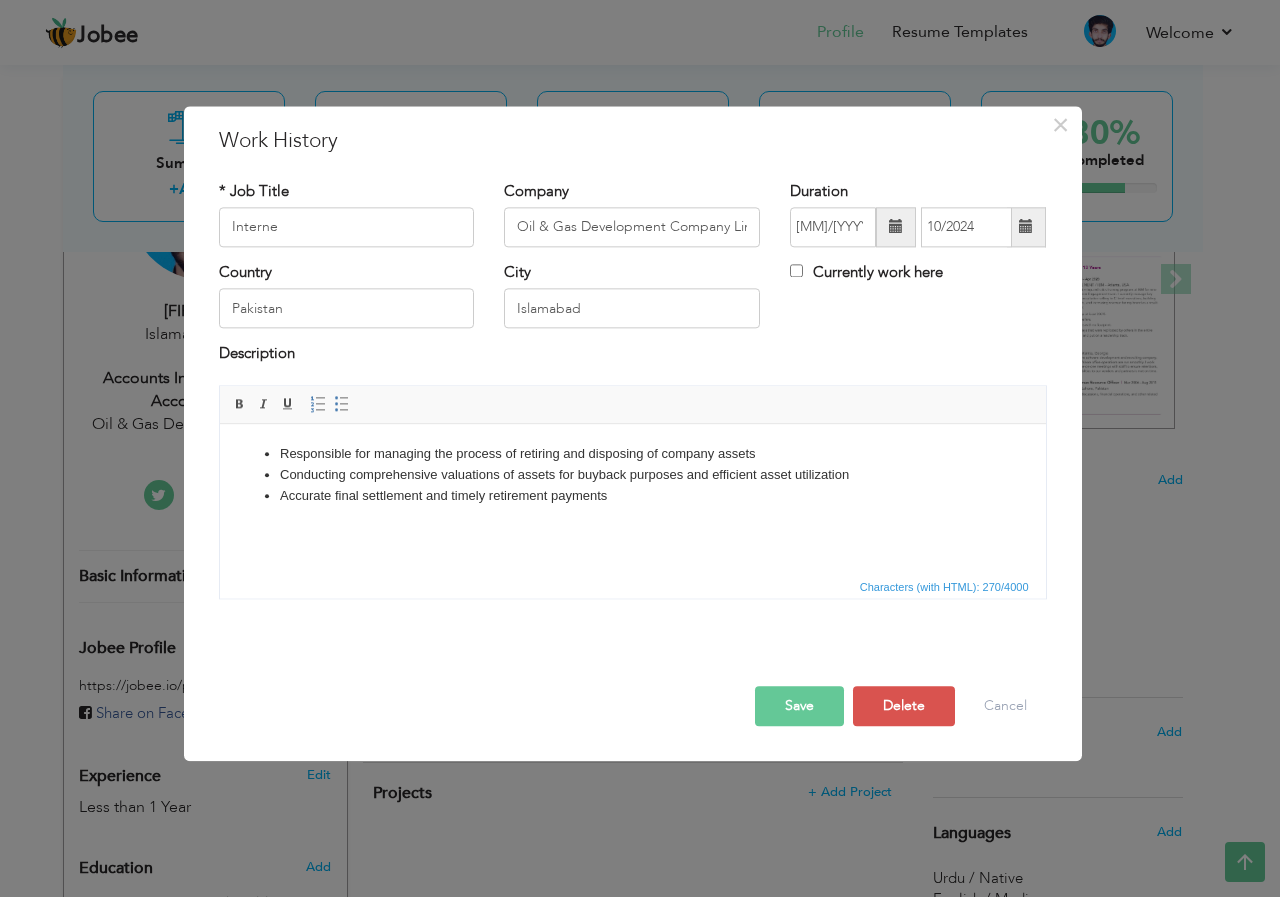 click at bounding box center [1026, 227] 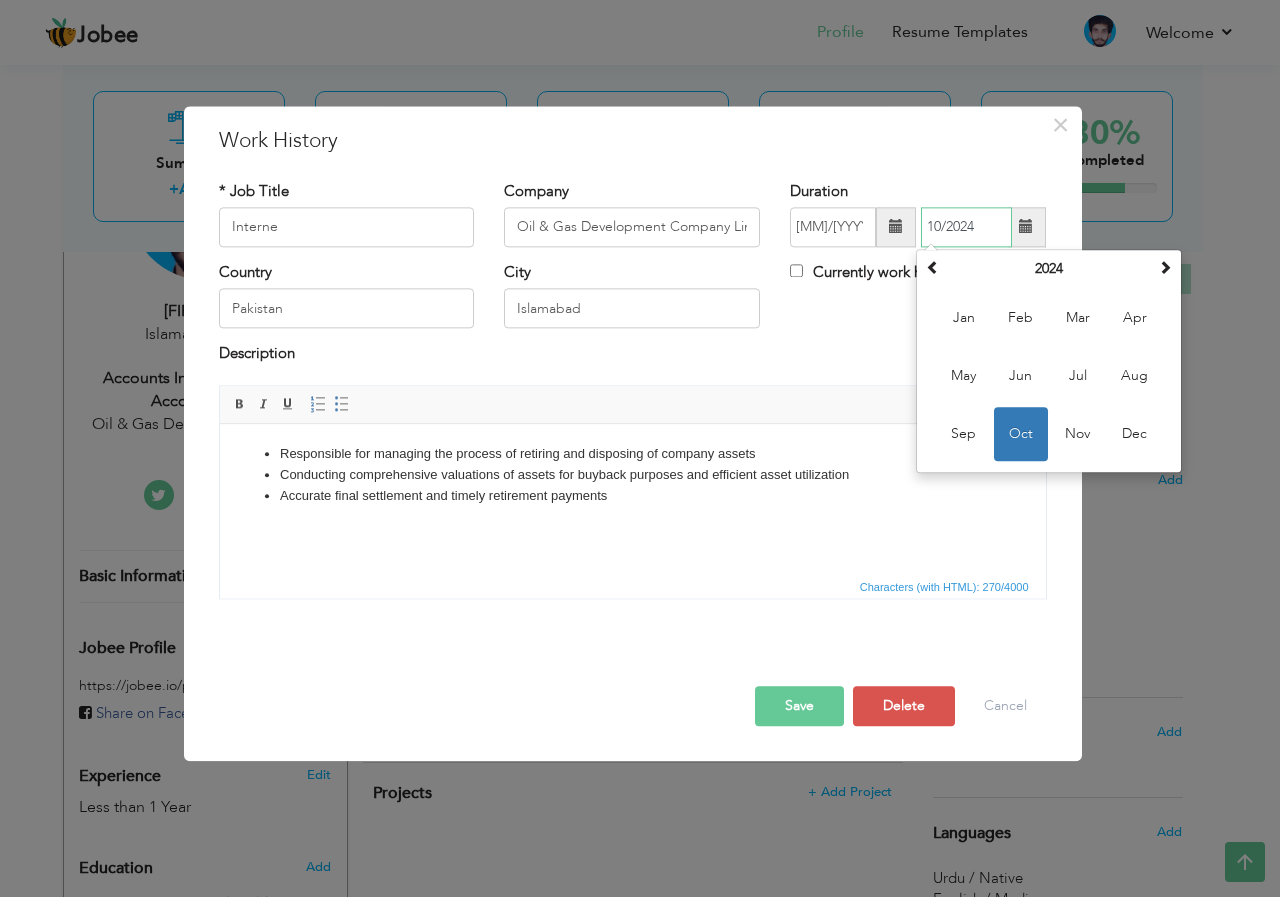 click on "Oct" at bounding box center [1021, 434] 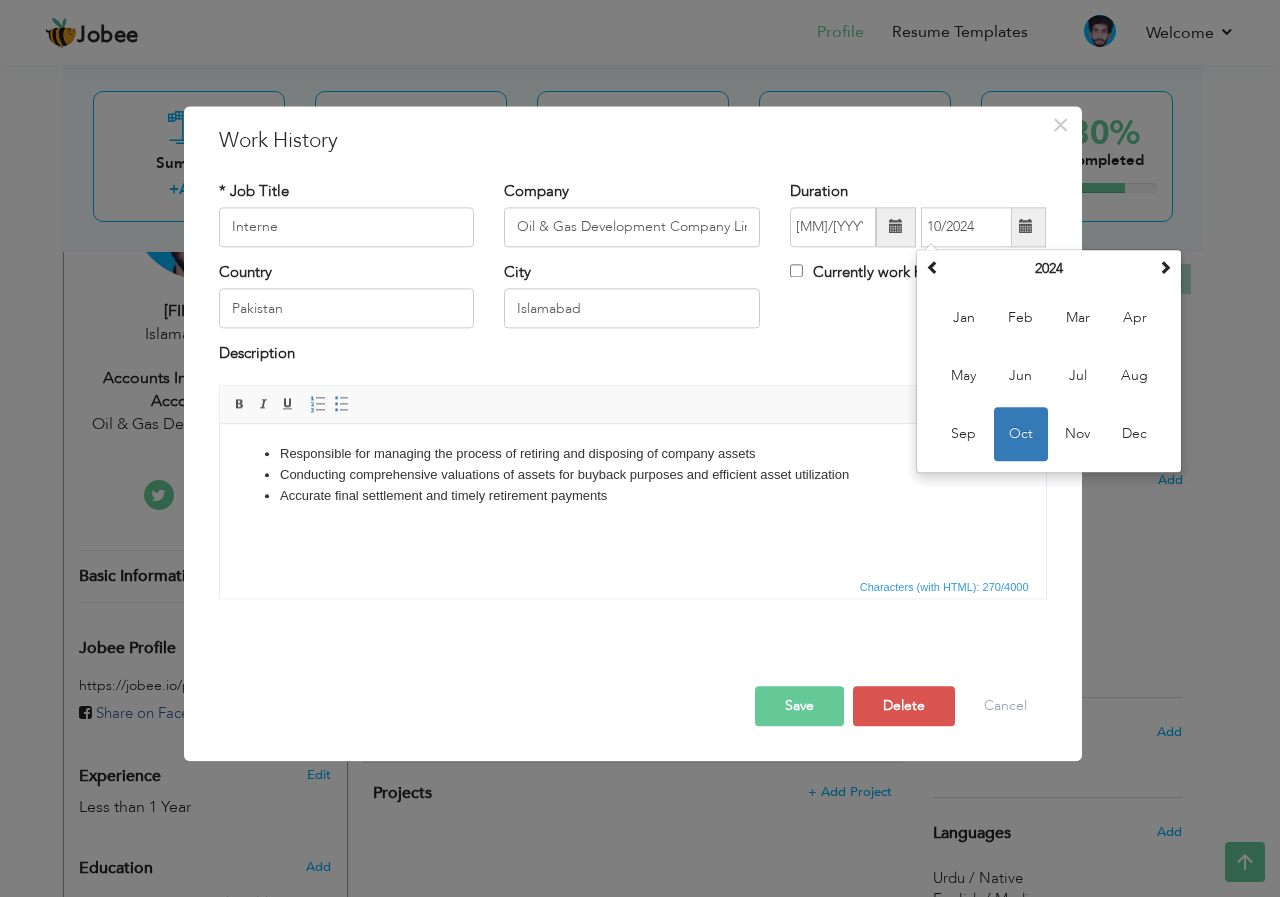 click on "Description" at bounding box center (633, 357) 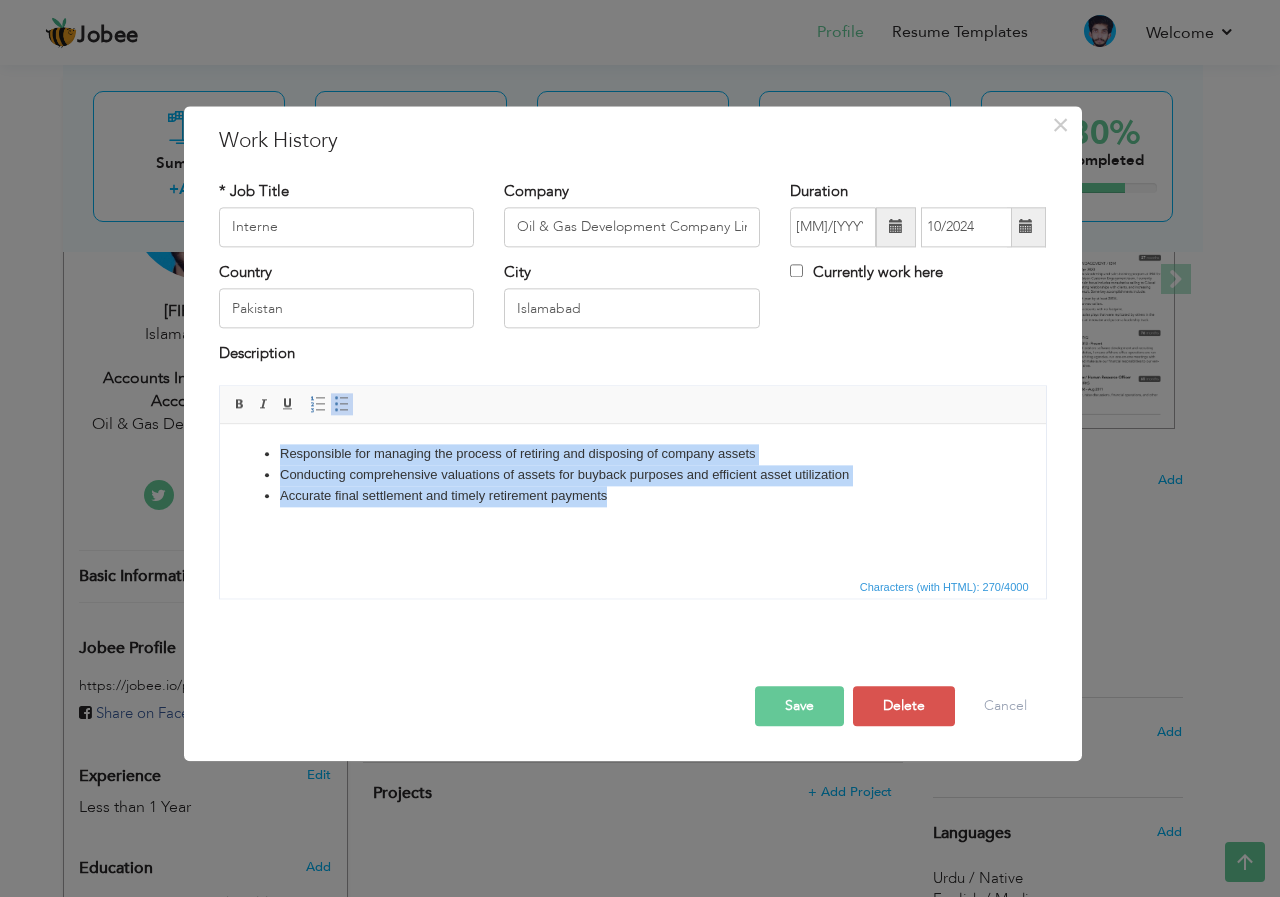 drag, startPoint x: 631, startPoint y: 511, endPoint x: 420, endPoint y: 861, distance: 408.68204 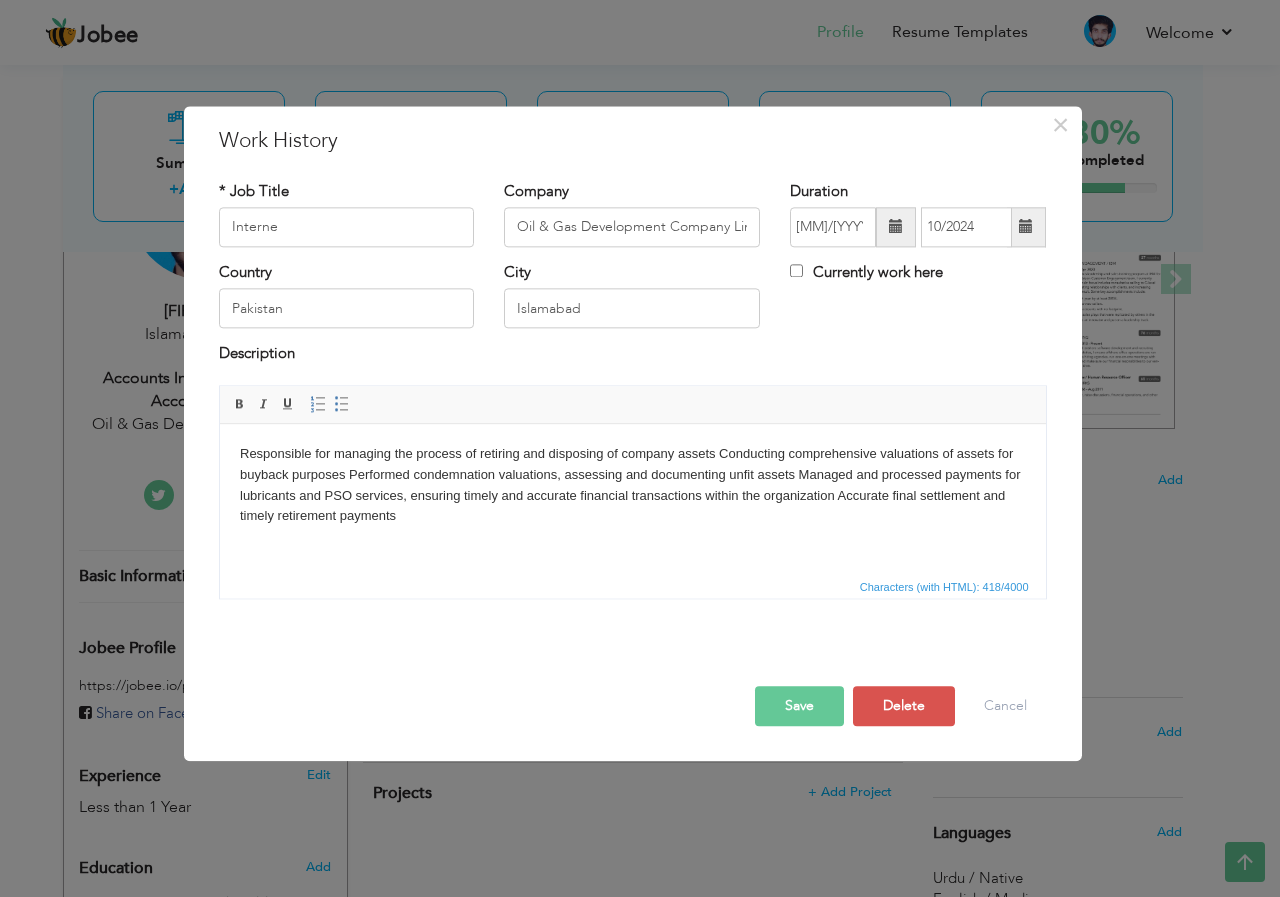 drag, startPoint x: 717, startPoint y: 455, endPoint x: 738, endPoint y: 460, distance: 21.587032 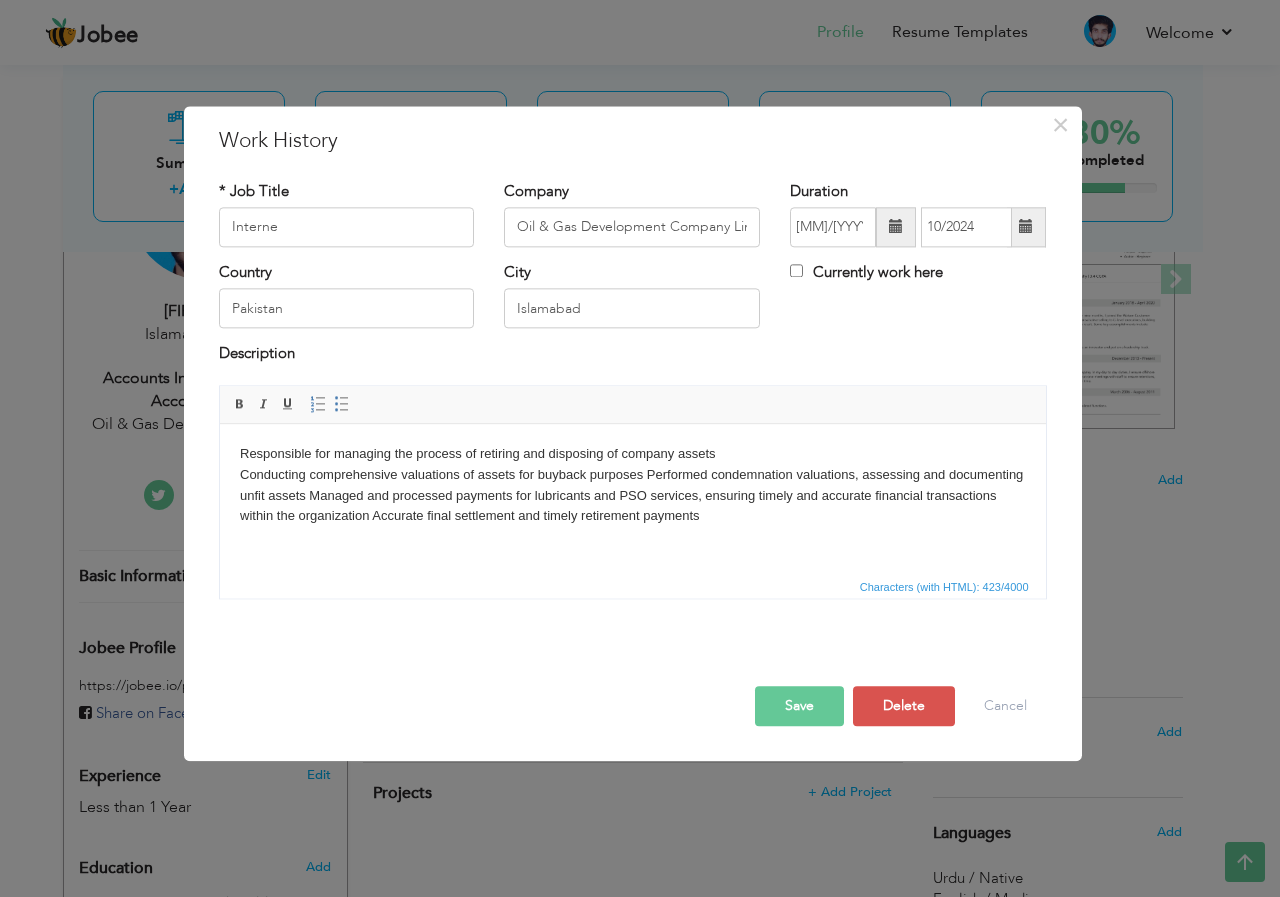 click on "Responsible for managing the process of retiring and disposing of company assets  ​​​​​​​ Conducting comprehensive valuations of assets for buyback purposes Performed condemnation valuations, assessing and documenting unfit assets Managed and processed payments for lubricants and PSO services, ensuring timely and accurate financial transactions within the organization Accurate final settlement and timely retirement payments" at bounding box center (632, 485) 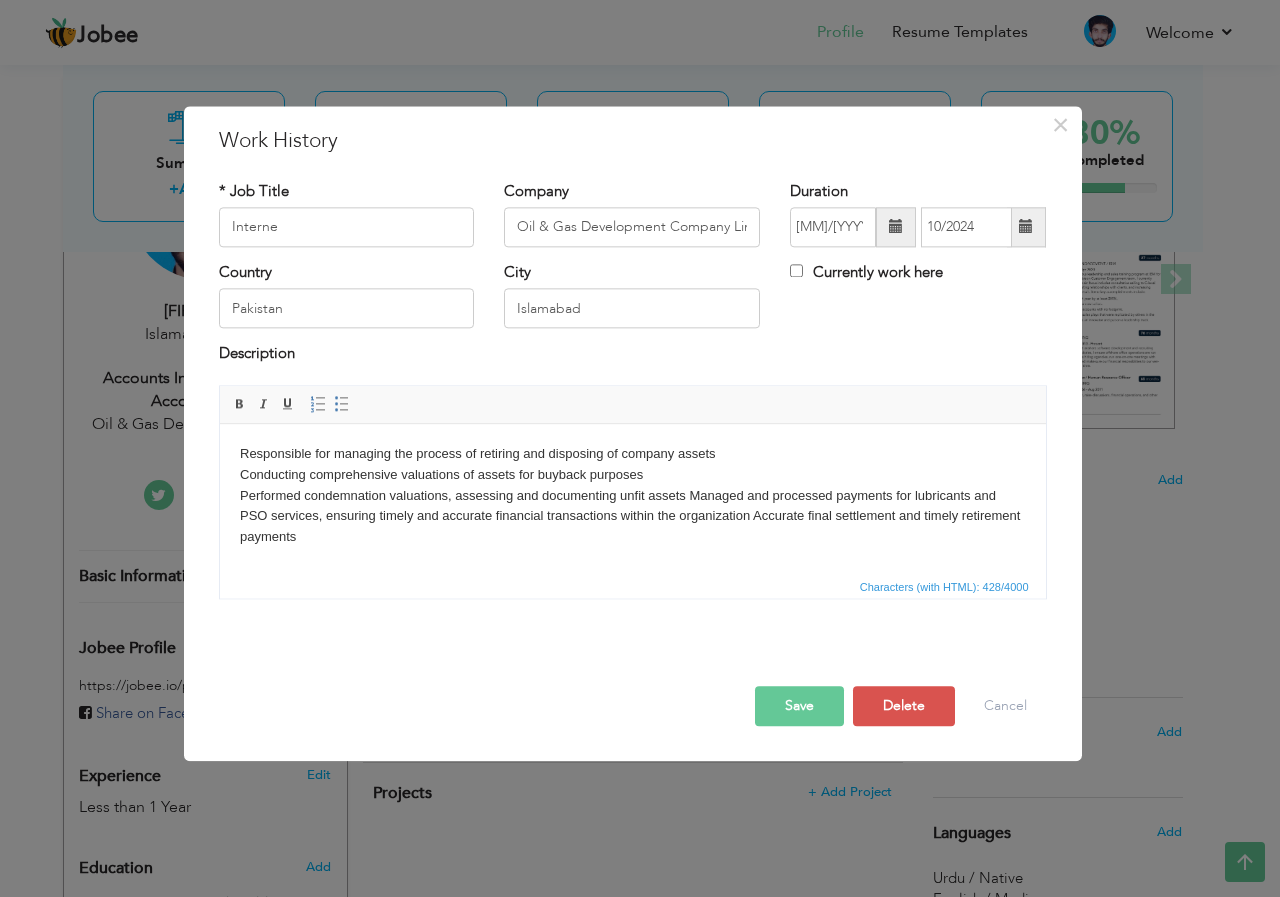 click on "Responsible for managing the process of retiring and disposing of company assets  Conducting comprehensive valuations of assets for buyback purposes  ​​​​​​​ Performed condemnation valuations, assessing and documenting unfit assets Managed and processed payments for lubricants and PSO services, ensuring timely and accurate financial transactions within the organization Accurate final settlement and timely retirement payments" at bounding box center [632, 496] 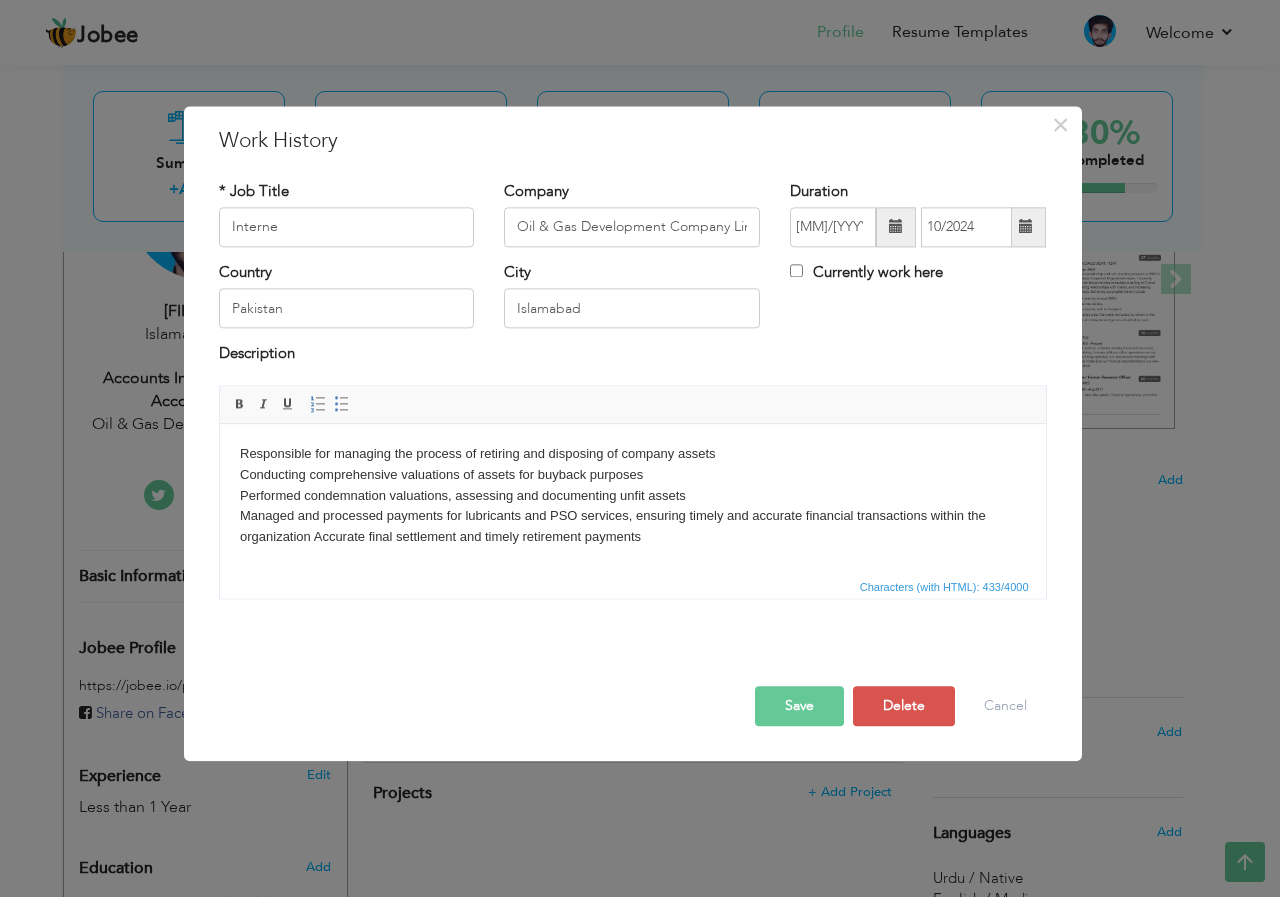 click on "Responsible for managing the process of retiring and disposing of company assets  Conducting comprehensive valuations of assets for buyback purposes  Performed condemnation valuations, assessing and documenting unfit assets  Managed and processed payments for lubricants and PSO services, ensuring timely and accurate financial transactions within the organization Accurate final settlement and timely retirement payments" at bounding box center [632, 496] 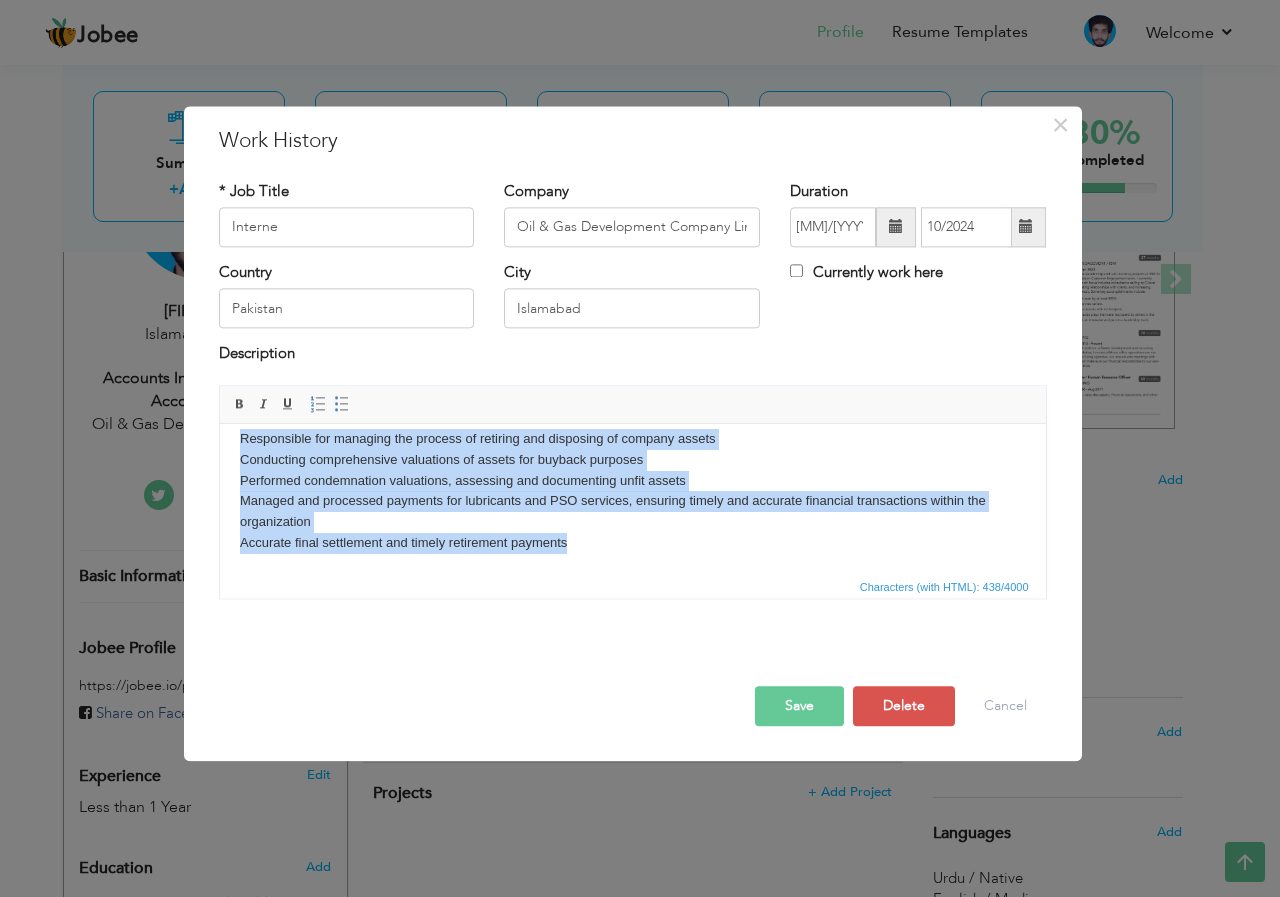 scroll, scrollTop: 0, scrollLeft: 0, axis: both 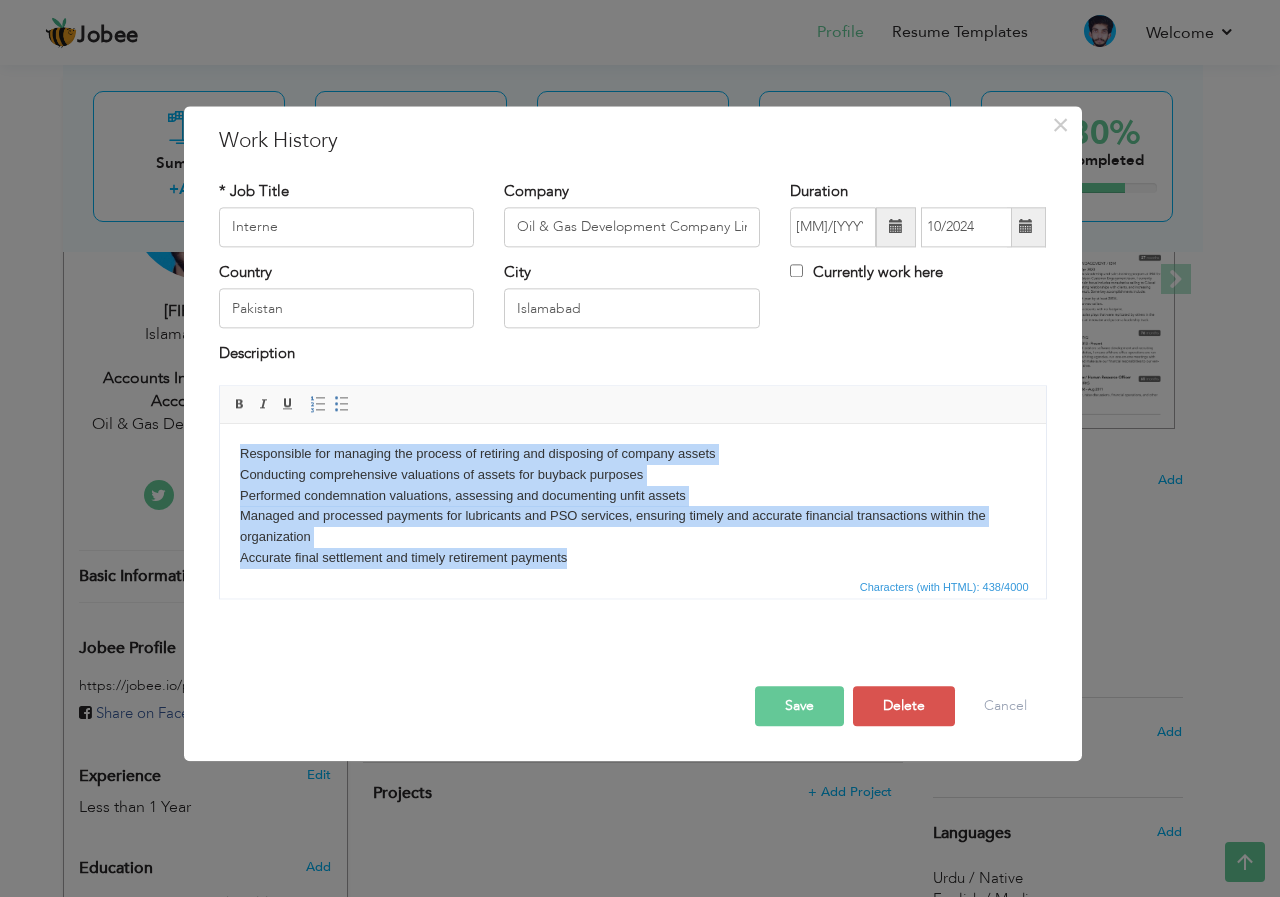 drag, startPoint x: 590, startPoint y: 561, endPoint x: 217, endPoint y: 437, distance: 393.07123 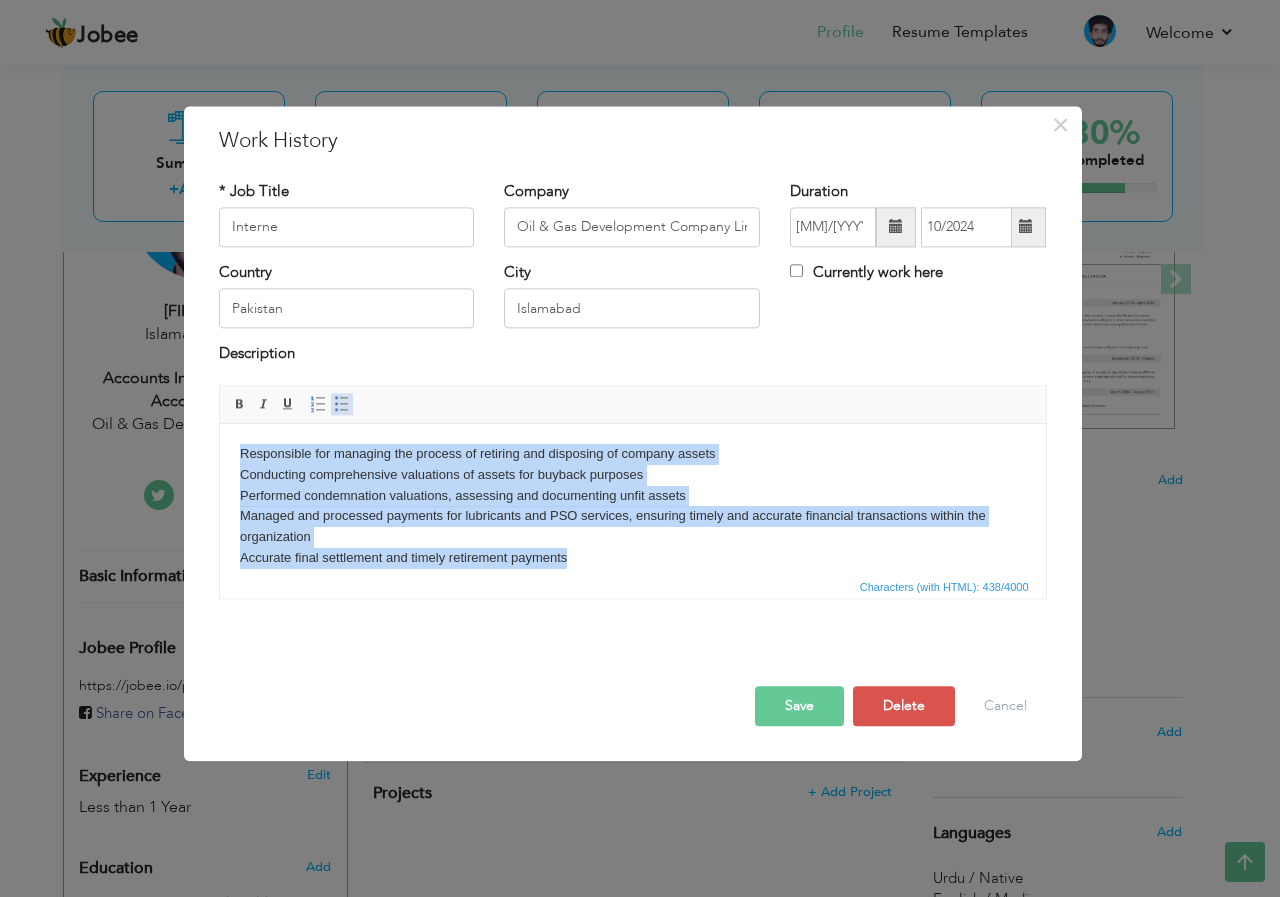 click at bounding box center (342, 404) 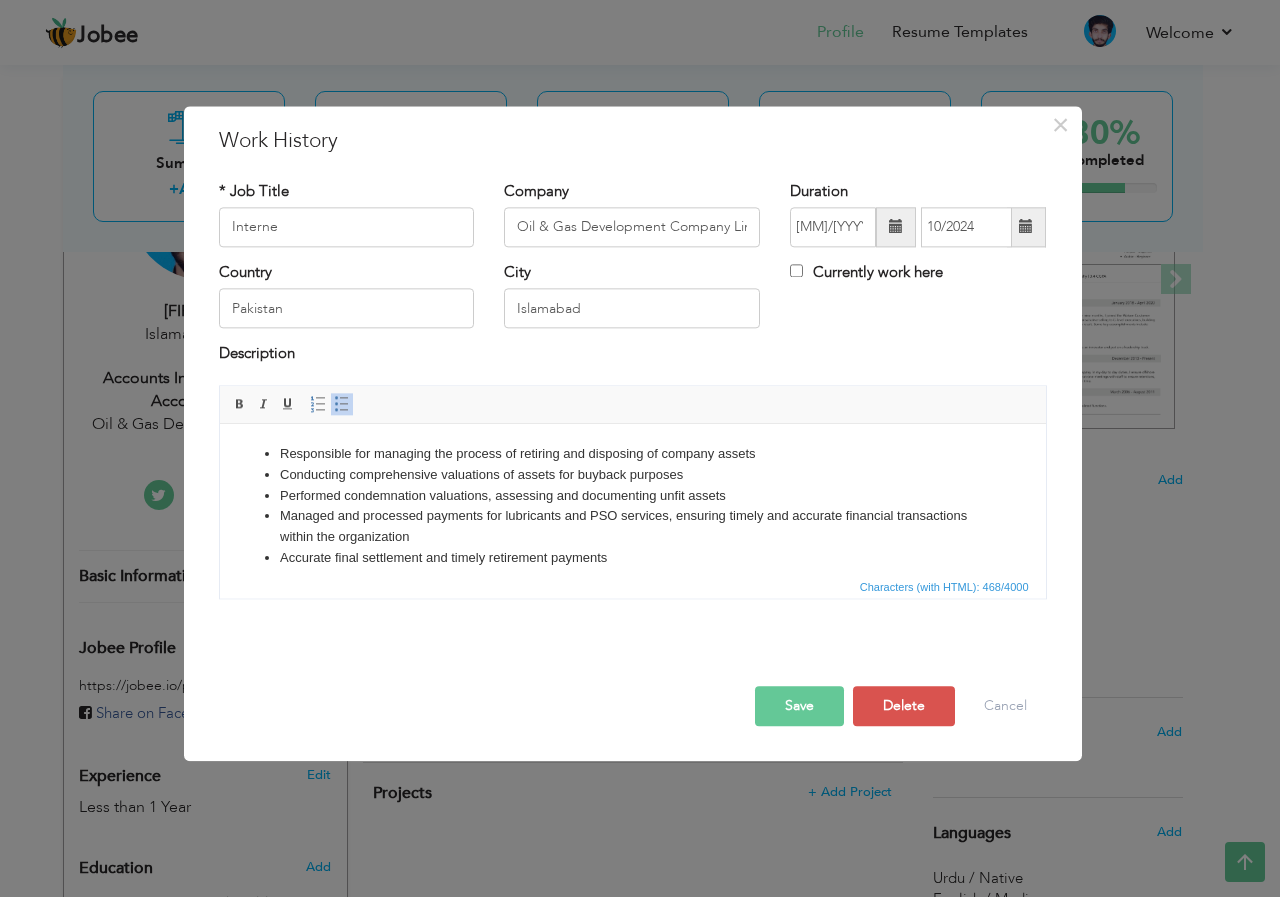click on "Save" at bounding box center (799, 706) 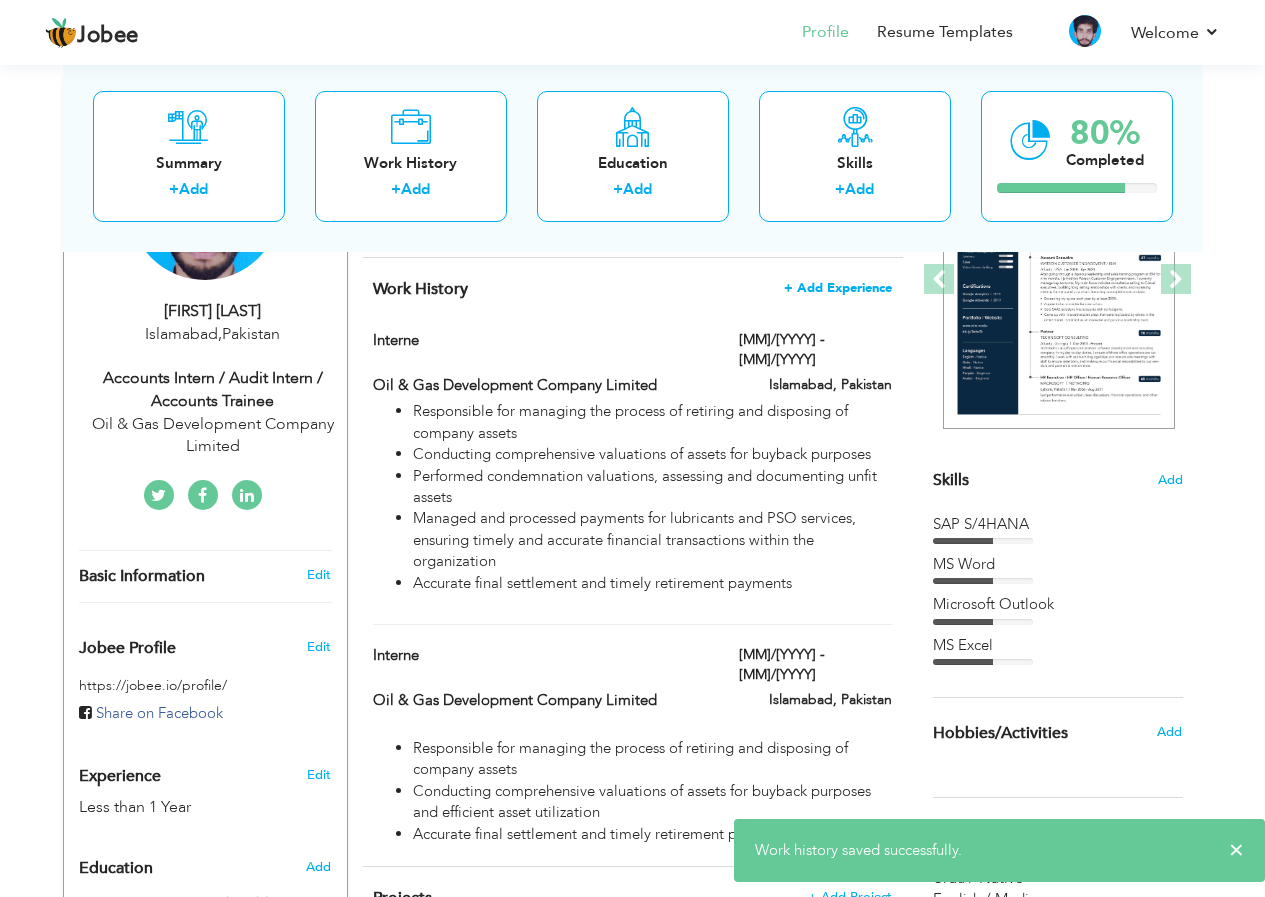 click on "+ Add Experience" at bounding box center (838, 288) 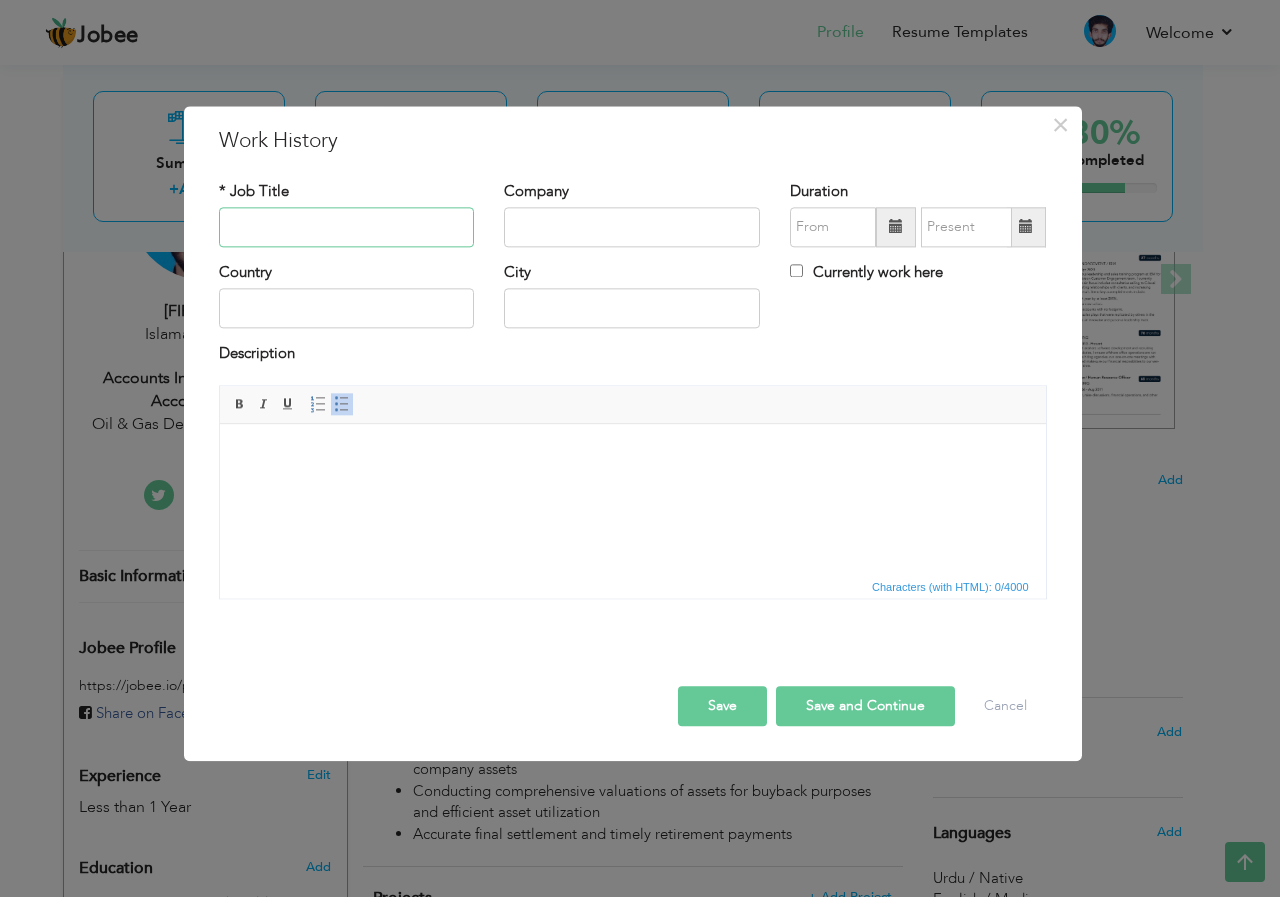 click at bounding box center (347, 227) 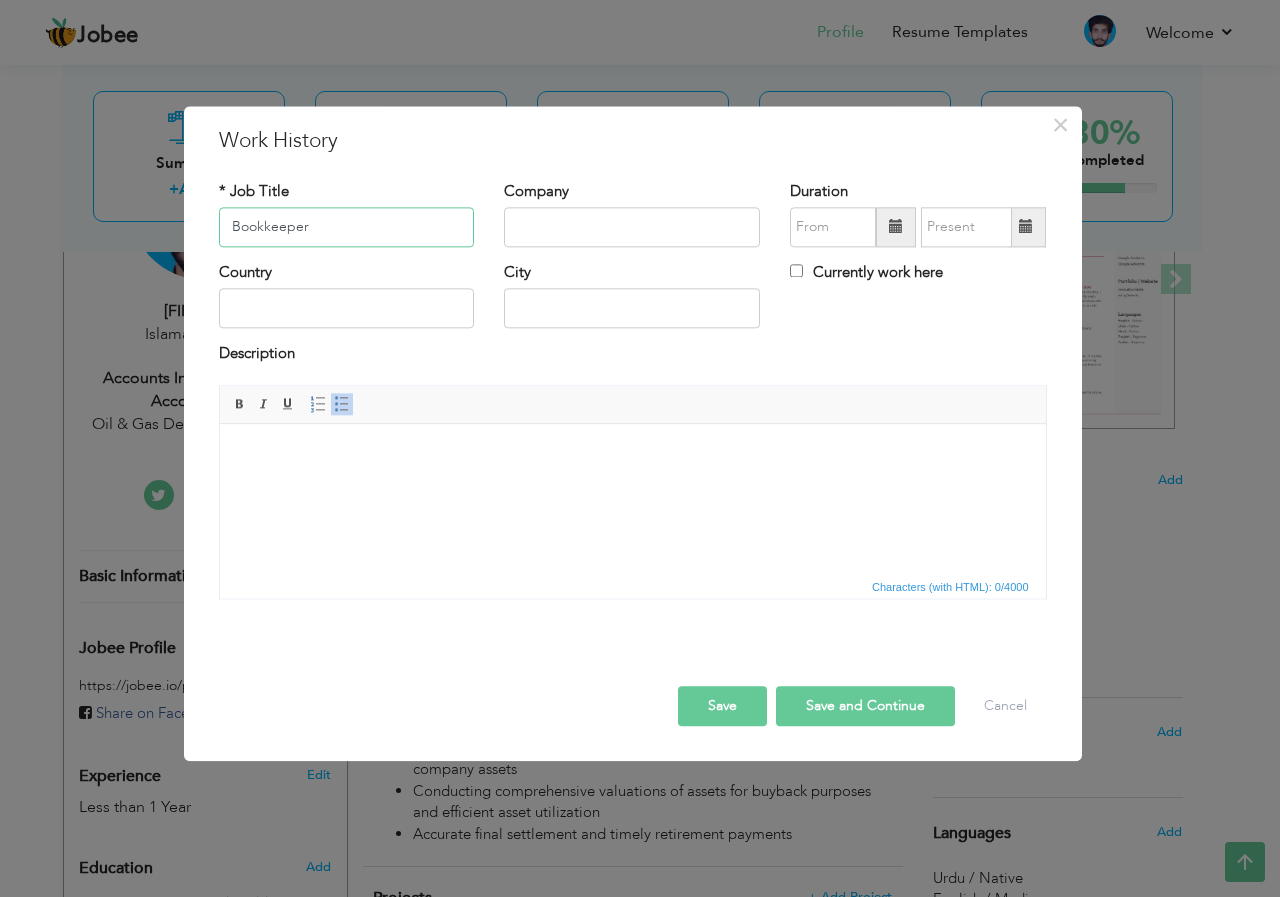 type on "Bookkeeper" 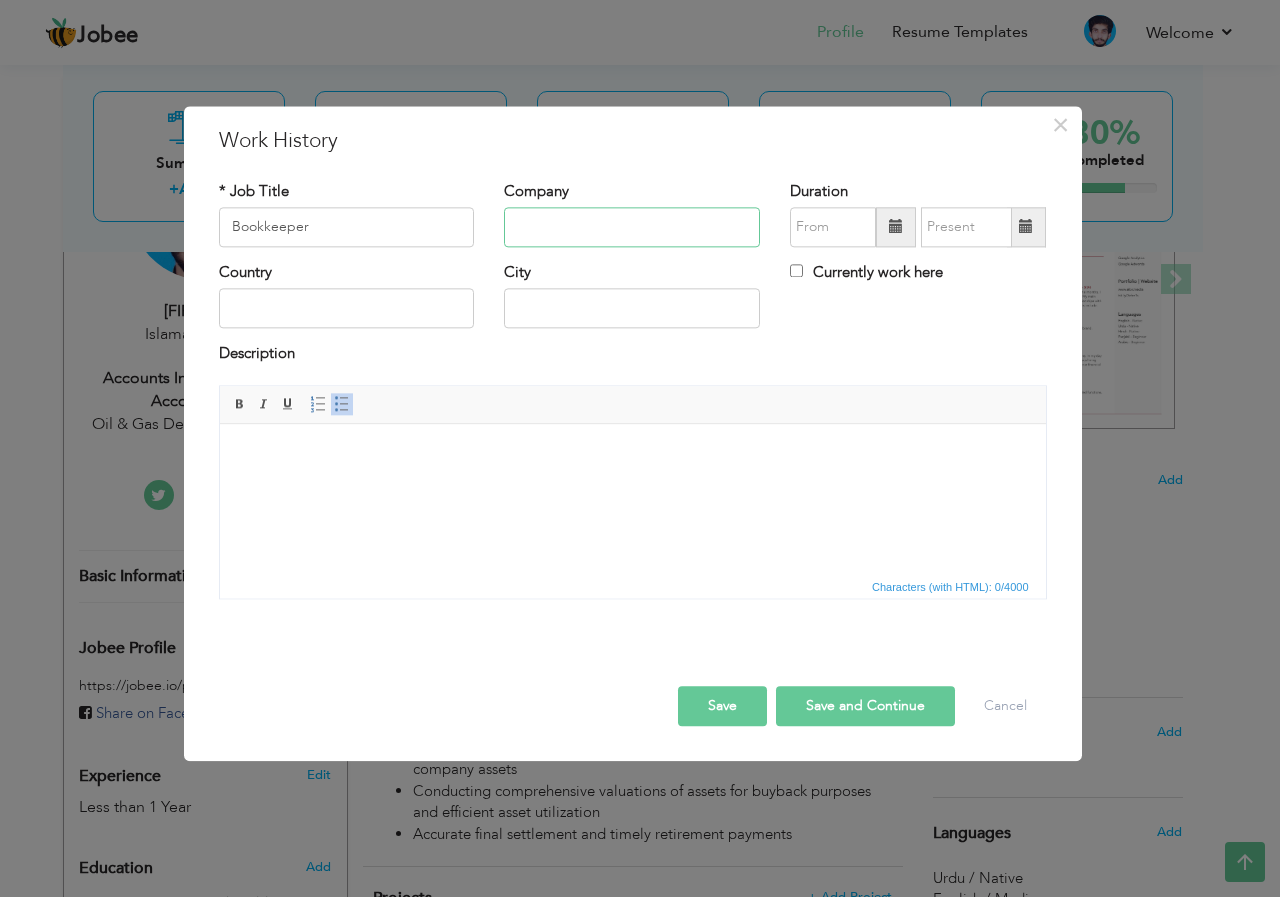 click at bounding box center [632, 227] 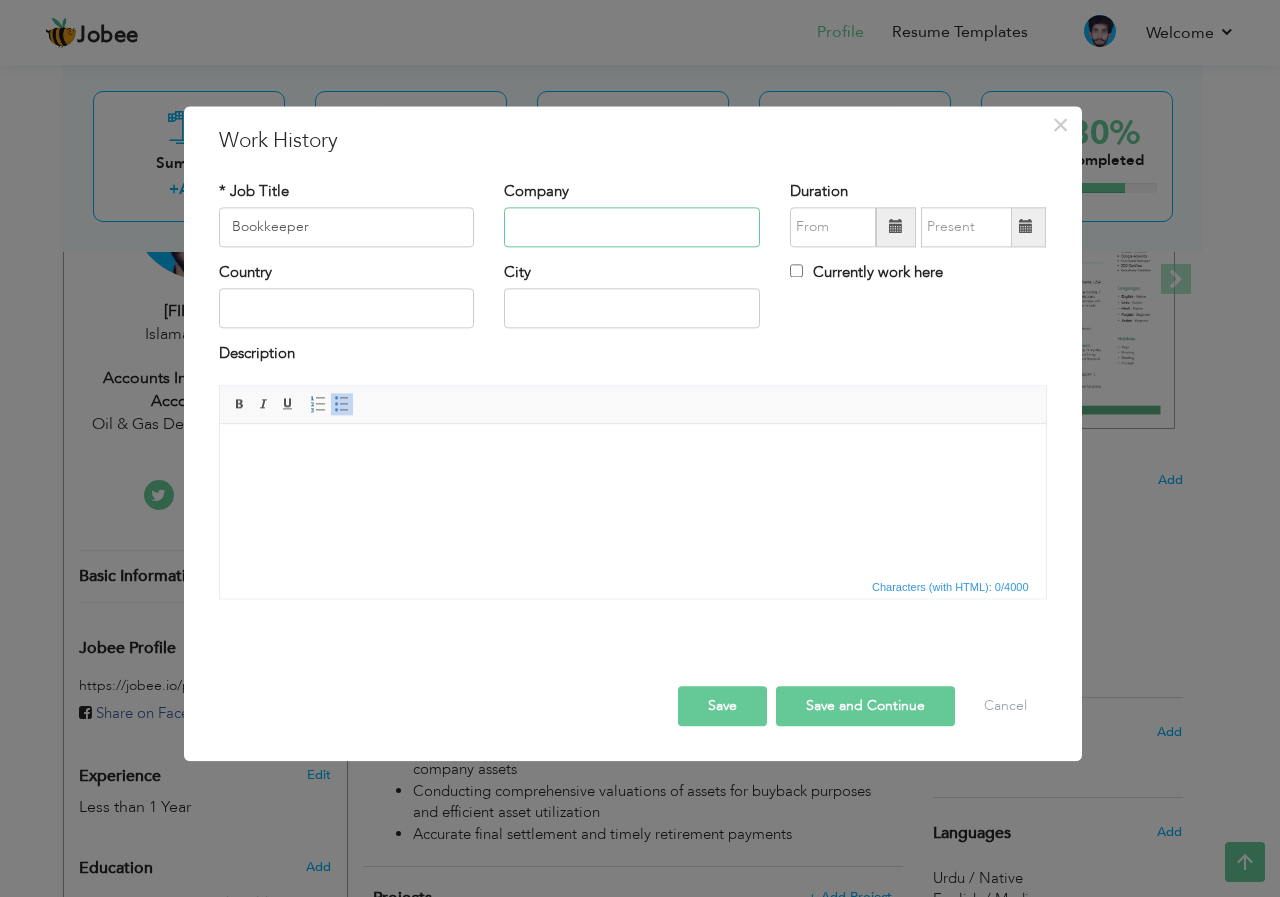 paste on "E-Back Office Services (Client: Radiant  Distribution Pepsi)" 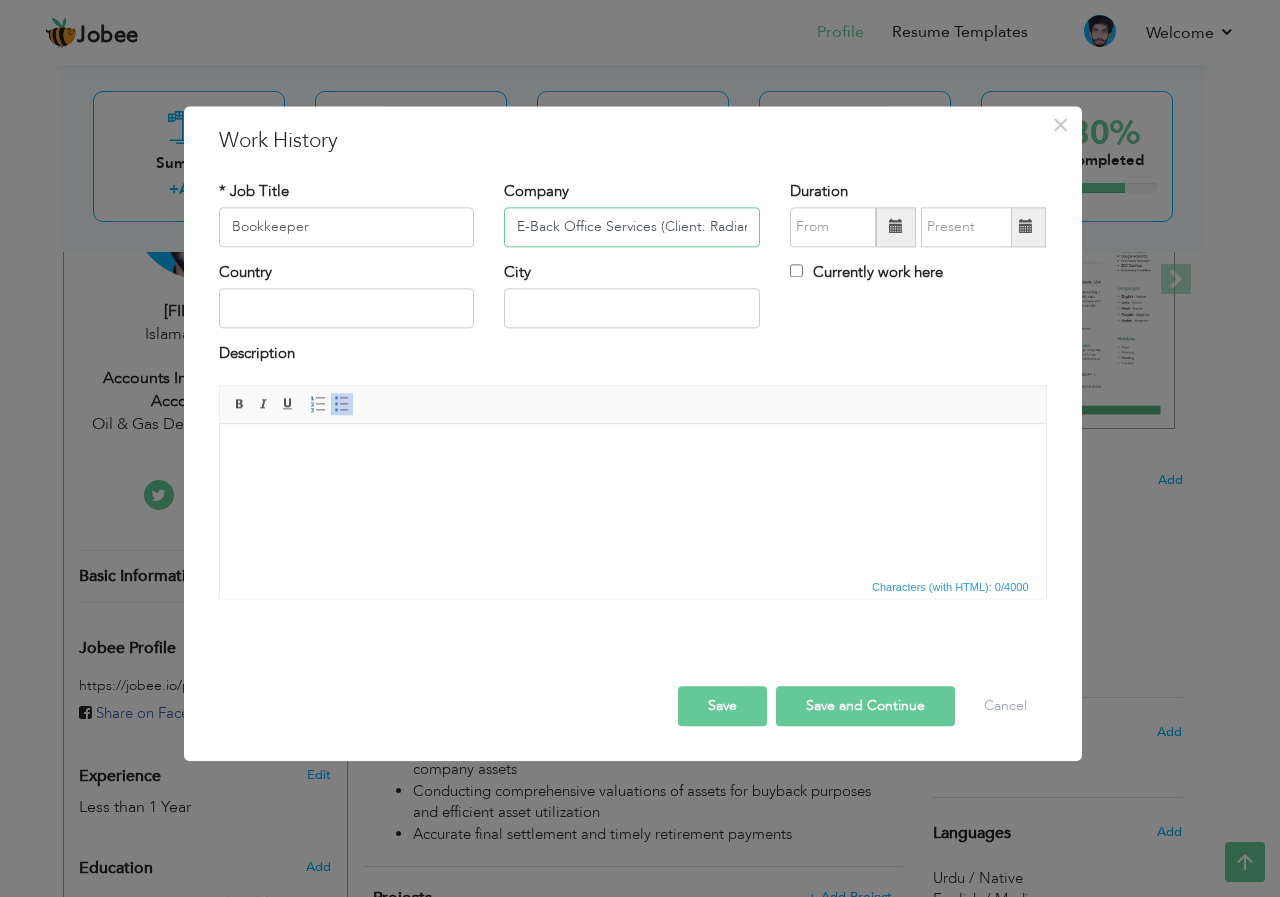 scroll, scrollTop: 0, scrollLeft: 131, axis: horizontal 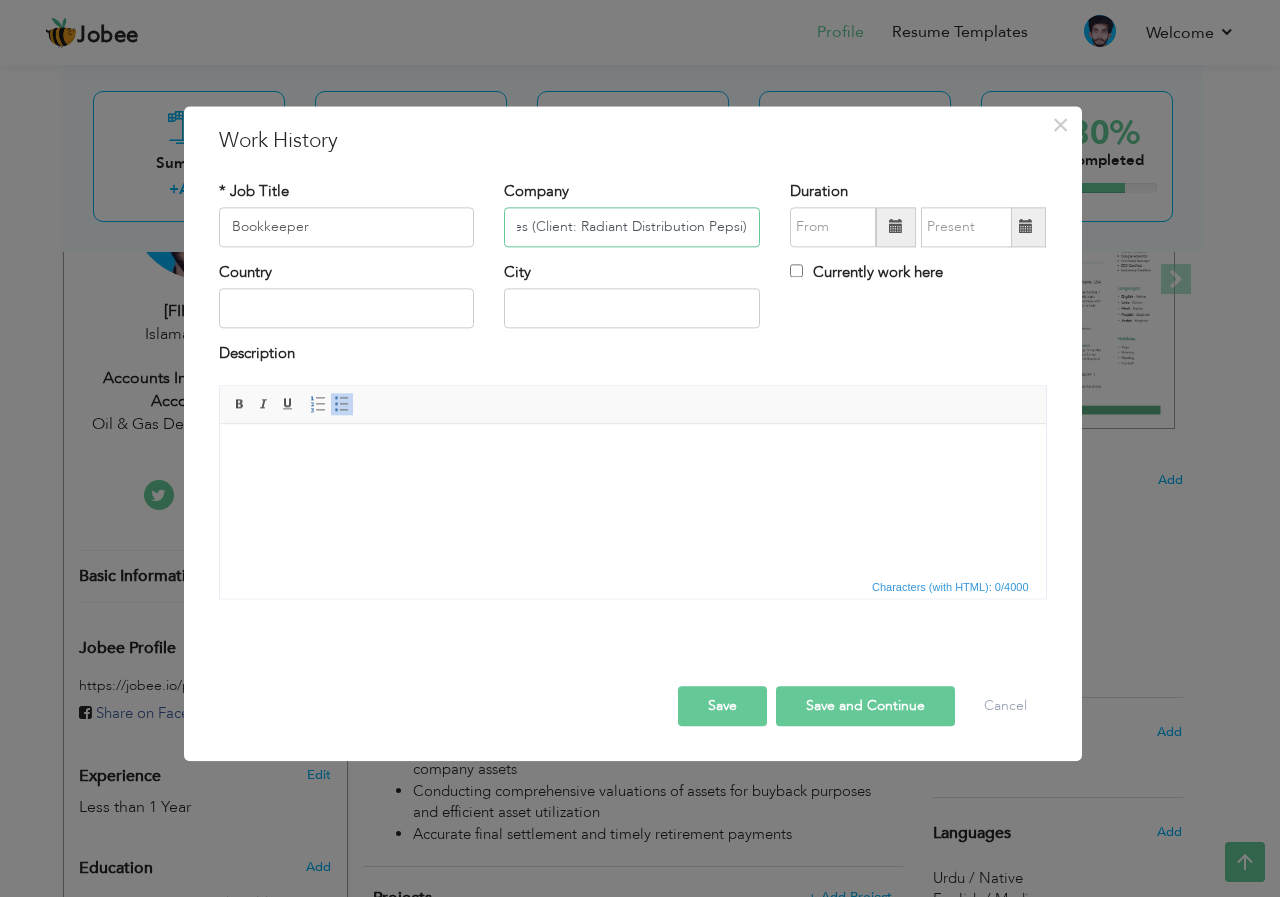 type on "E-Back Office Services (Client: Radiant  Distribution Pepsi)" 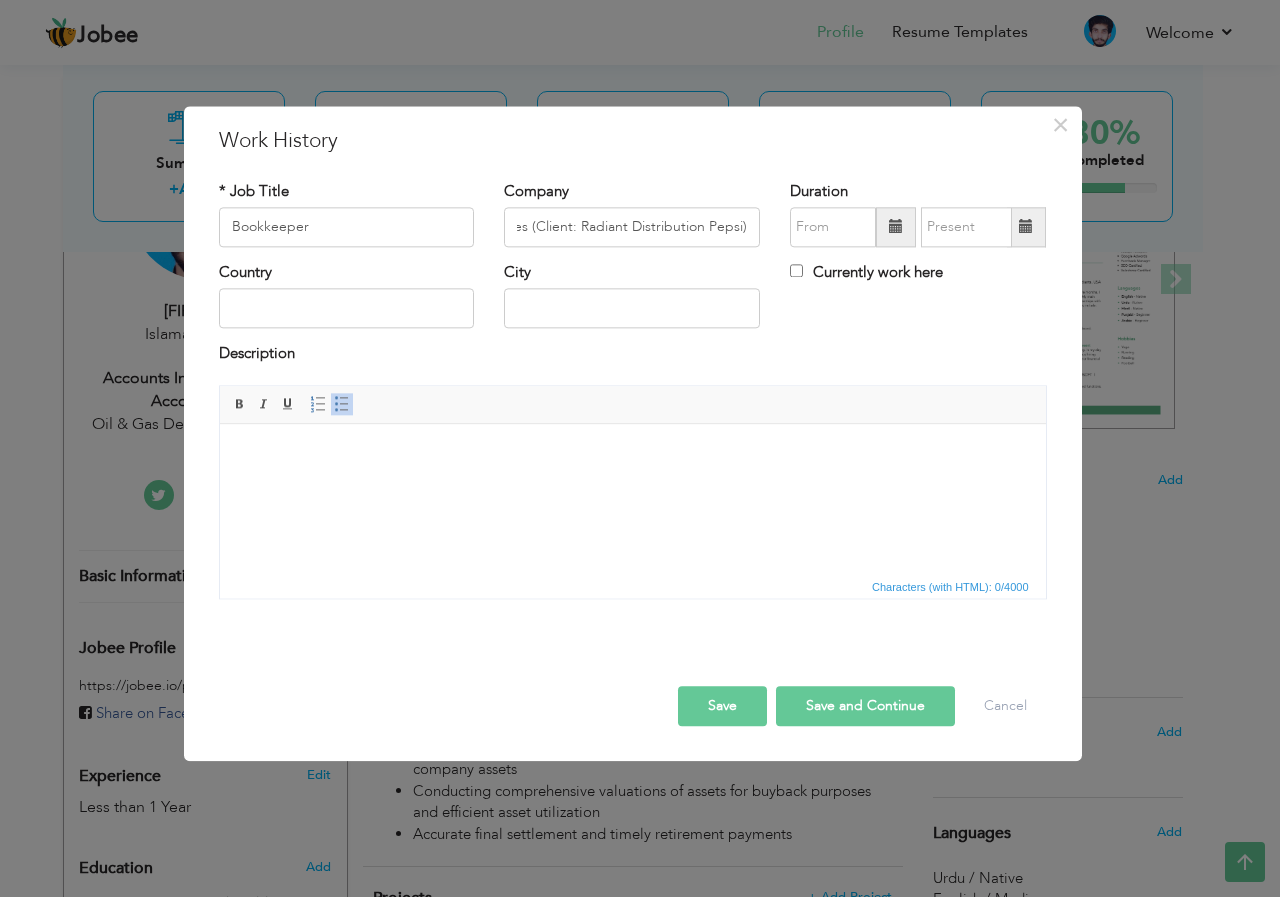 click at bounding box center (896, 227) 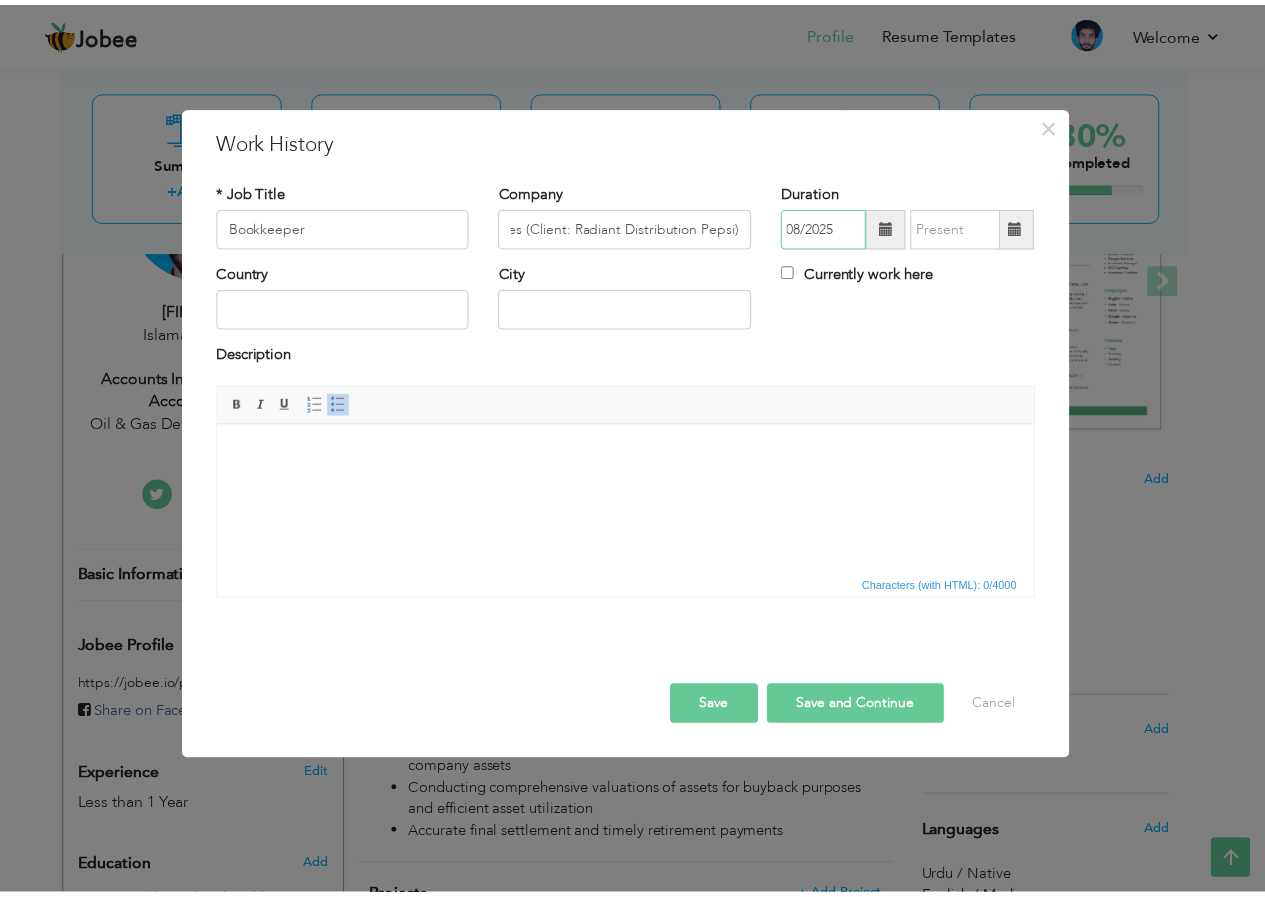 scroll, scrollTop: 0, scrollLeft: 0, axis: both 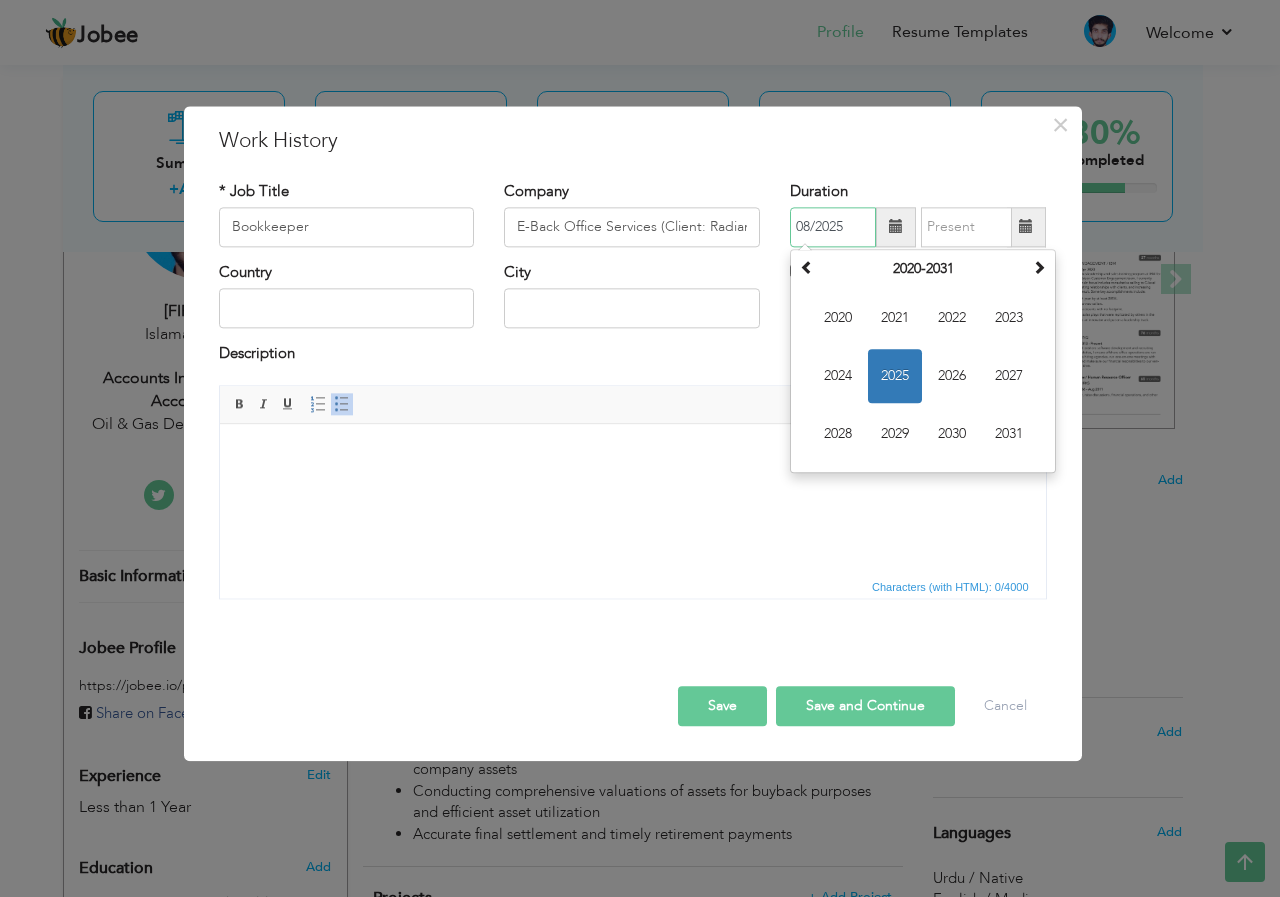 click on "2025" at bounding box center (895, 376) 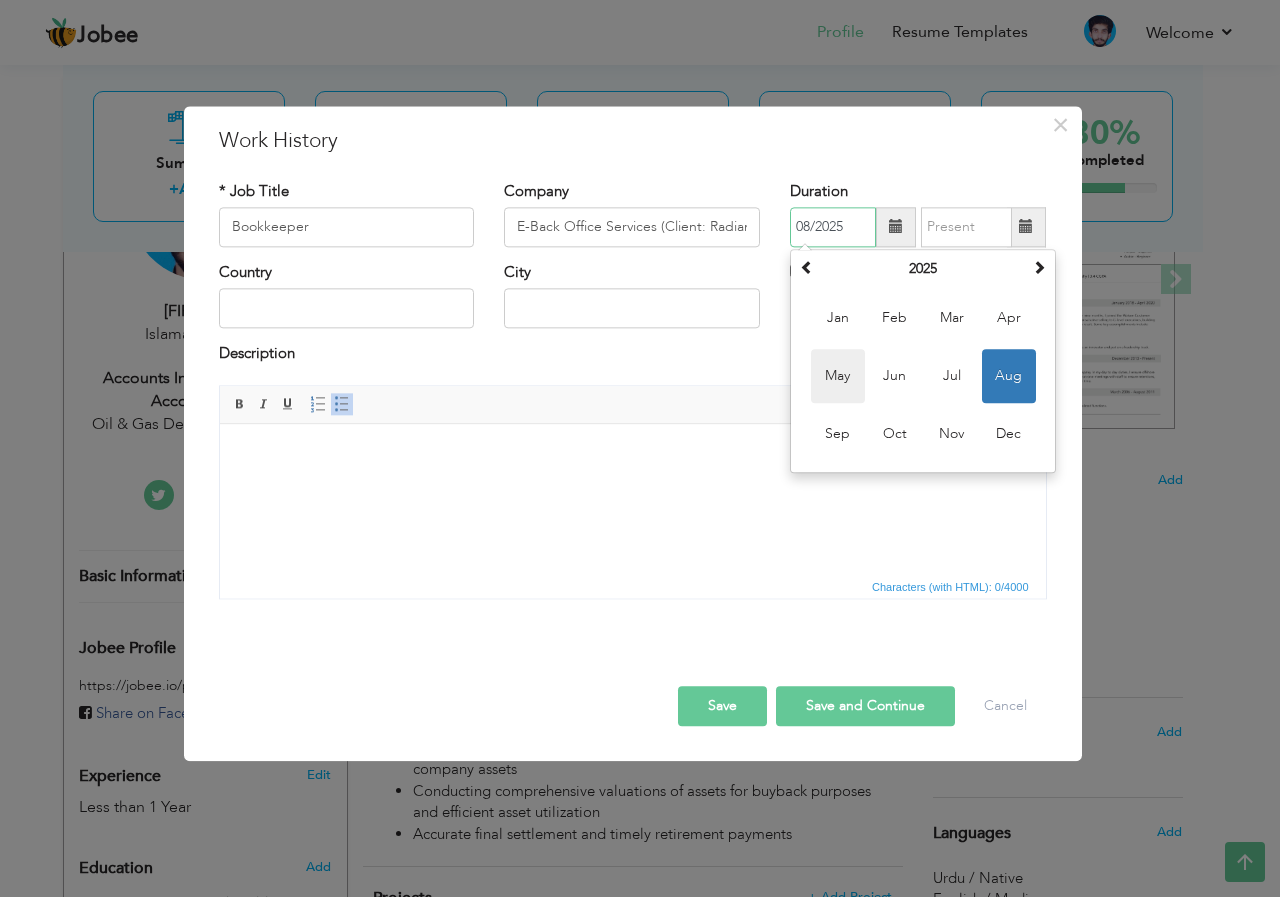 click on "May" at bounding box center [838, 376] 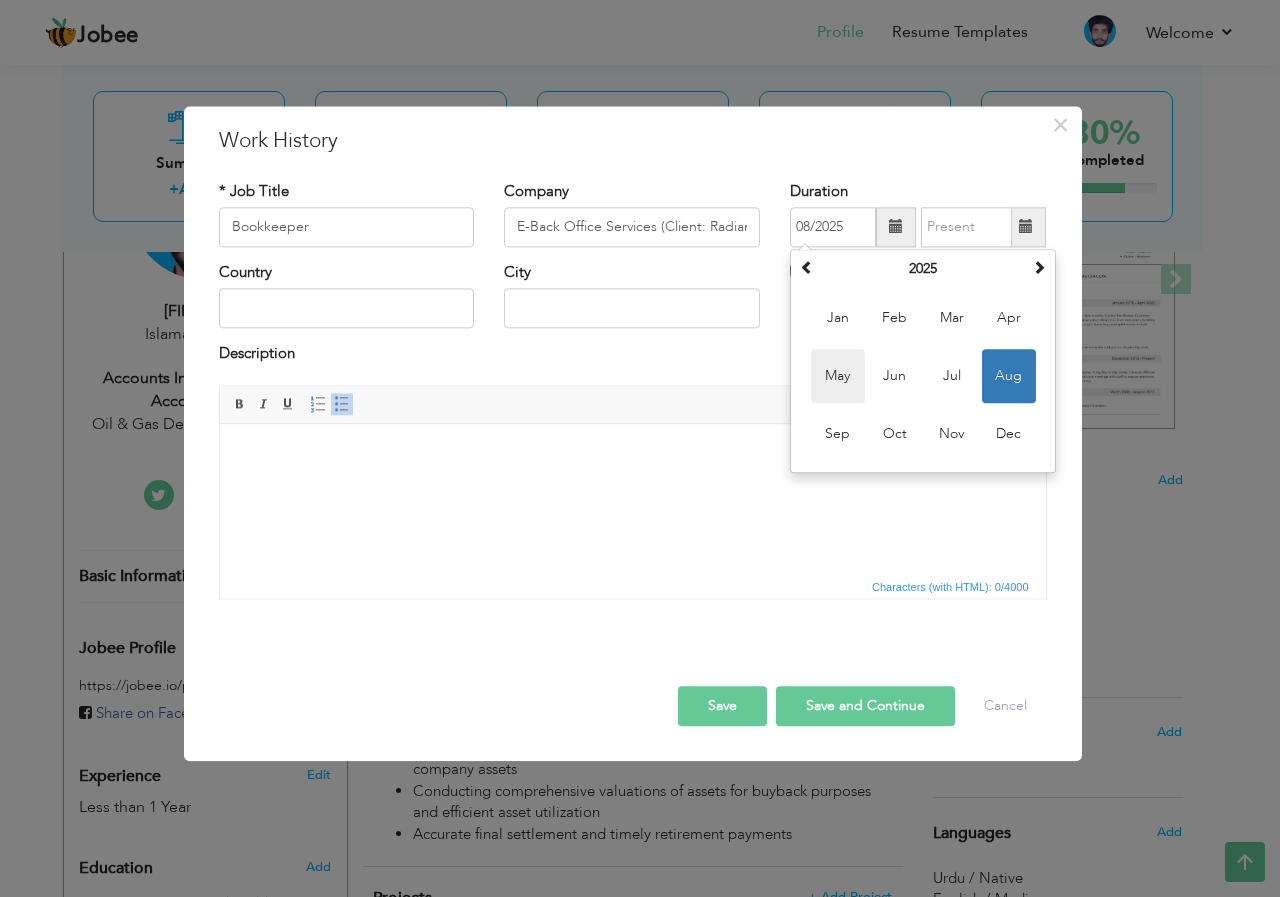 type on "05/2025" 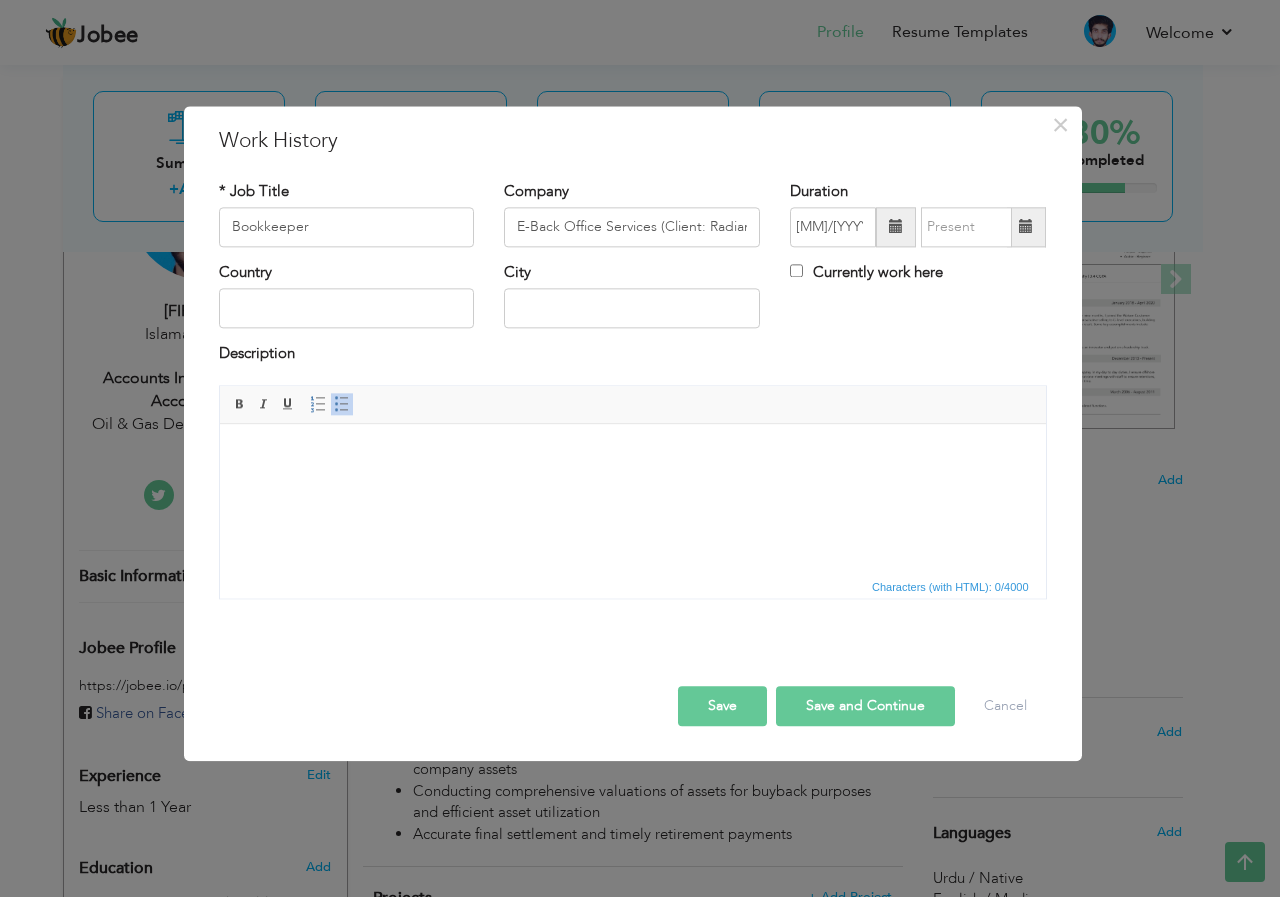 click at bounding box center (1026, 227) 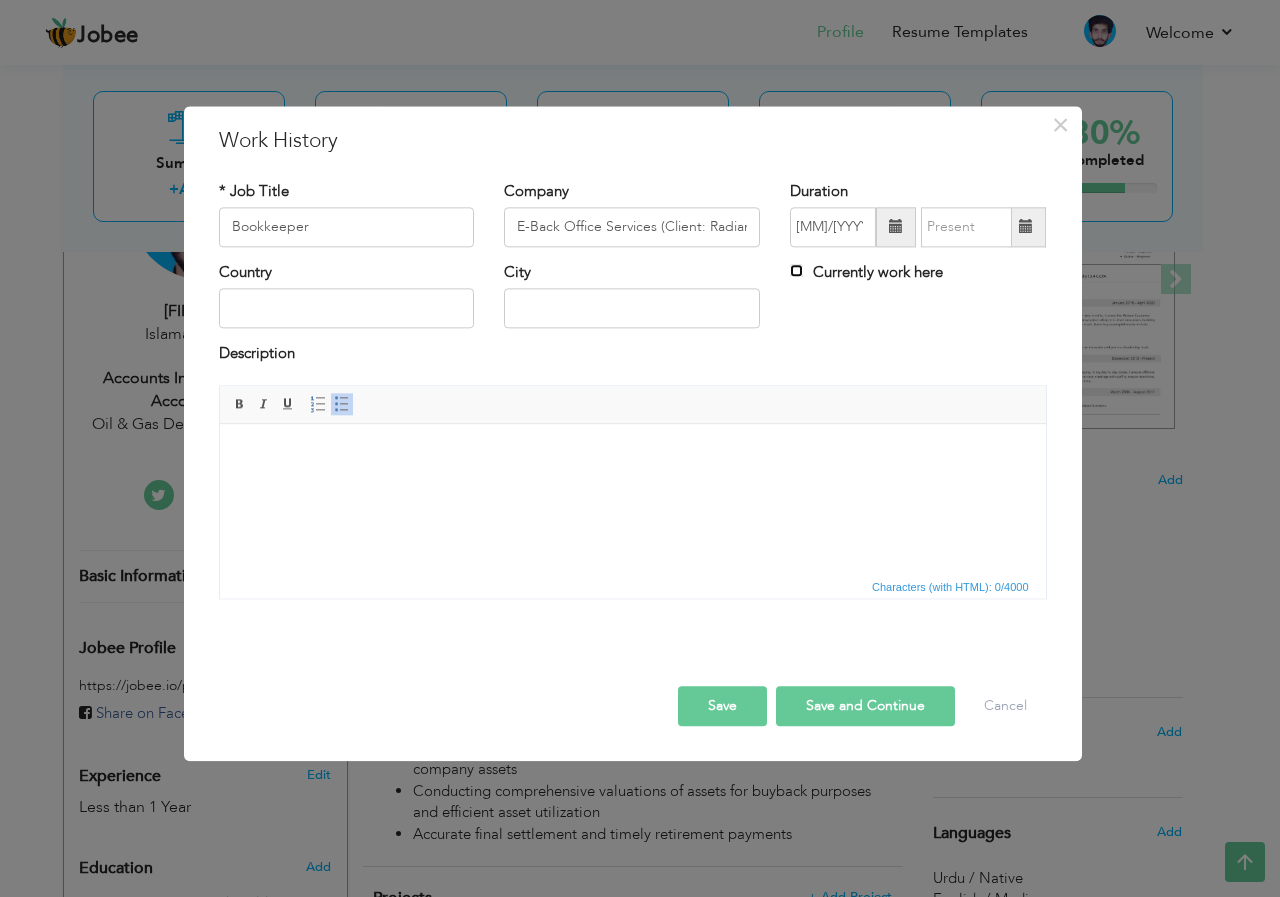 drag, startPoint x: 792, startPoint y: 275, endPoint x: 804, endPoint y: 275, distance: 12 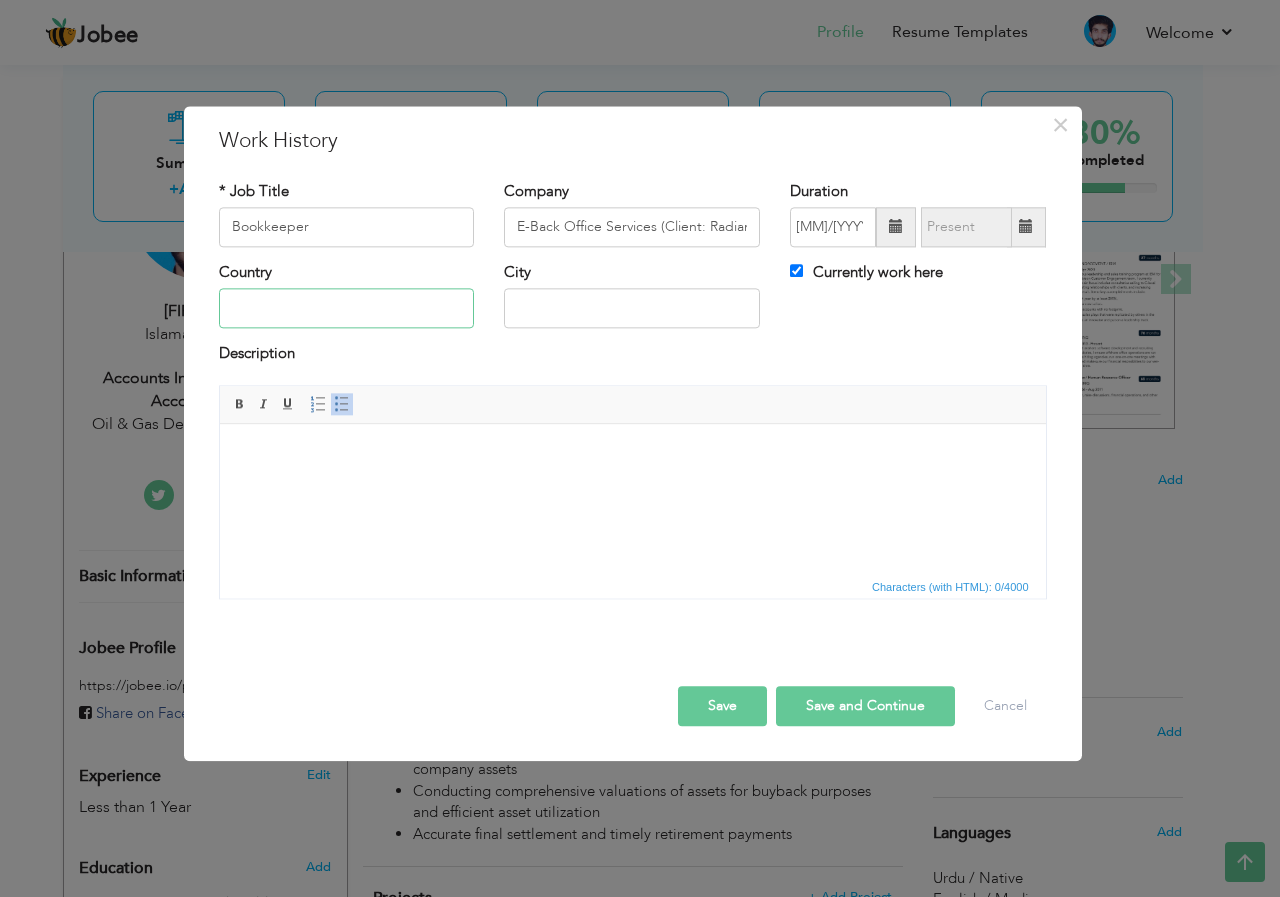 click at bounding box center (347, 309) 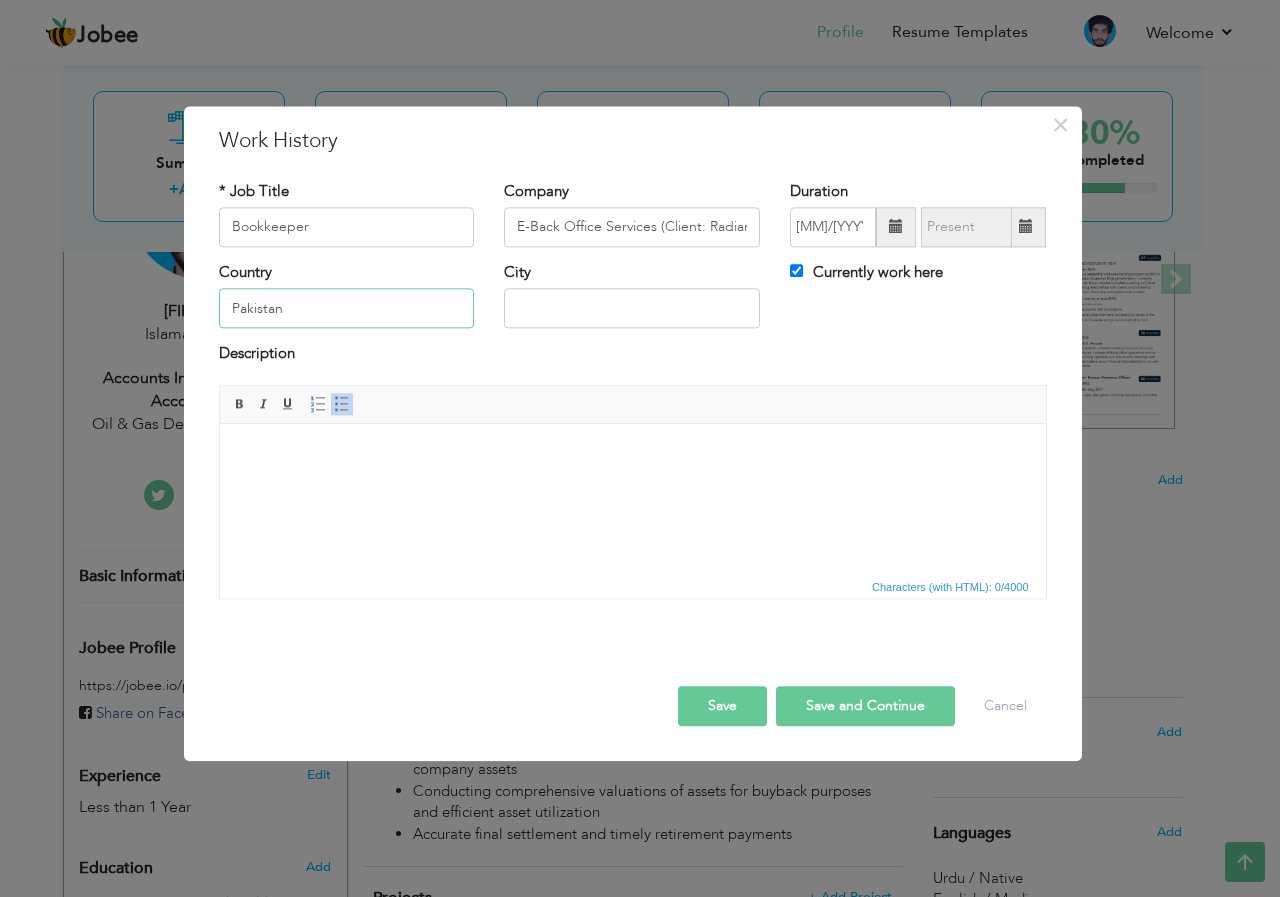 type on "Pakistan" 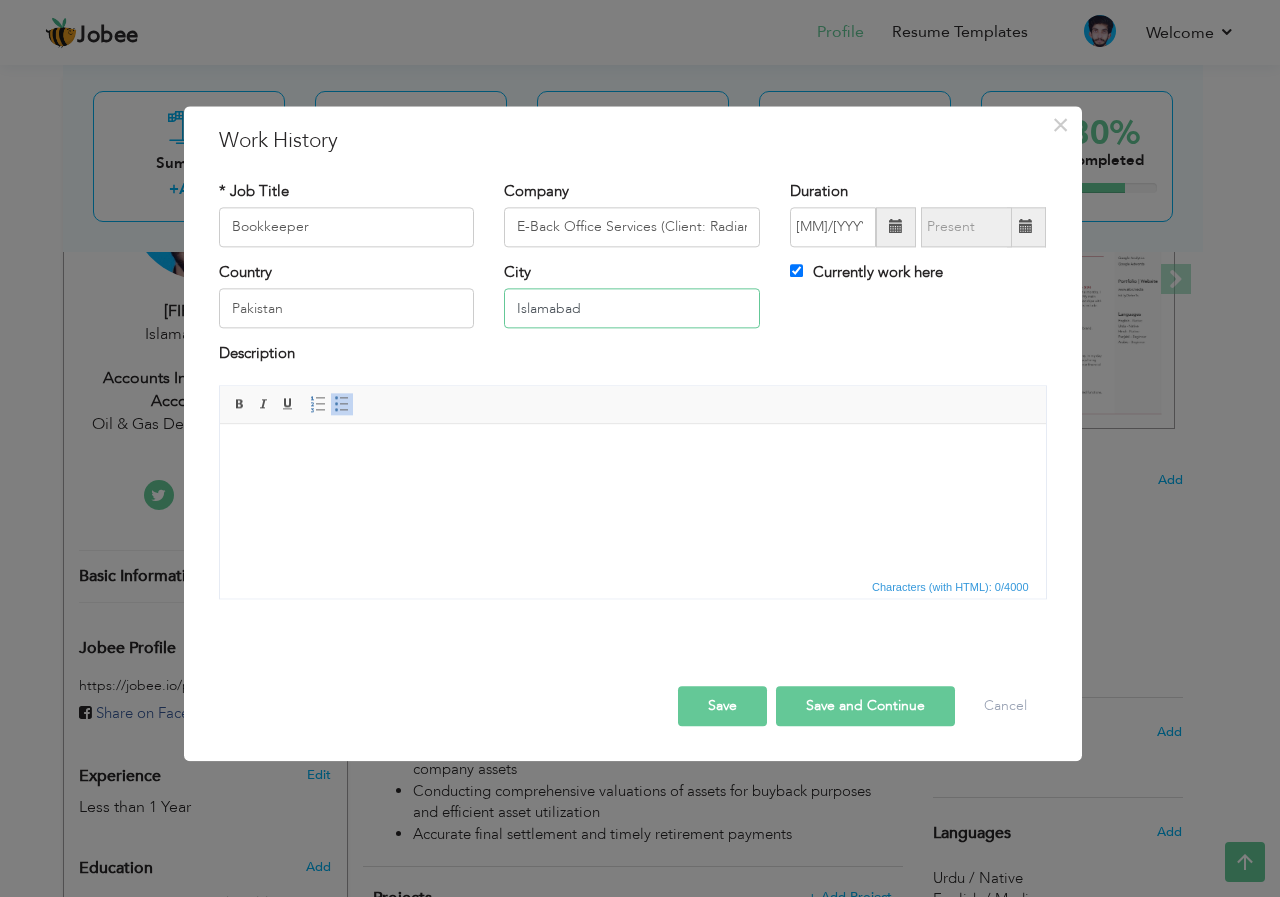 type on "Islamabad" 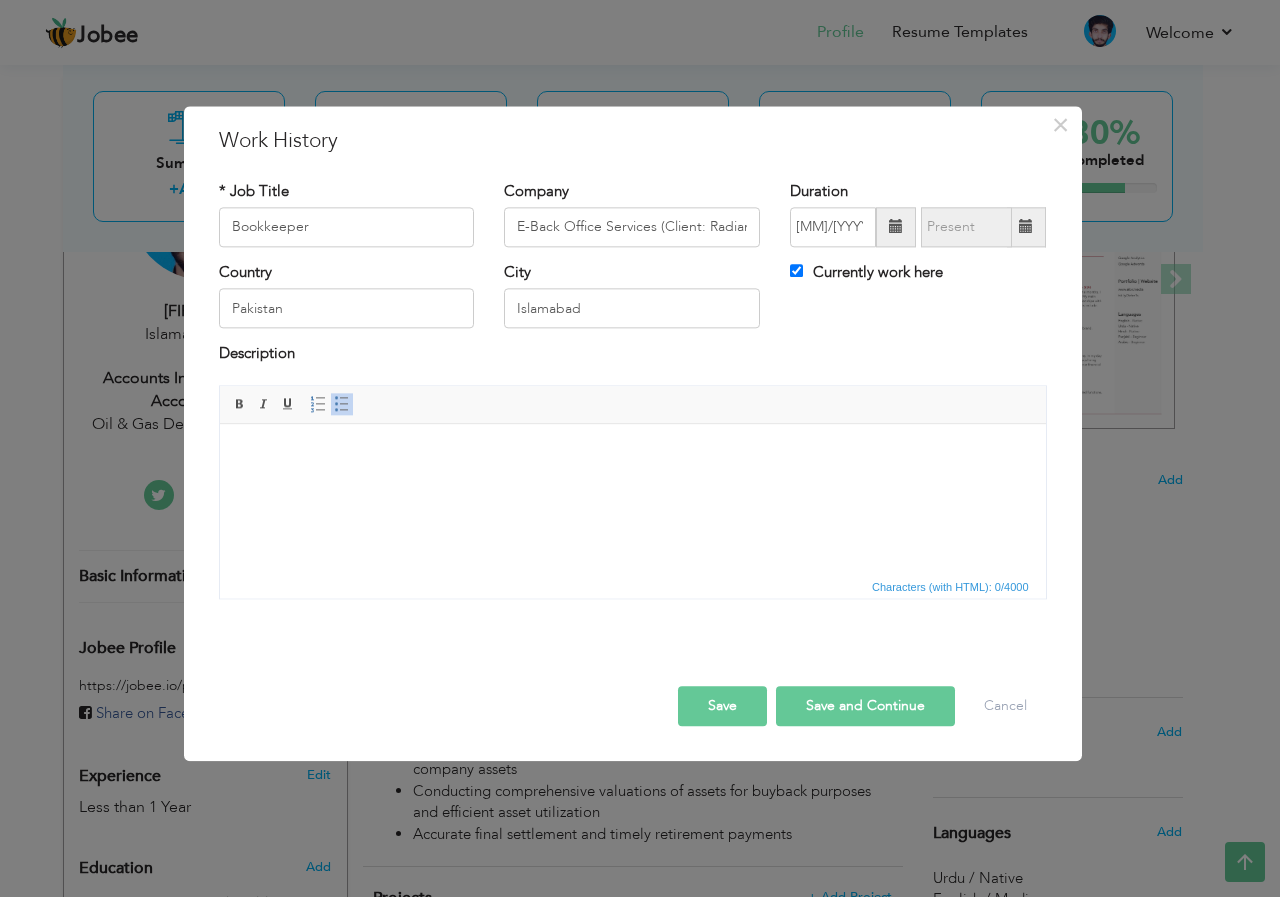 click at bounding box center [632, 454] 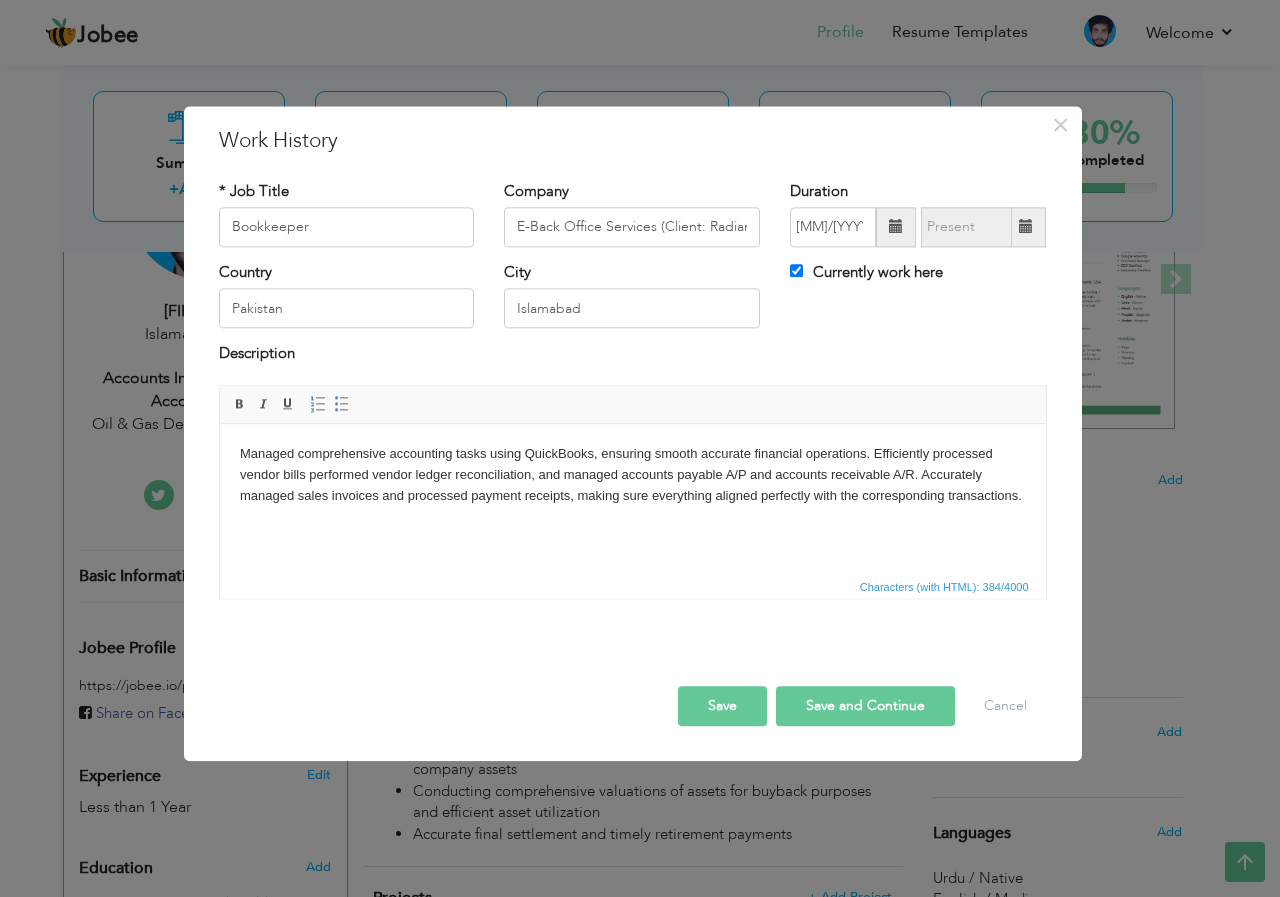 click on "Managed comprehensive accounting tasks using QuickBooks, ensuring smooth accurate financial operations. Efficiently processed vendor bills performed vendor ledger reconciliation, and managed accounts payable A/P and accounts receivable A/R. Accurately managed sales invoices and processed payment receipts, making sure everything aligned perfectly with the corresponding transactions." at bounding box center [632, 475] 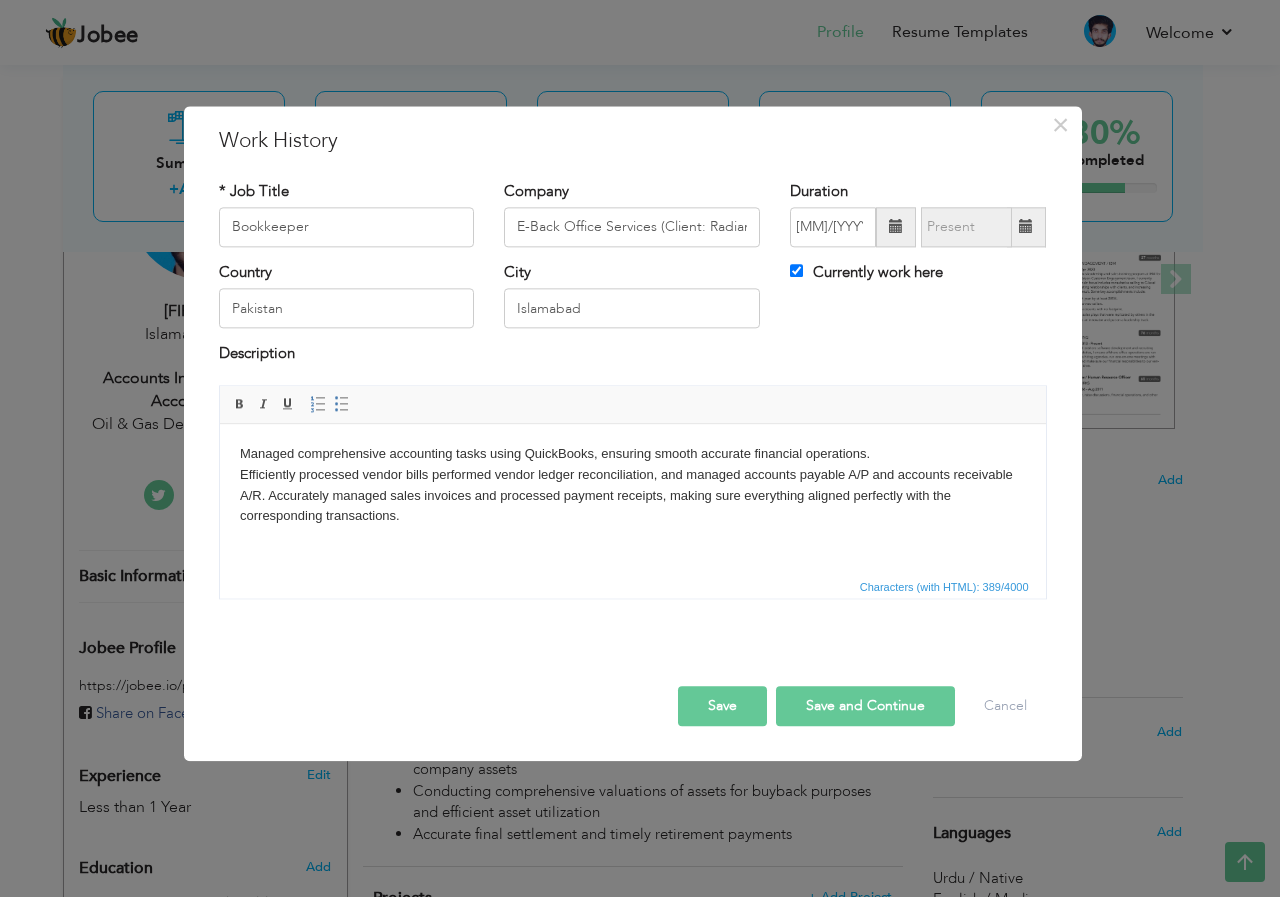 click on "Managed comprehensive accounting tasks using QuickBooks, ensuring smooth accurate financial operations.  ​​​​​​​ Efficiently processed vendor bills performed vendor ledger reconciliation, and managed accounts payable A/P and accounts receivable A/R. Accurately managed sales invoices and processed payment receipts, making sure everything aligned perfectly with the corresponding transactions." at bounding box center [632, 485] 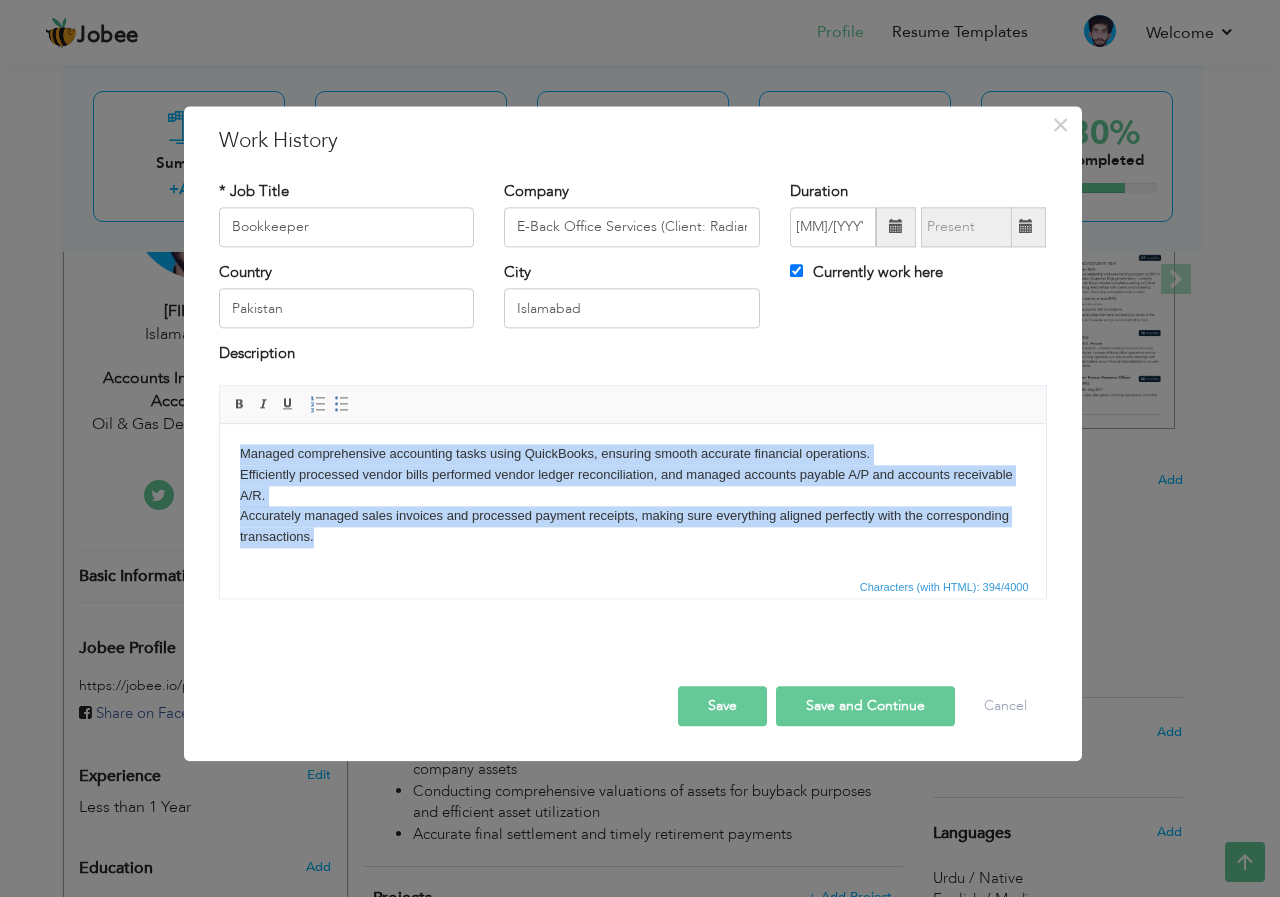 drag, startPoint x: 316, startPoint y: 535, endPoint x: 236, endPoint y: 428, distance: 133.60014 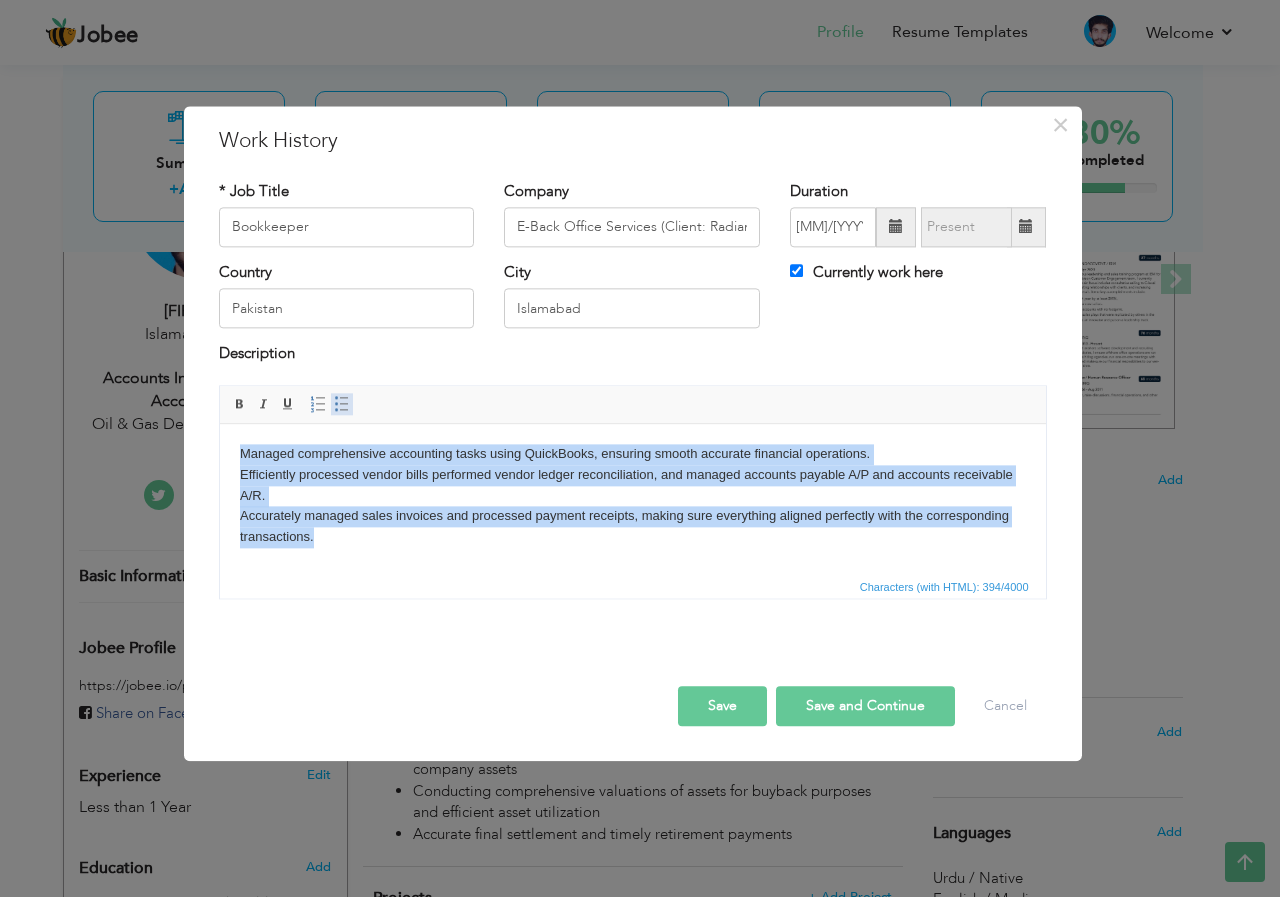click at bounding box center (342, 404) 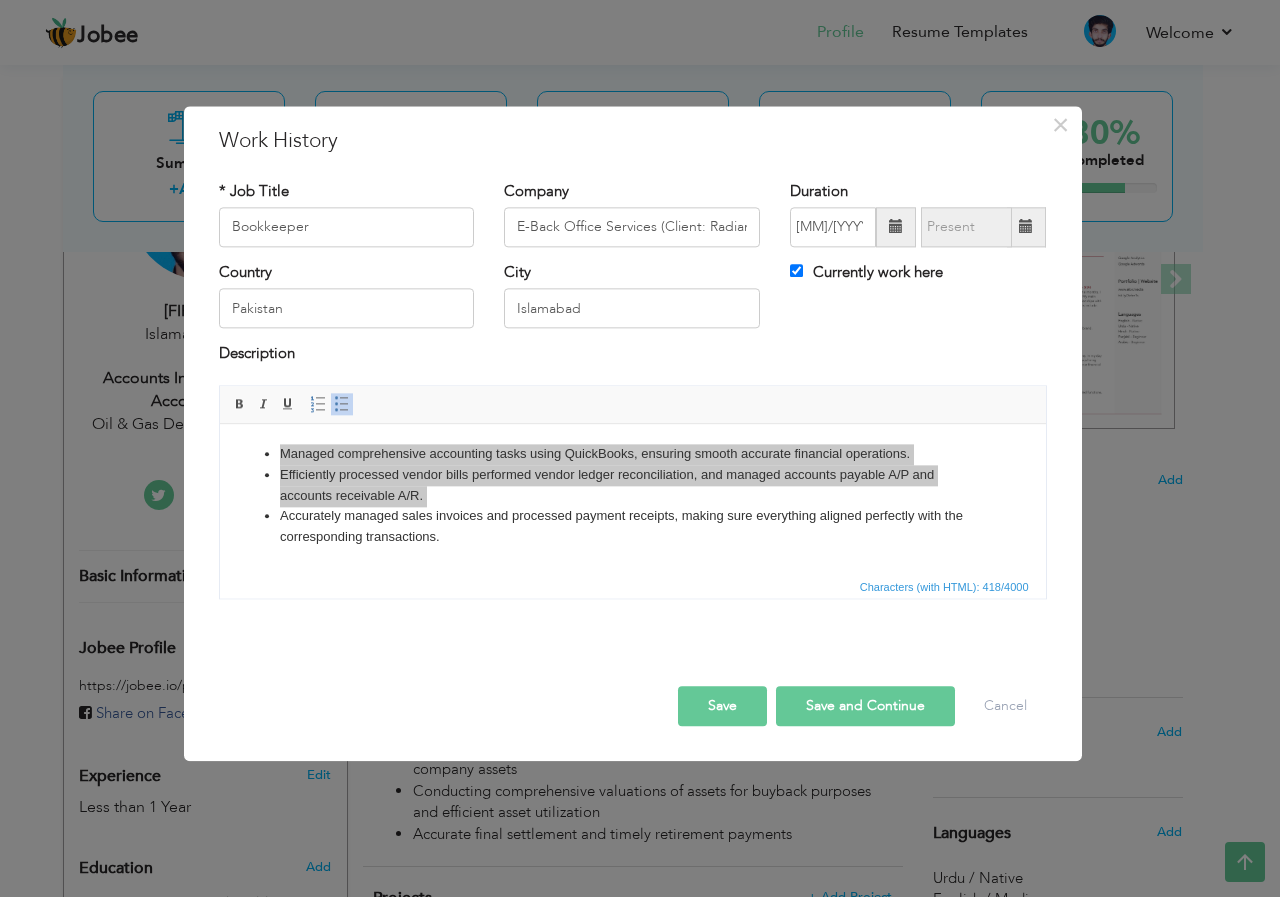 click on "Save and Continue" at bounding box center (865, 706) 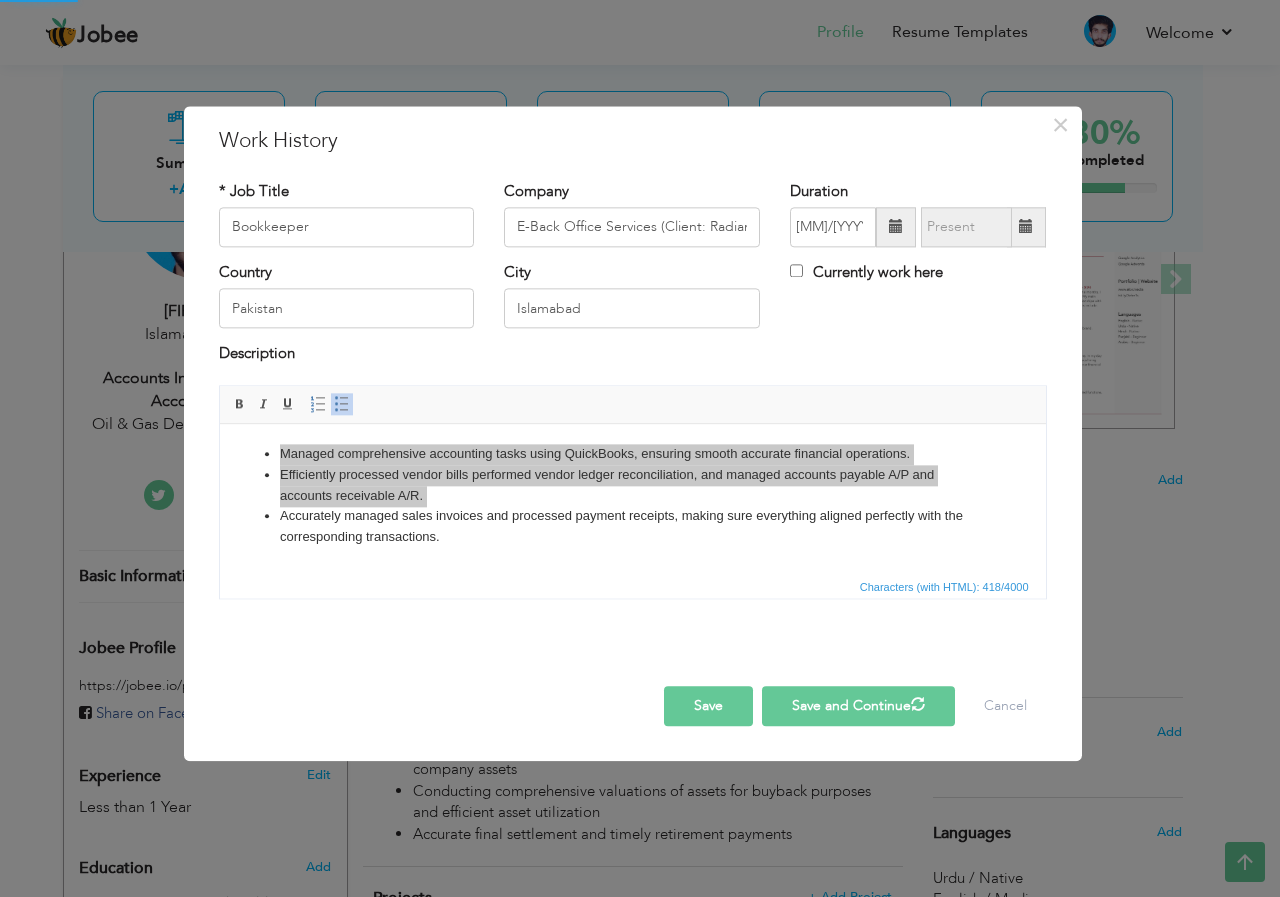 type 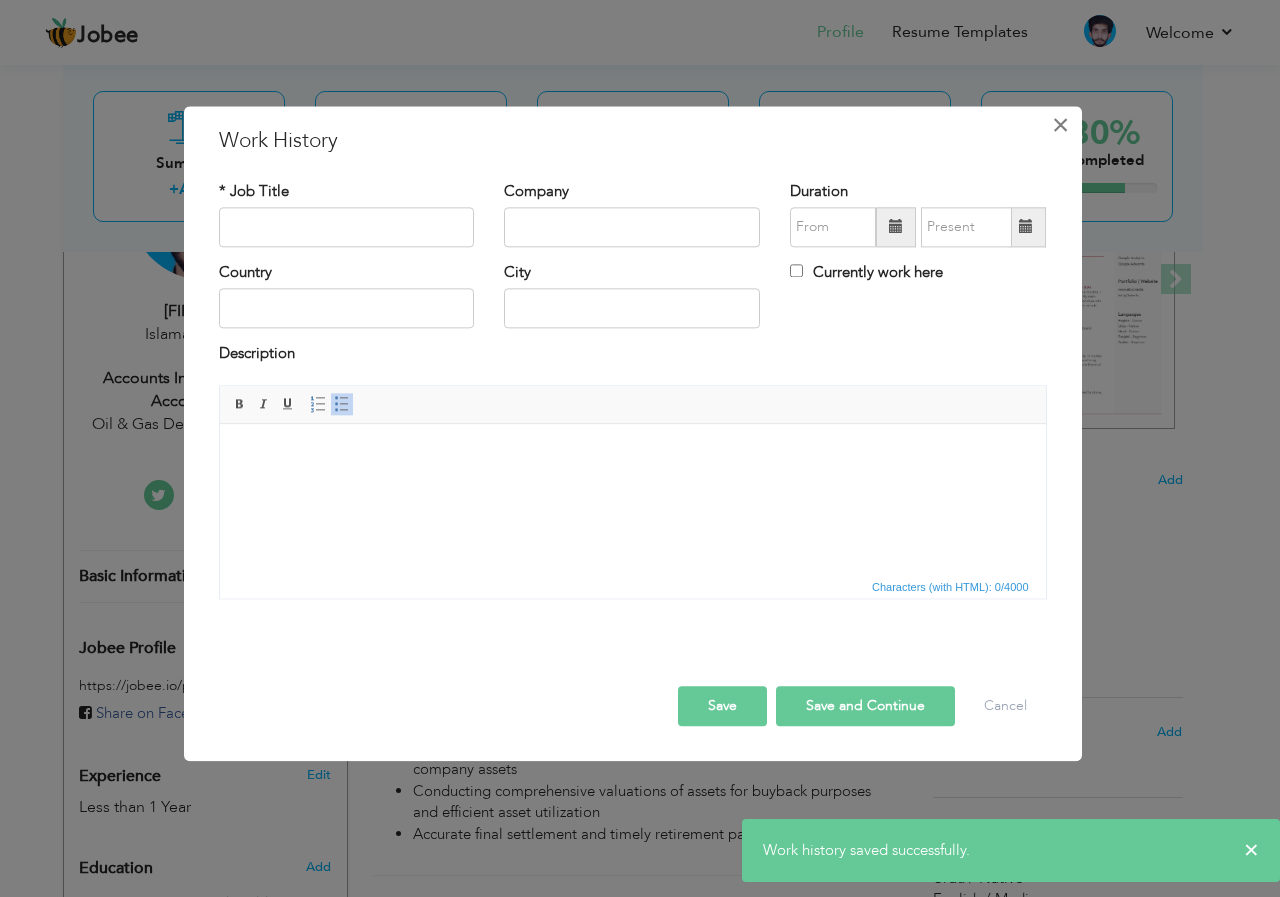 click on "×" at bounding box center (1060, 125) 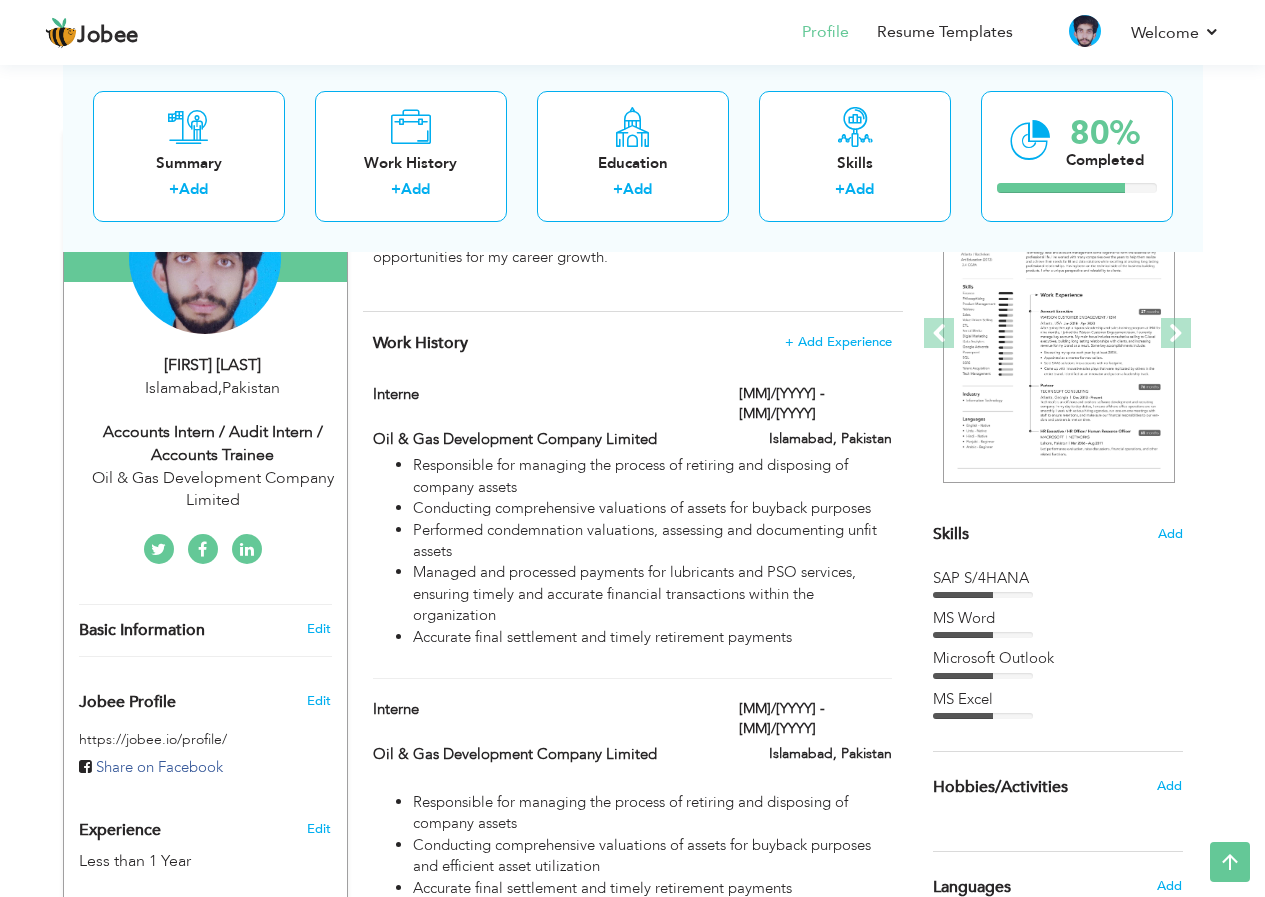 scroll, scrollTop: 0, scrollLeft: 0, axis: both 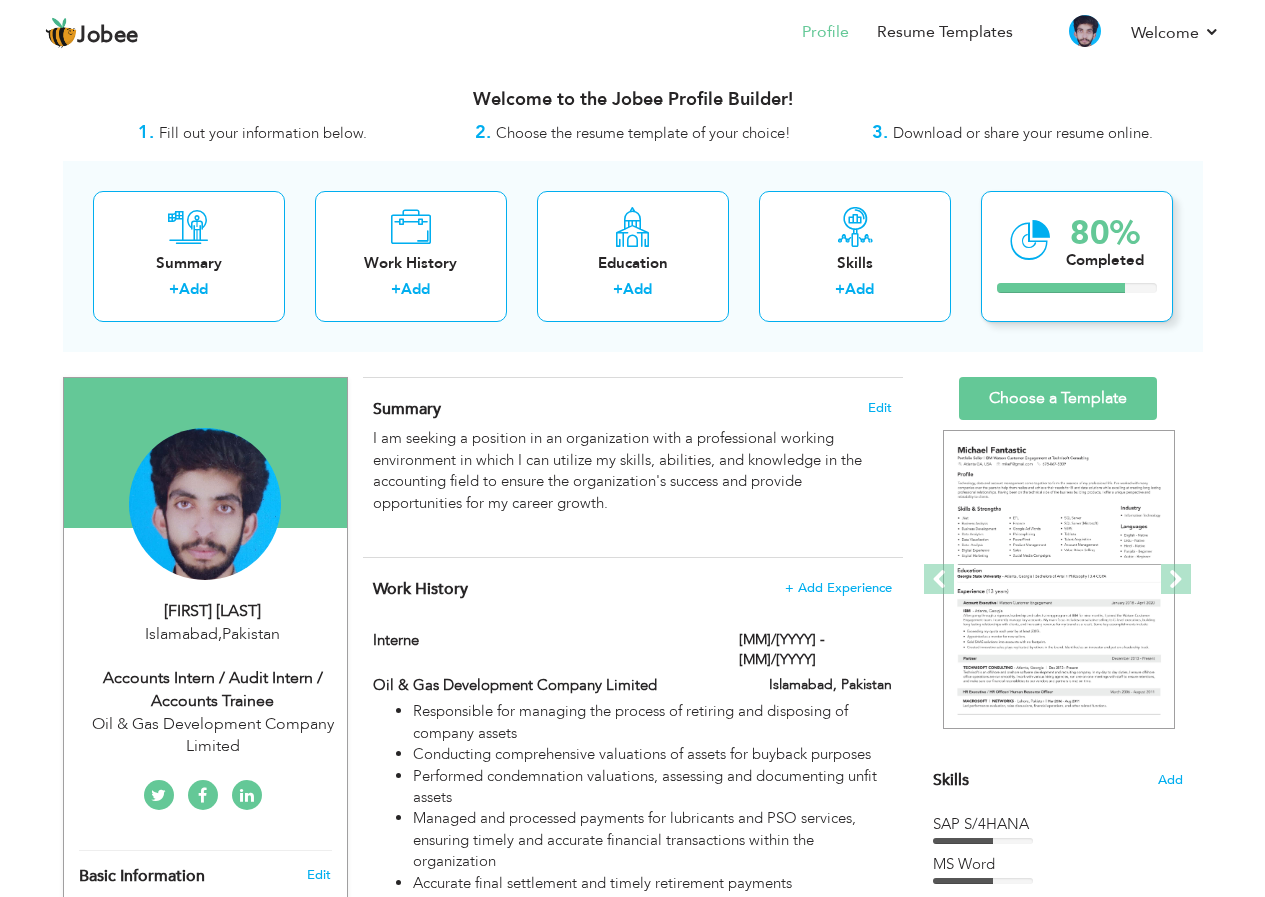 click at bounding box center [1061, 288] 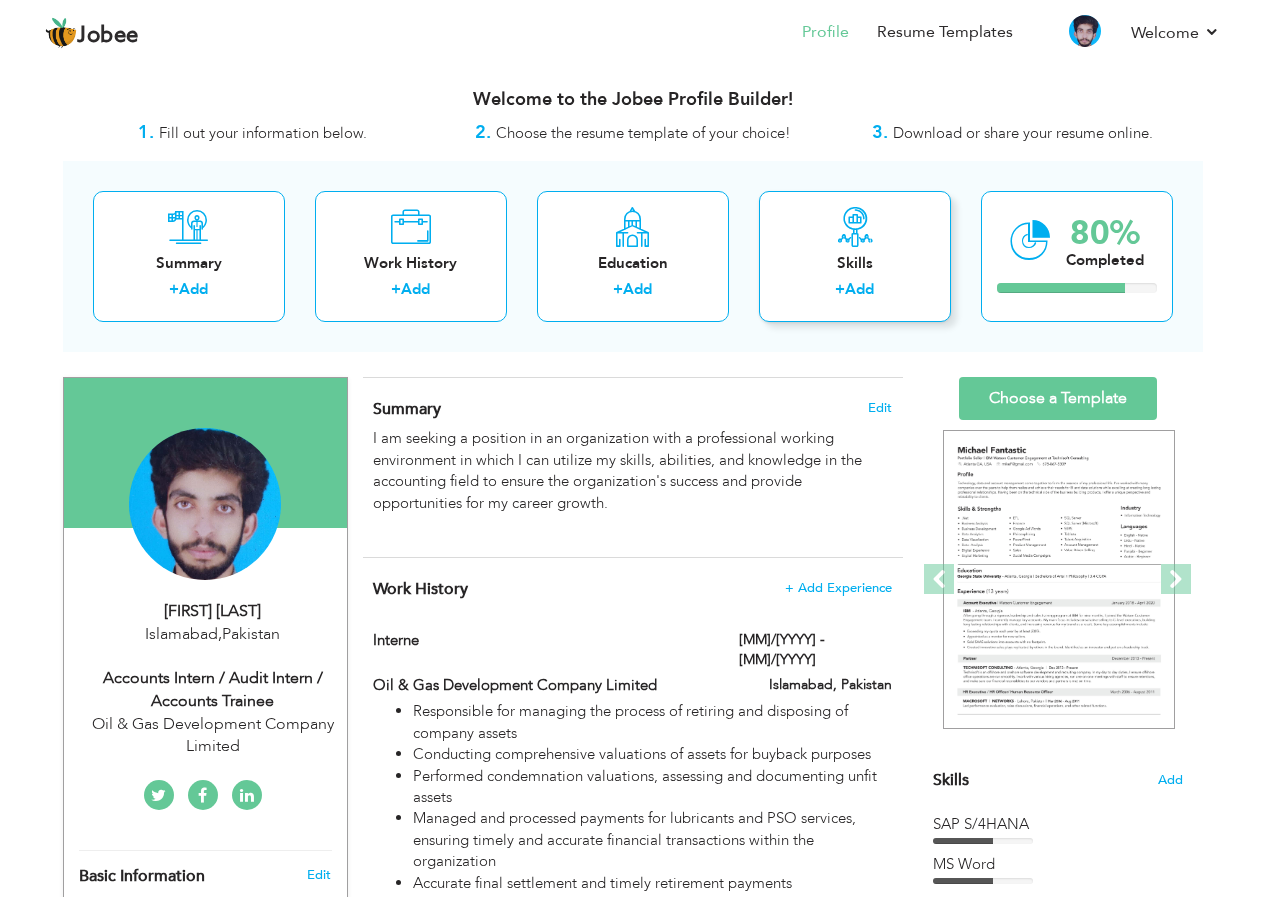 click on "Skills
+  Add" at bounding box center [855, 256] 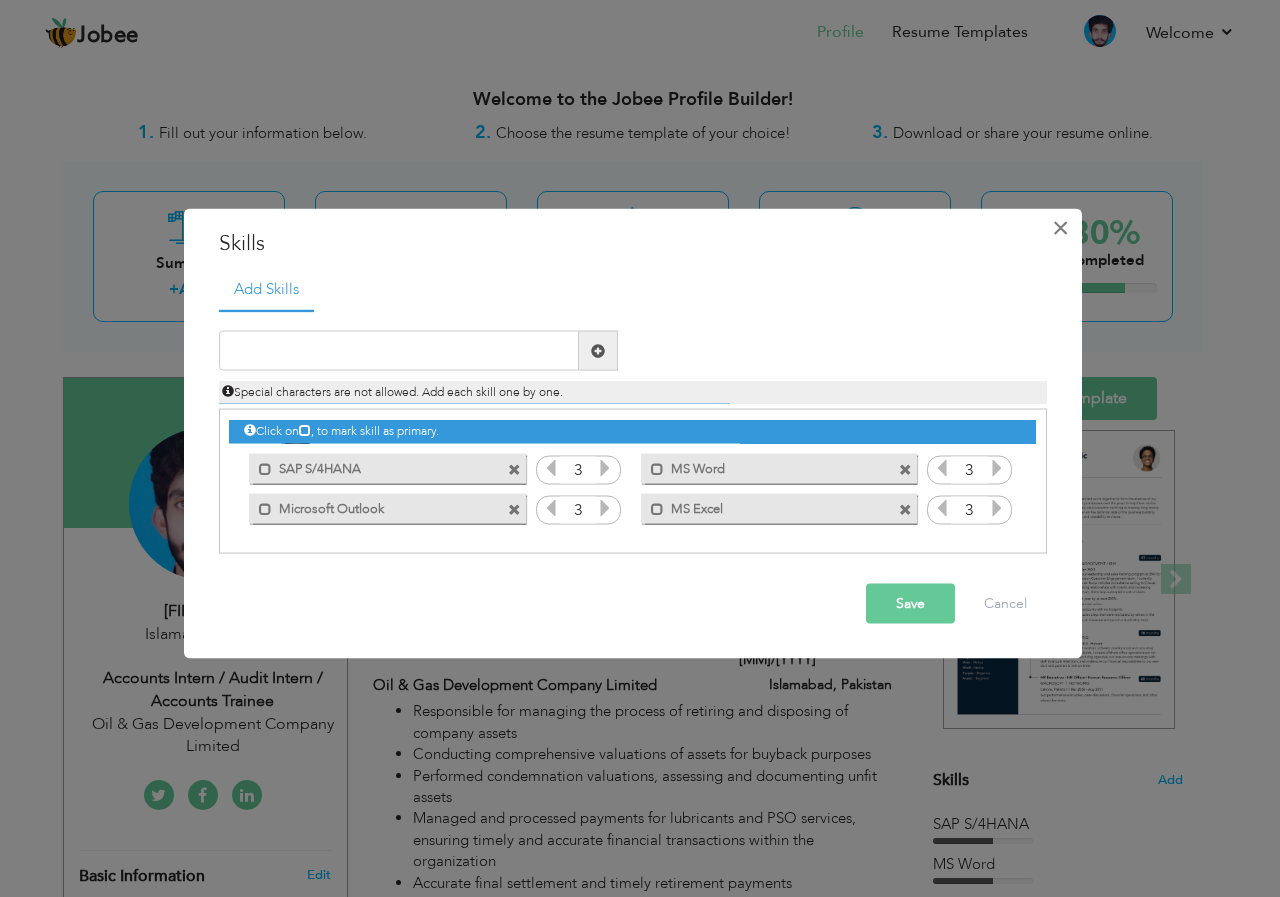 click on "×" at bounding box center [1060, 227] 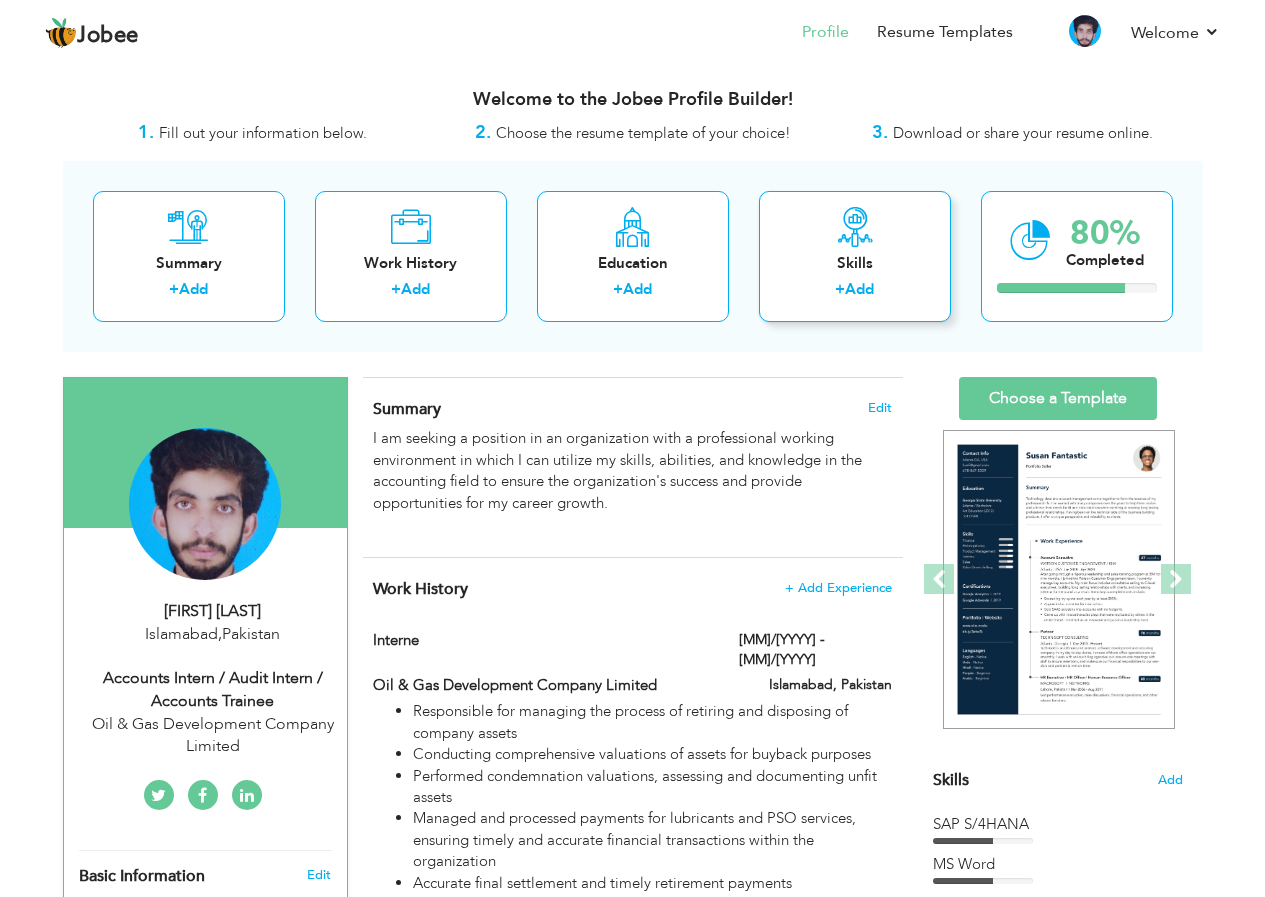 click on "Skills
+  Add" at bounding box center (855, 256) 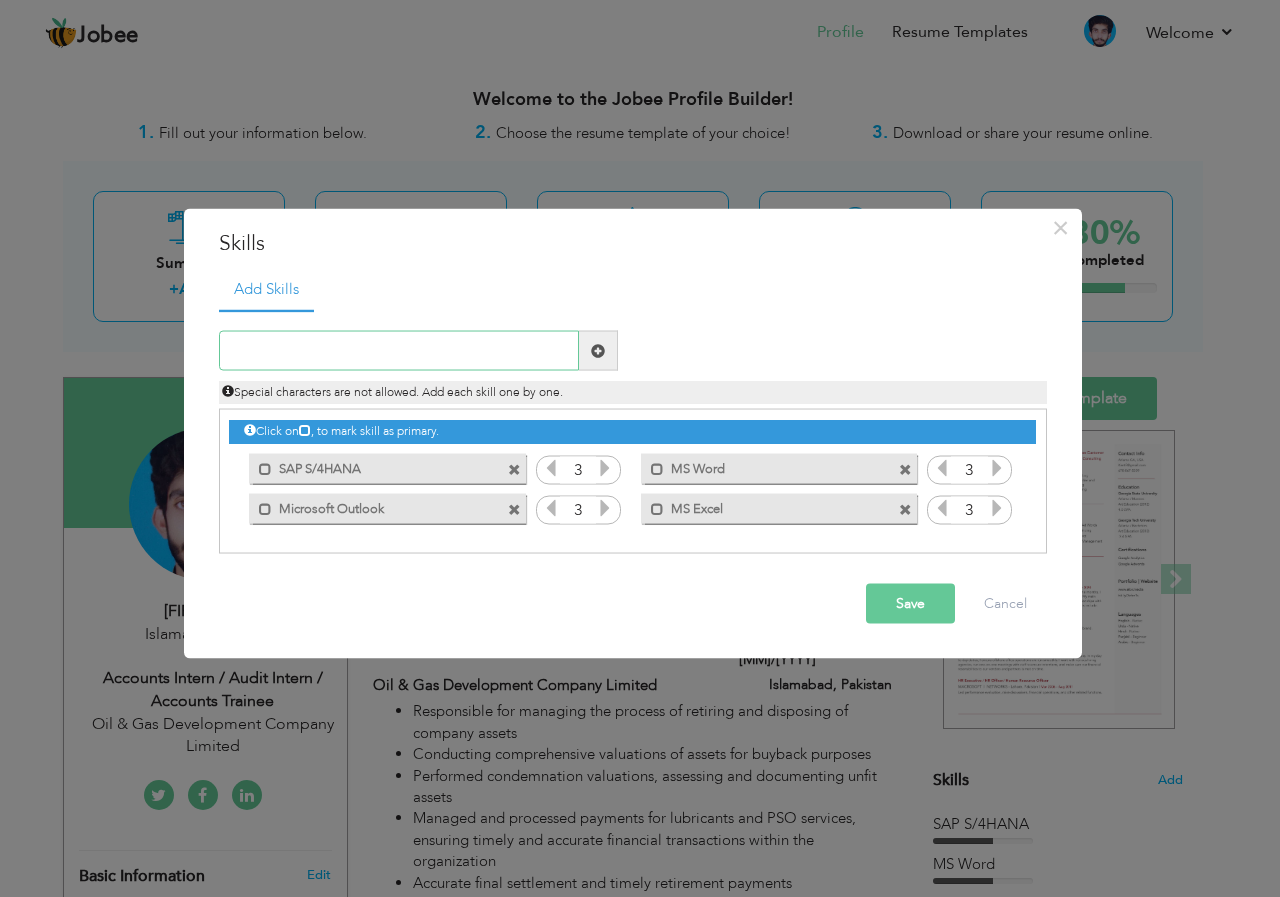 click at bounding box center (399, 351) 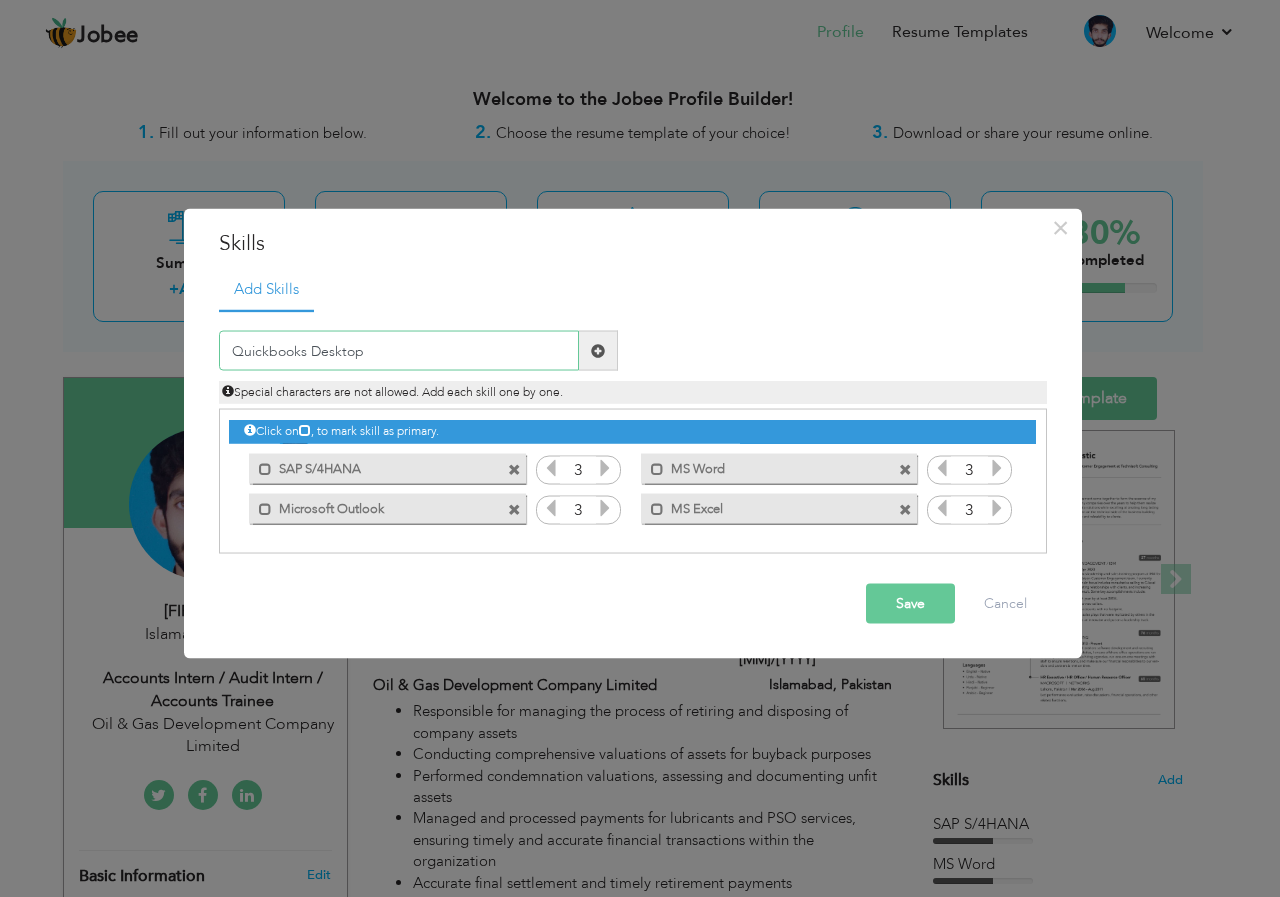 type on "Quickbooks Desktop" 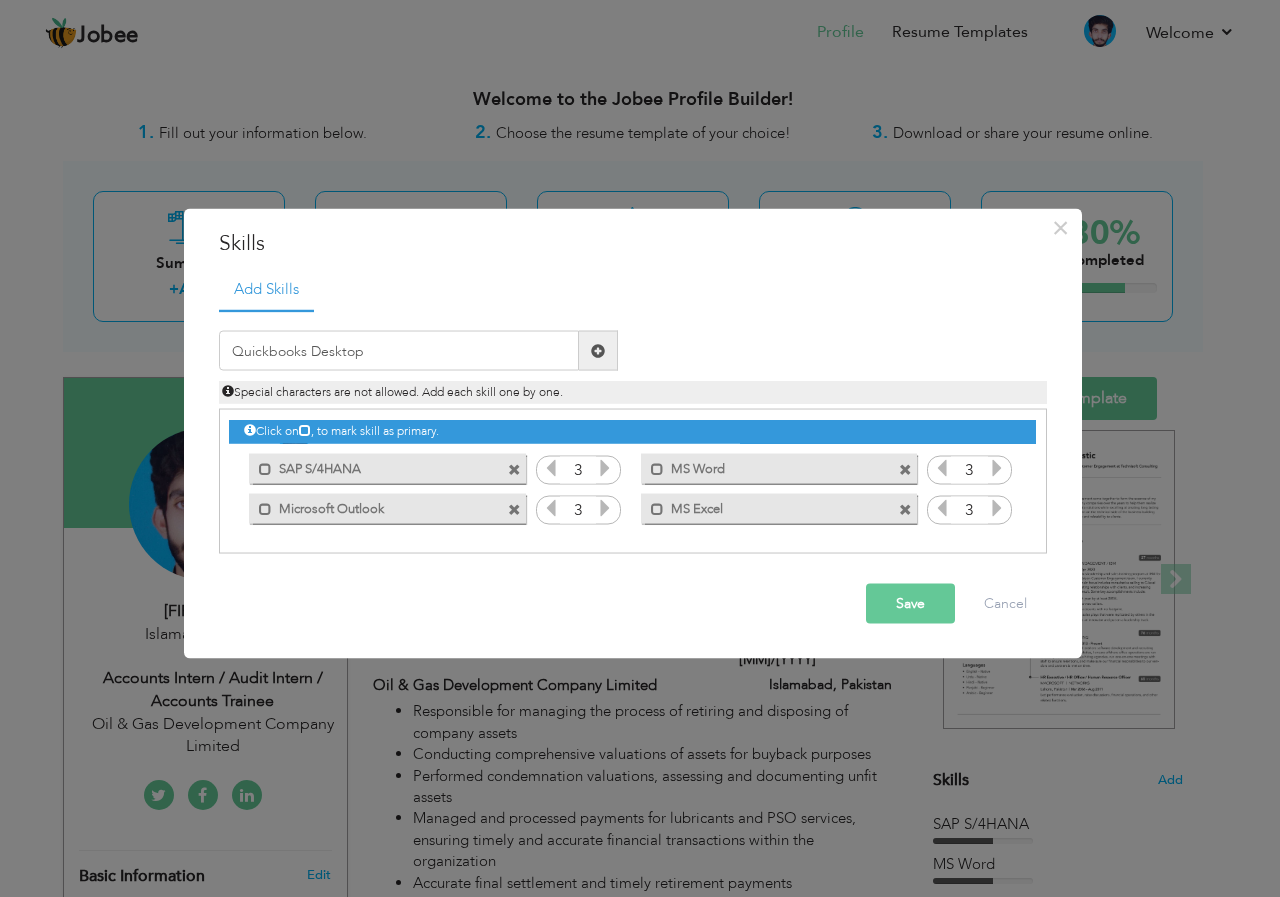 click at bounding box center (598, 351) 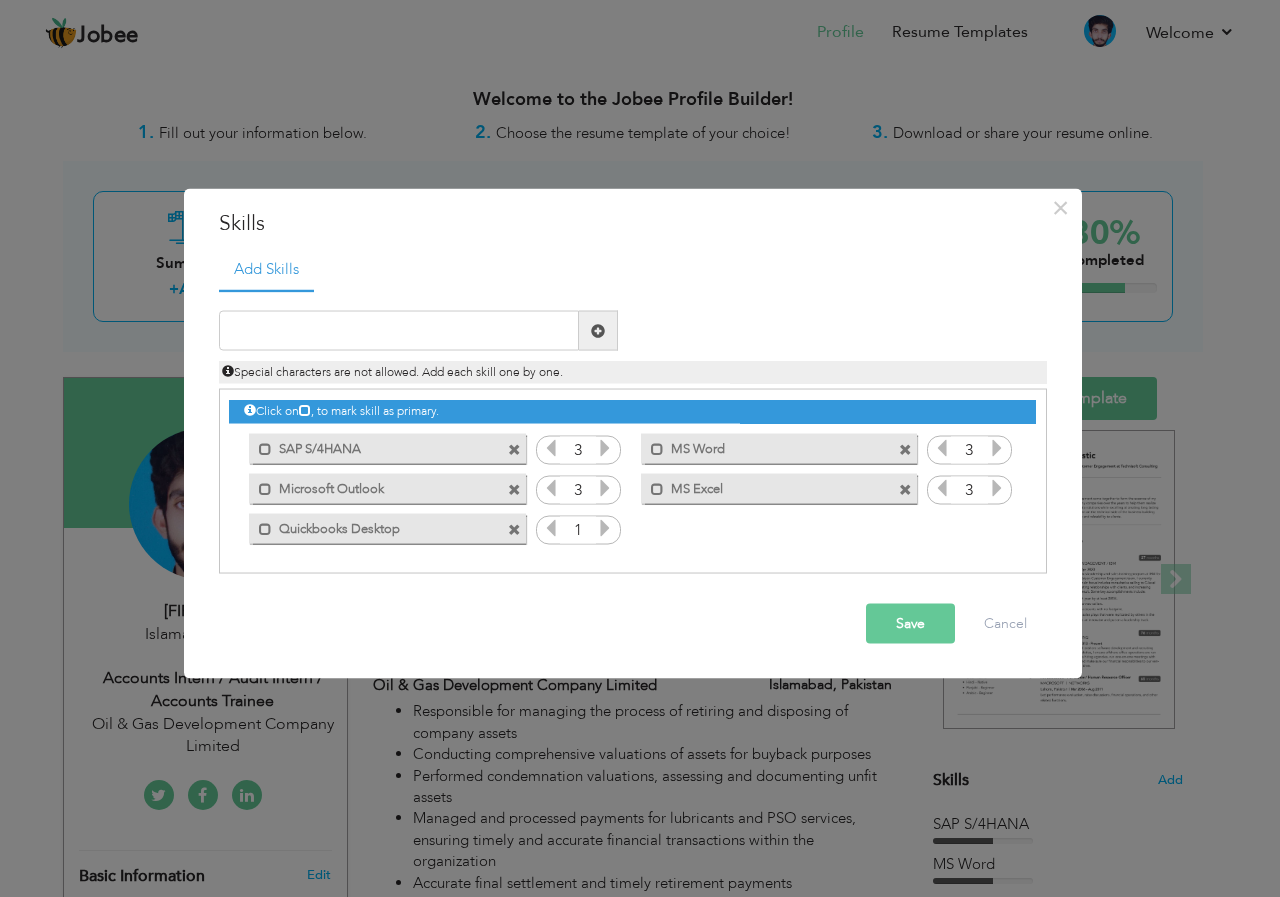 click at bounding box center [605, 528] 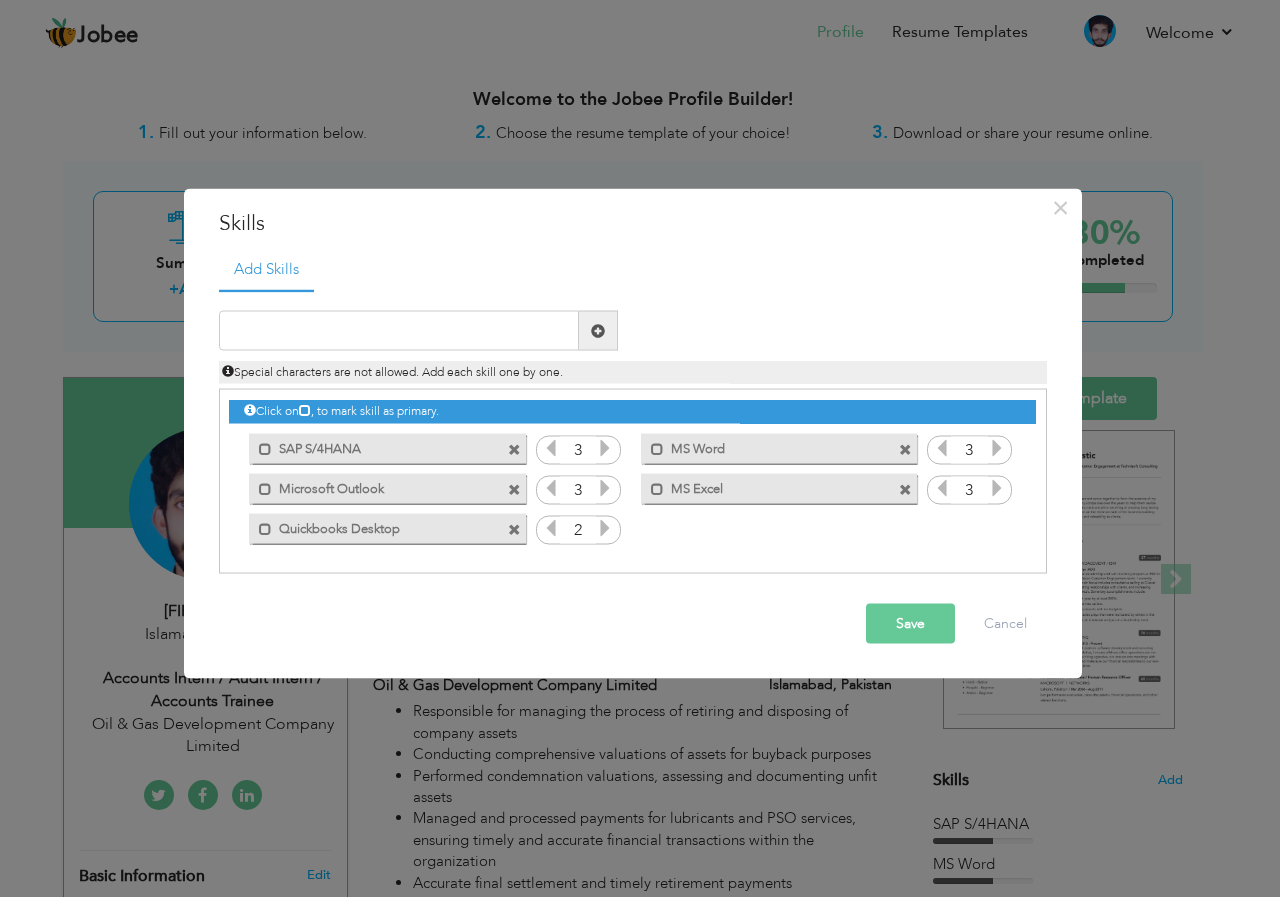 click at bounding box center (605, 528) 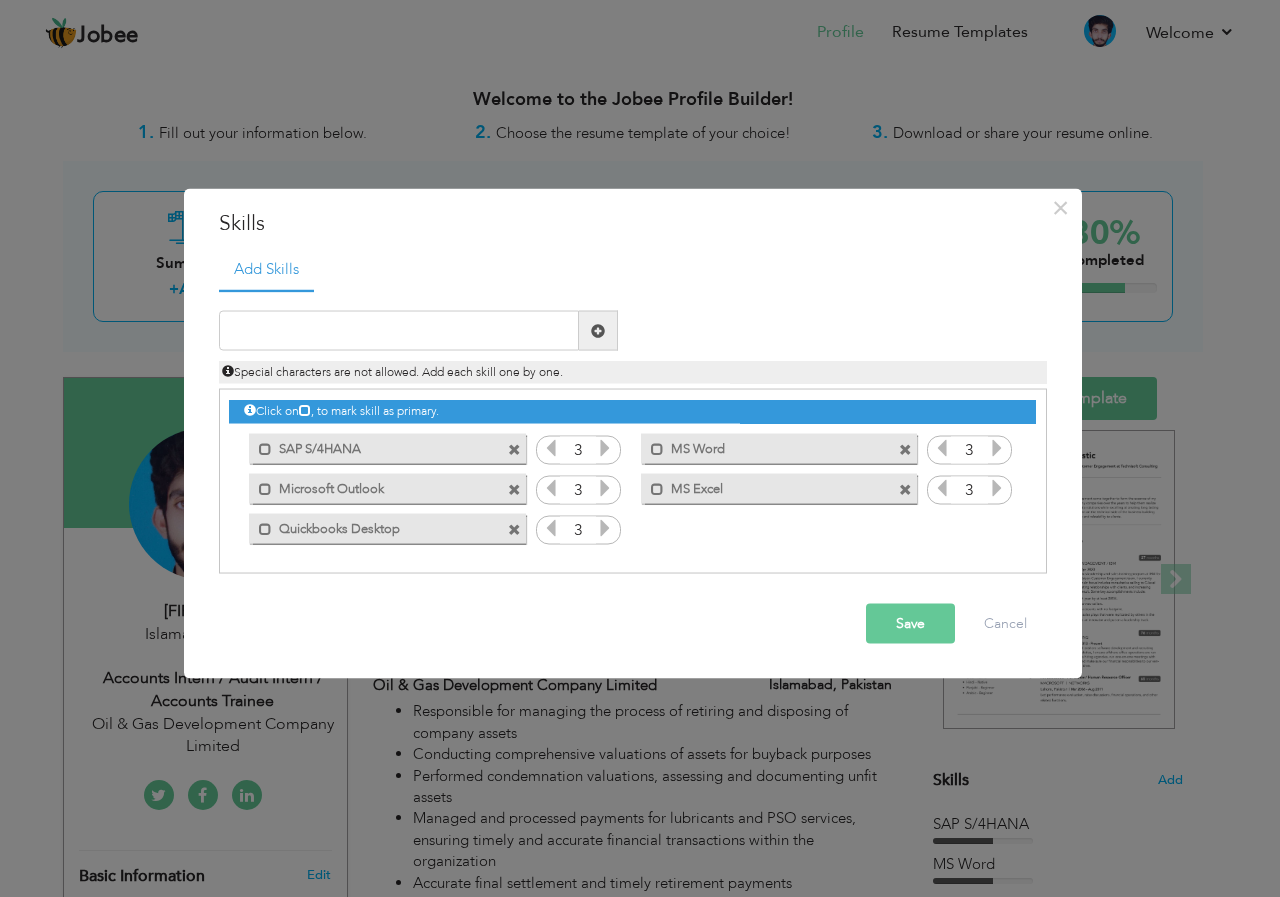 click at bounding box center [605, 528] 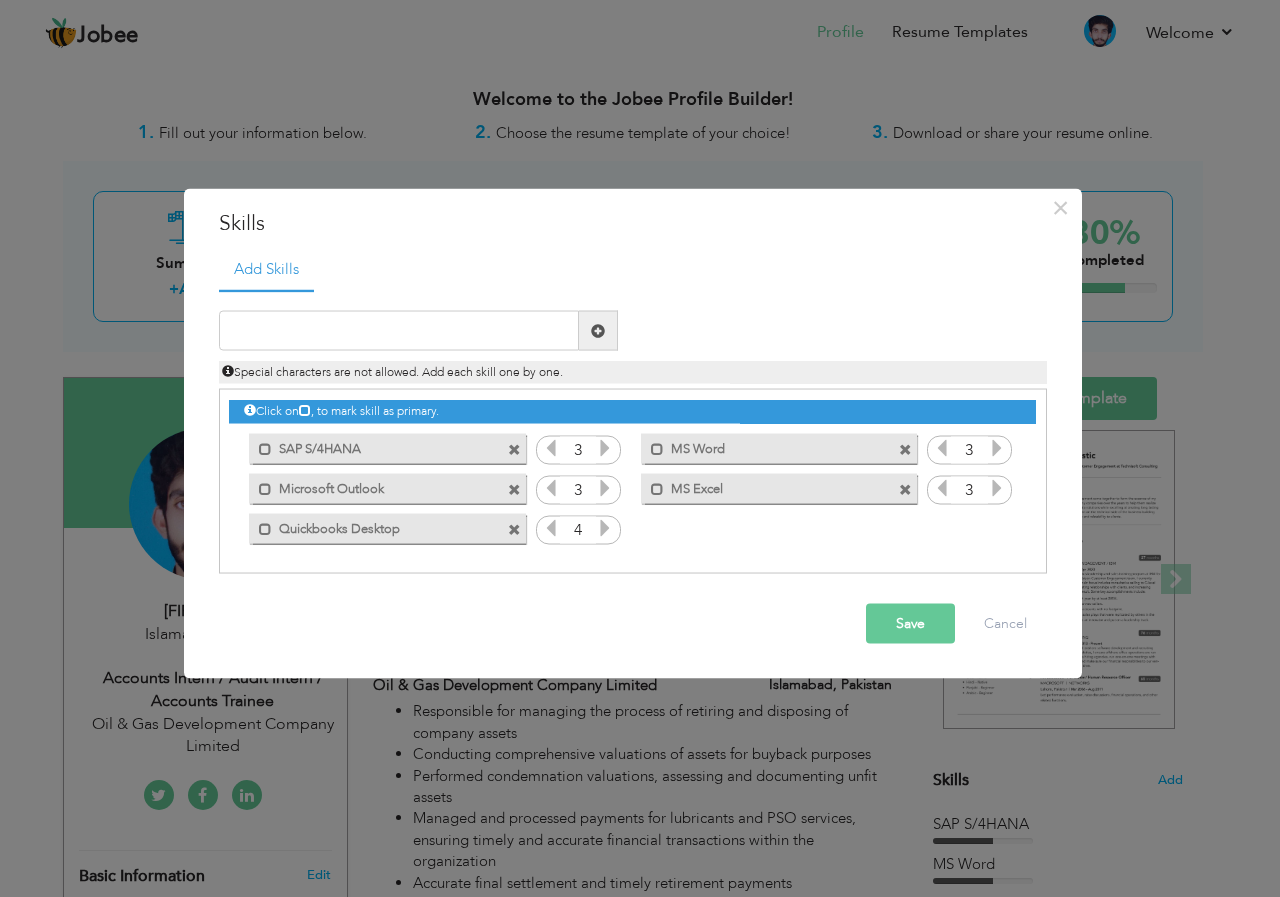 click at bounding box center (605, 528) 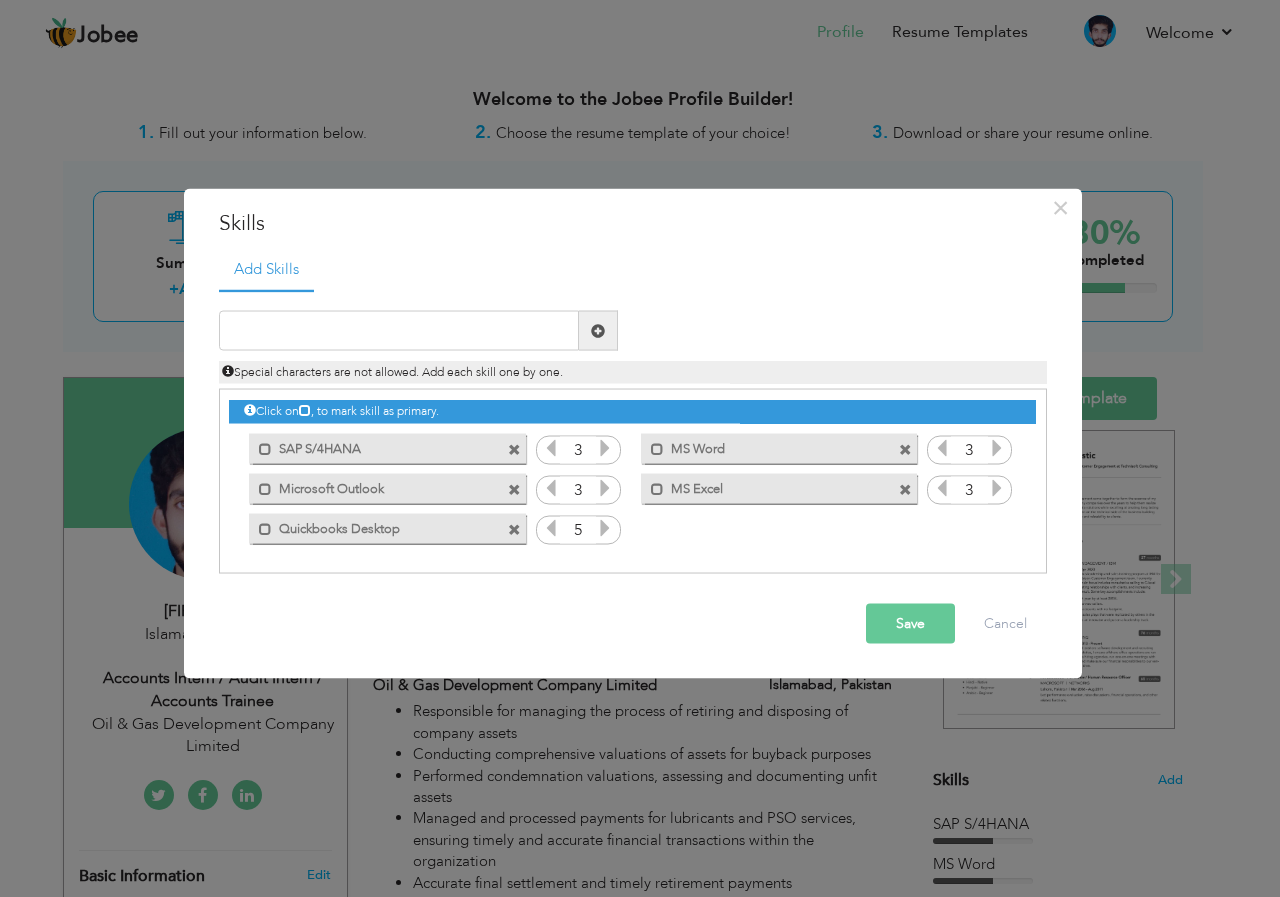 click at bounding box center [605, 528] 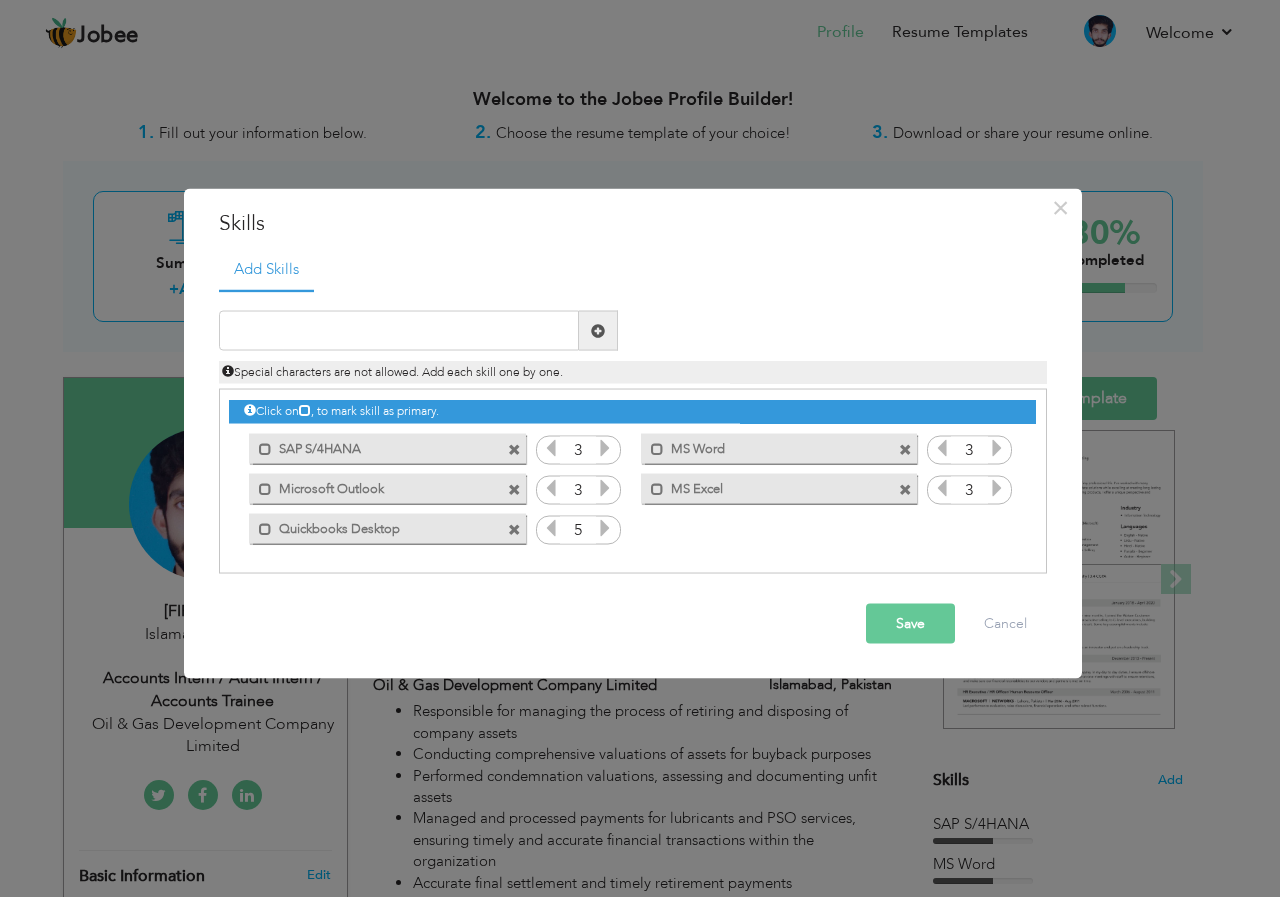 click at bounding box center [605, 528] 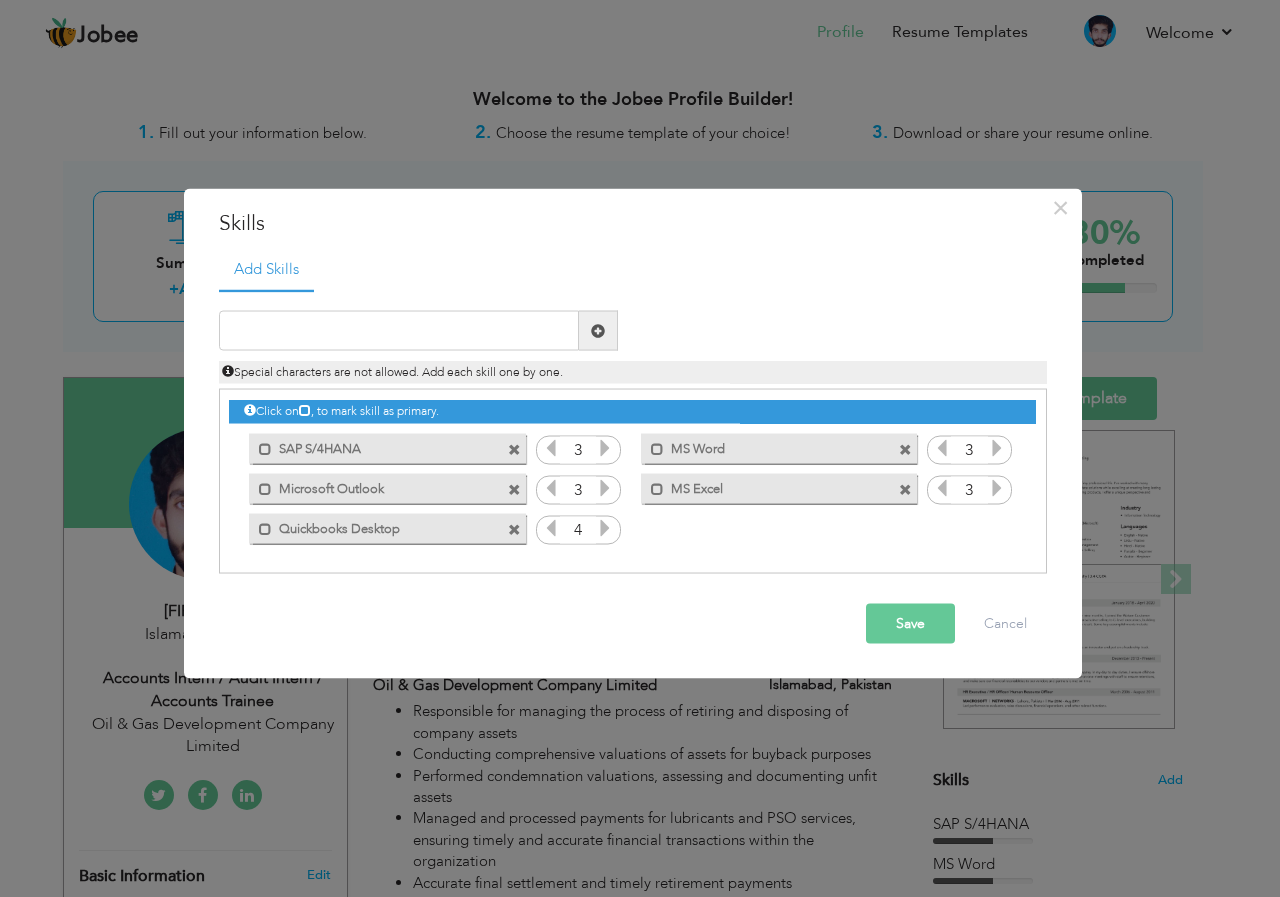 click at bounding box center (551, 528) 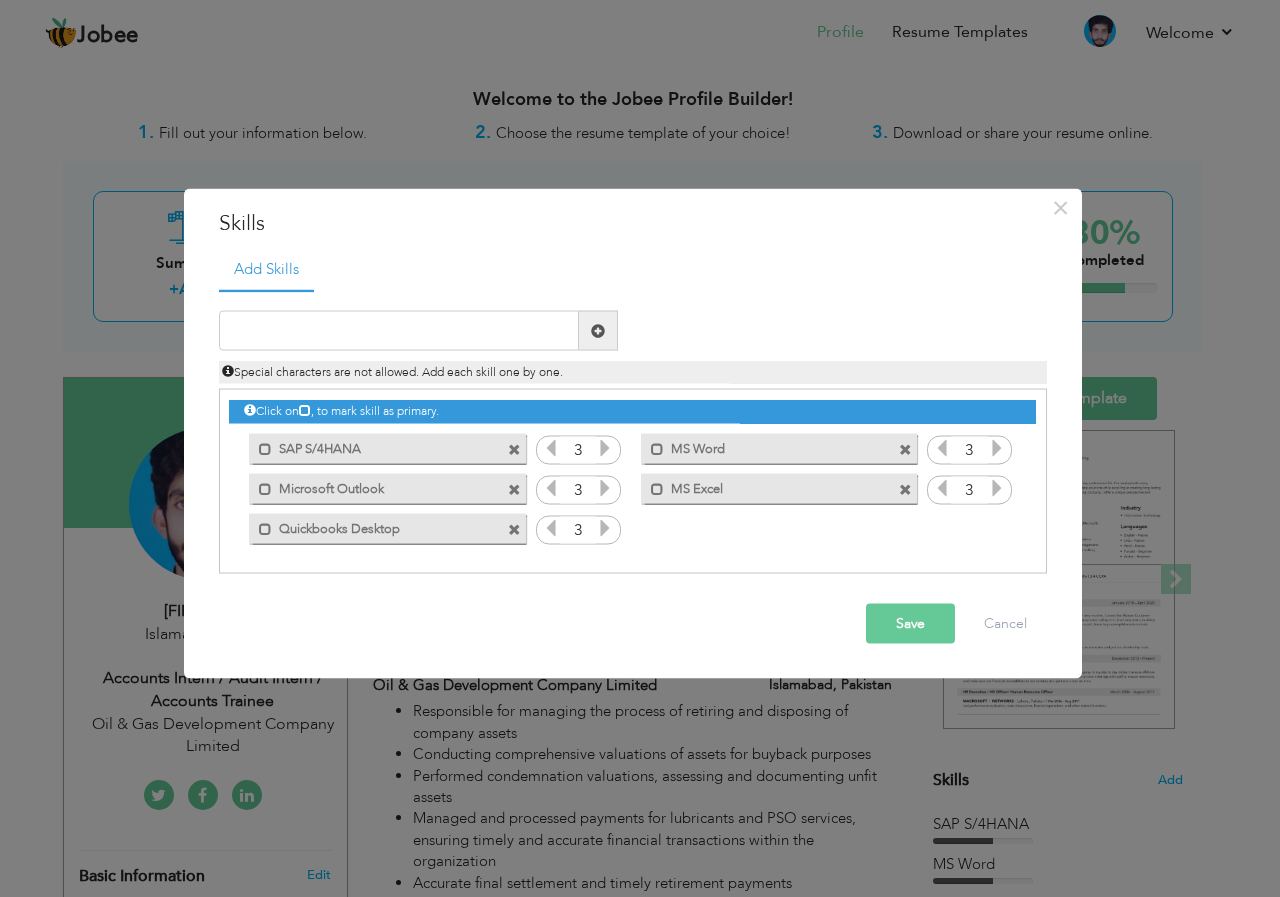click on "Save" at bounding box center (910, 624) 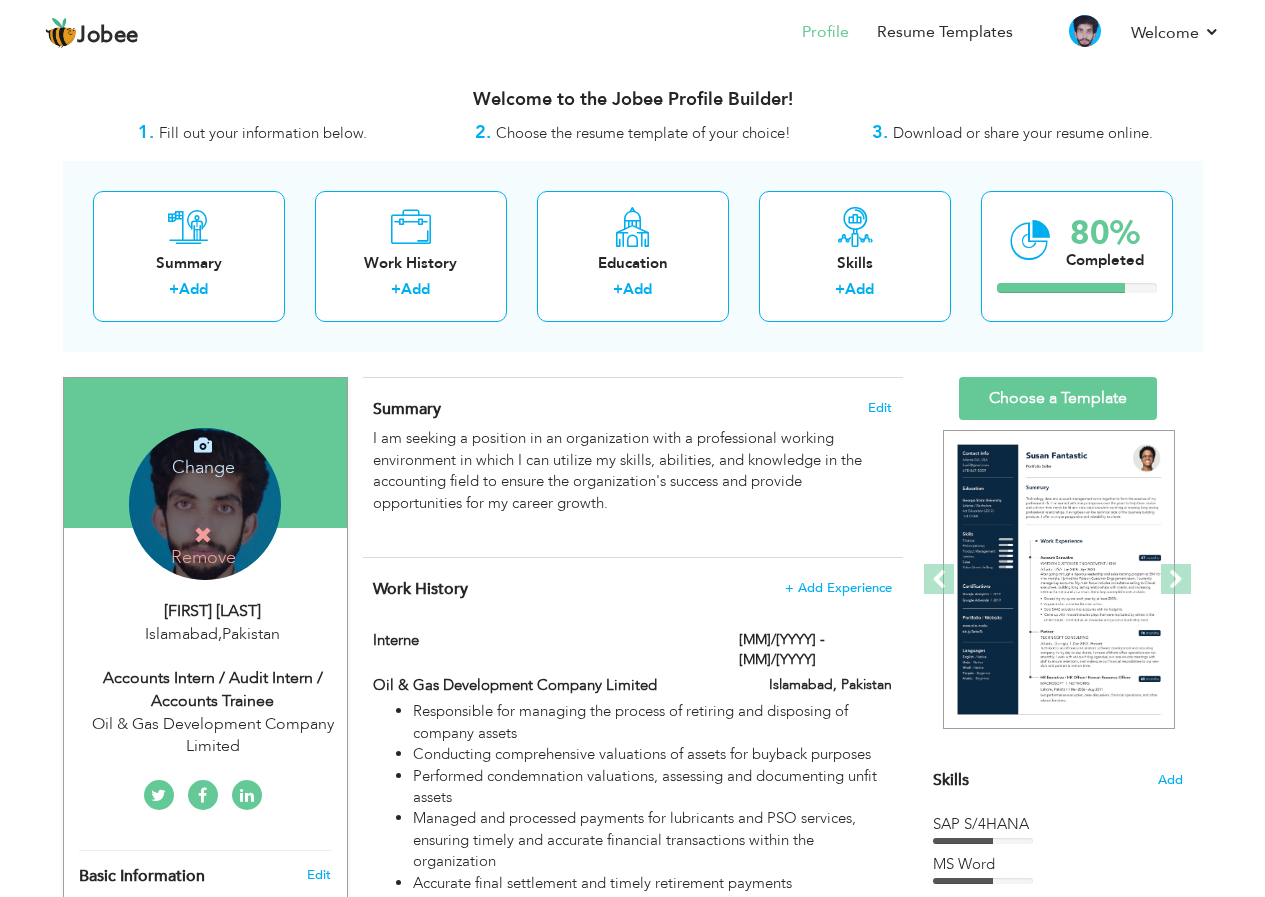 click at bounding box center (203, 445) 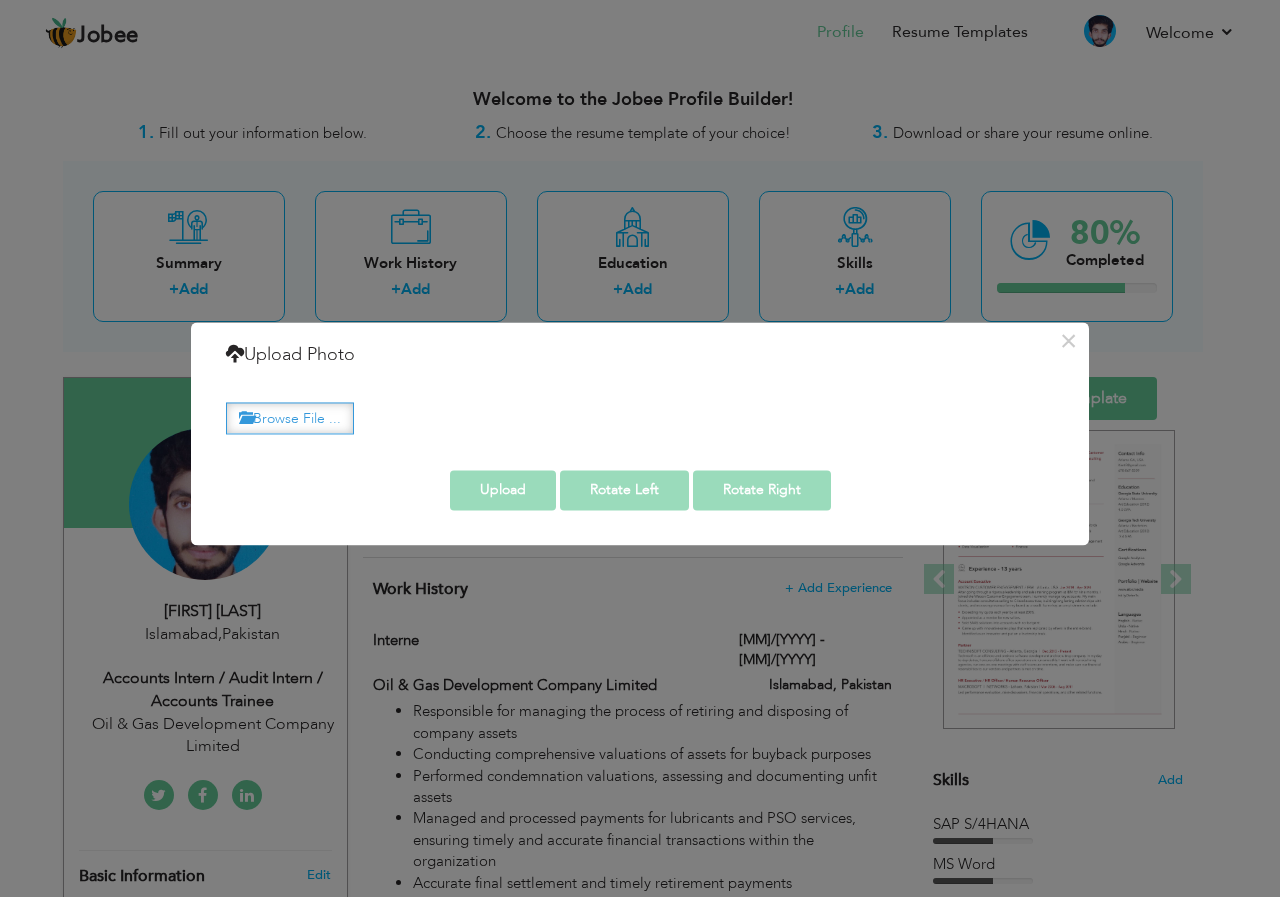 click on "Browse File ..." at bounding box center [290, 418] 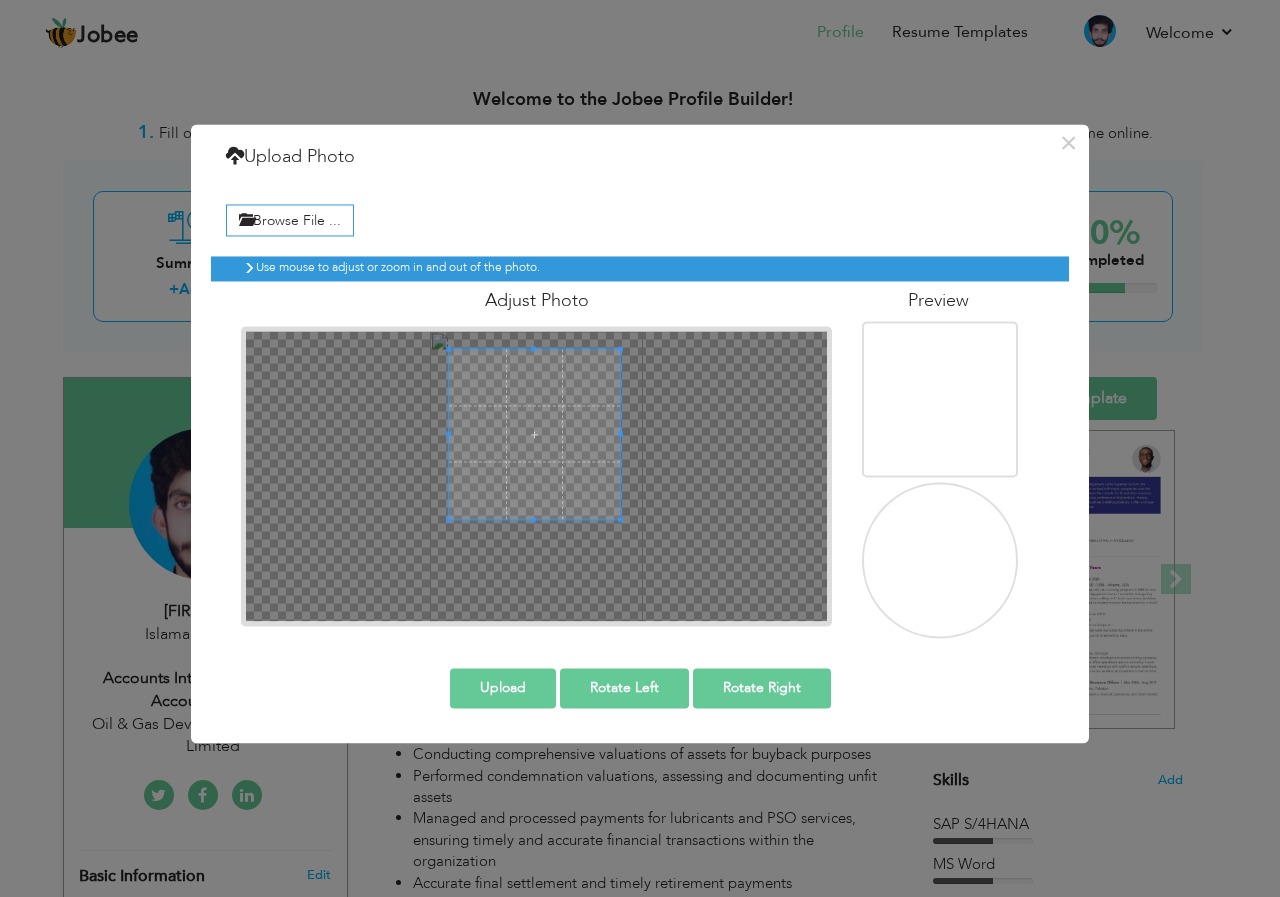 click at bounding box center [534, 434] 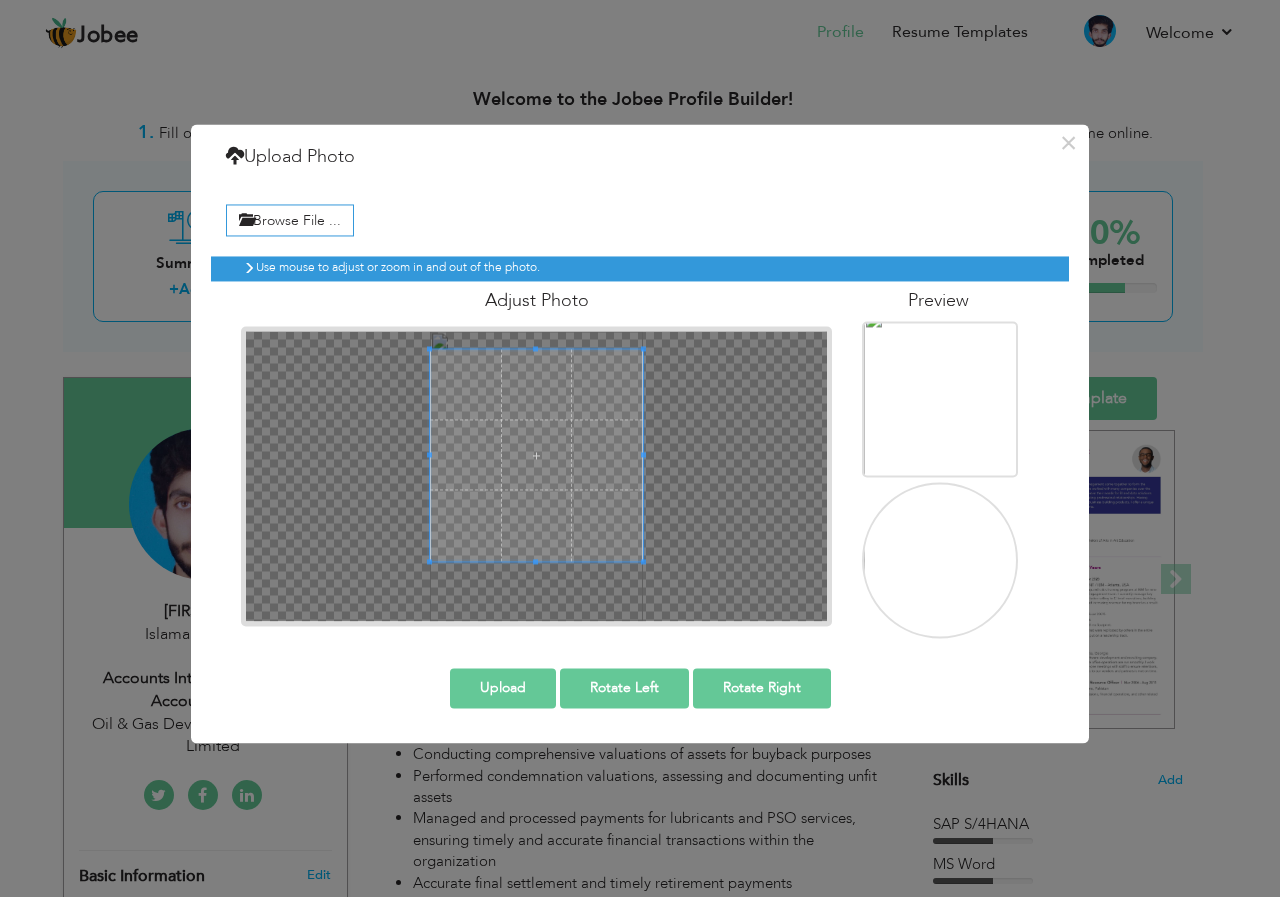 click at bounding box center [536, 476] 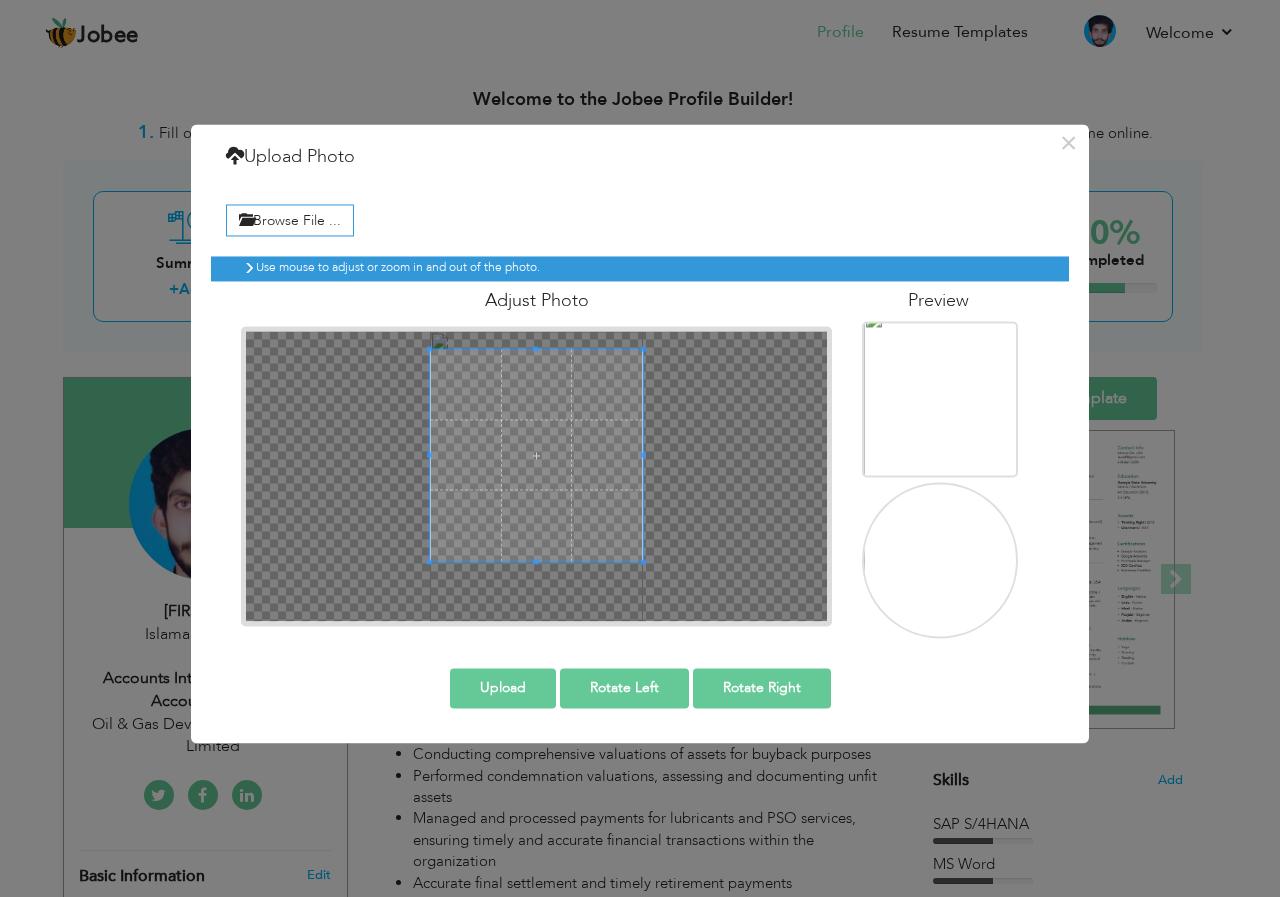 click on "Upload" at bounding box center [503, 688] 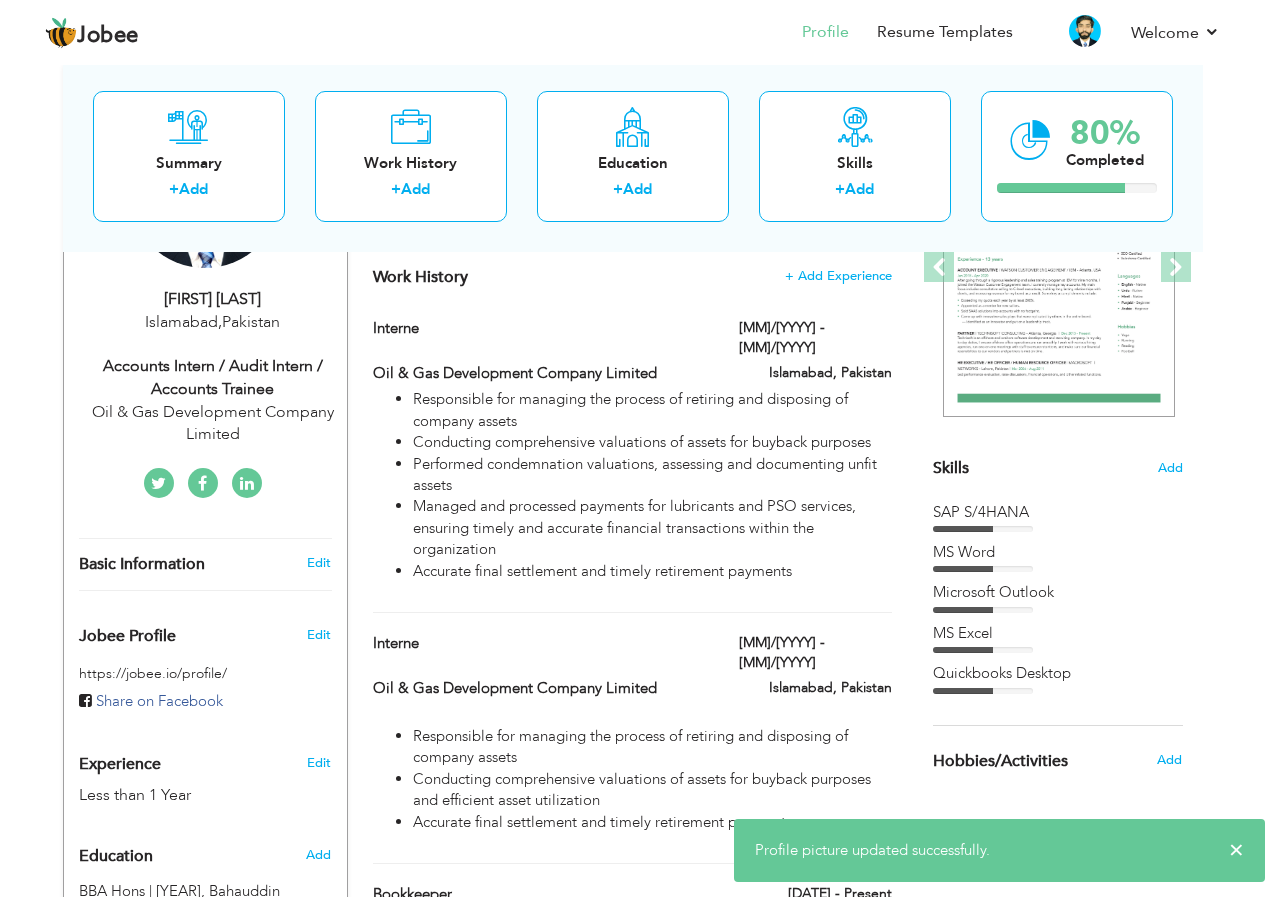 scroll, scrollTop: 846, scrollLeft: 0, axis: vertical 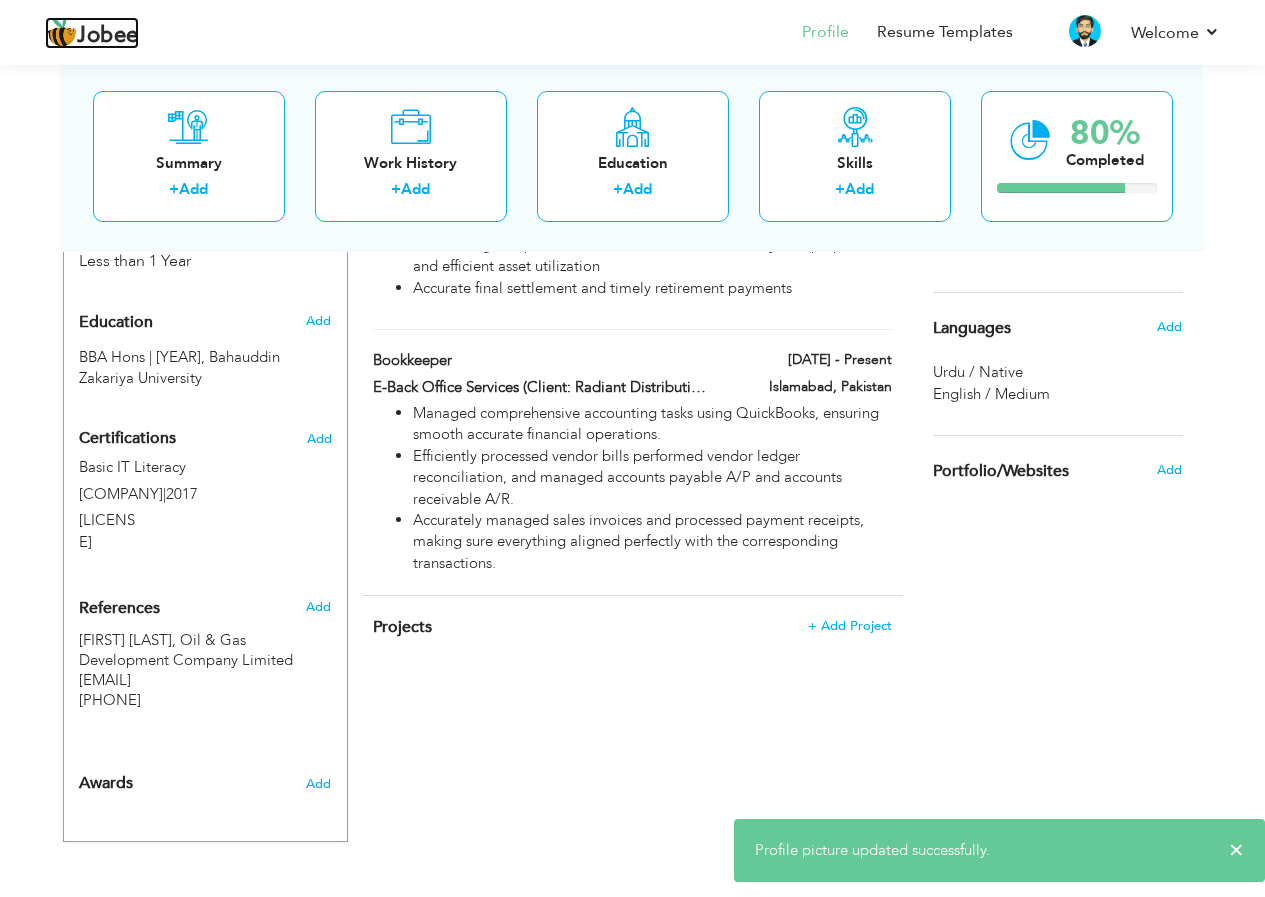click on "Jobee" at bounding box center (108, 36) 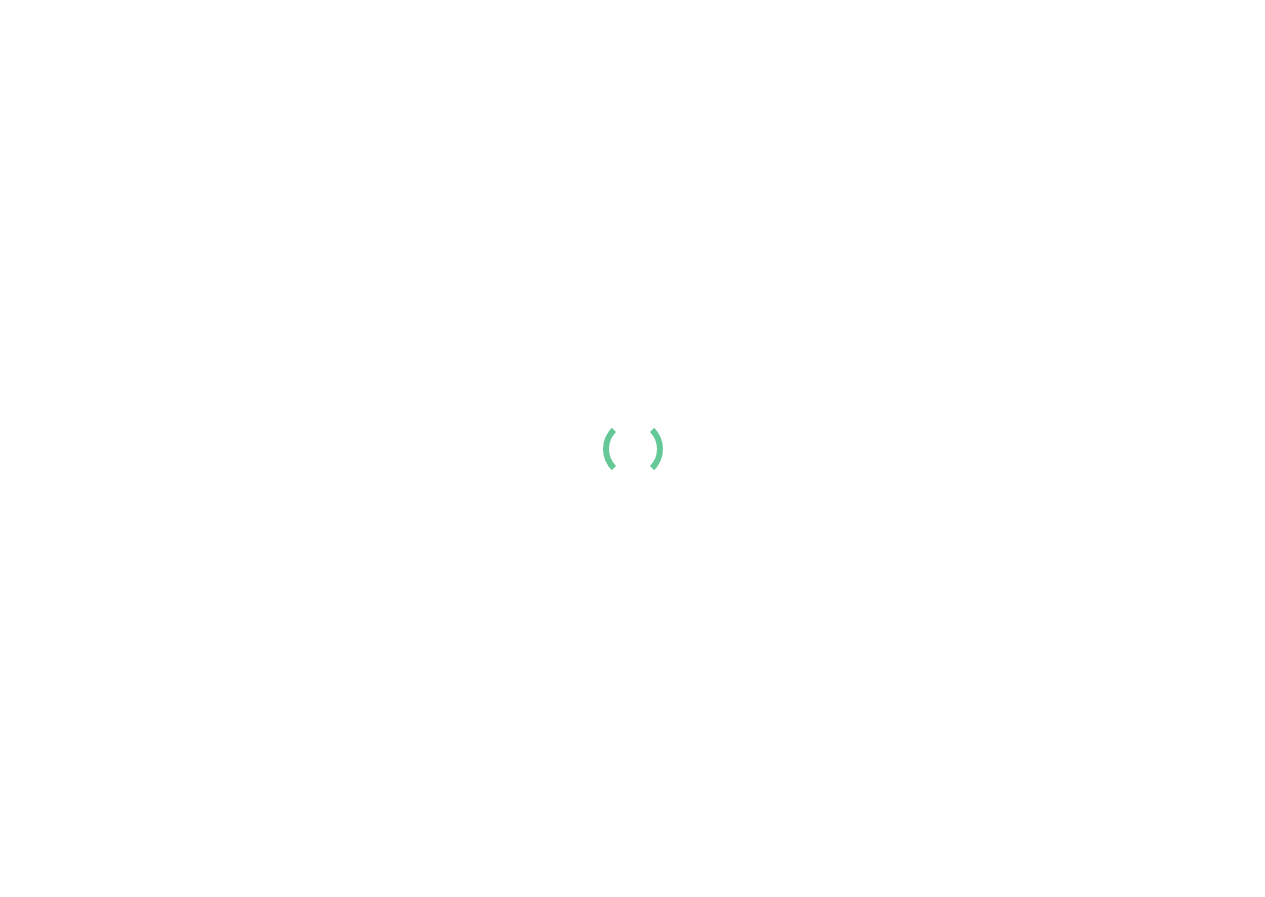 scroll, scrollTop: 0, scrollLeft: 0, axis: both 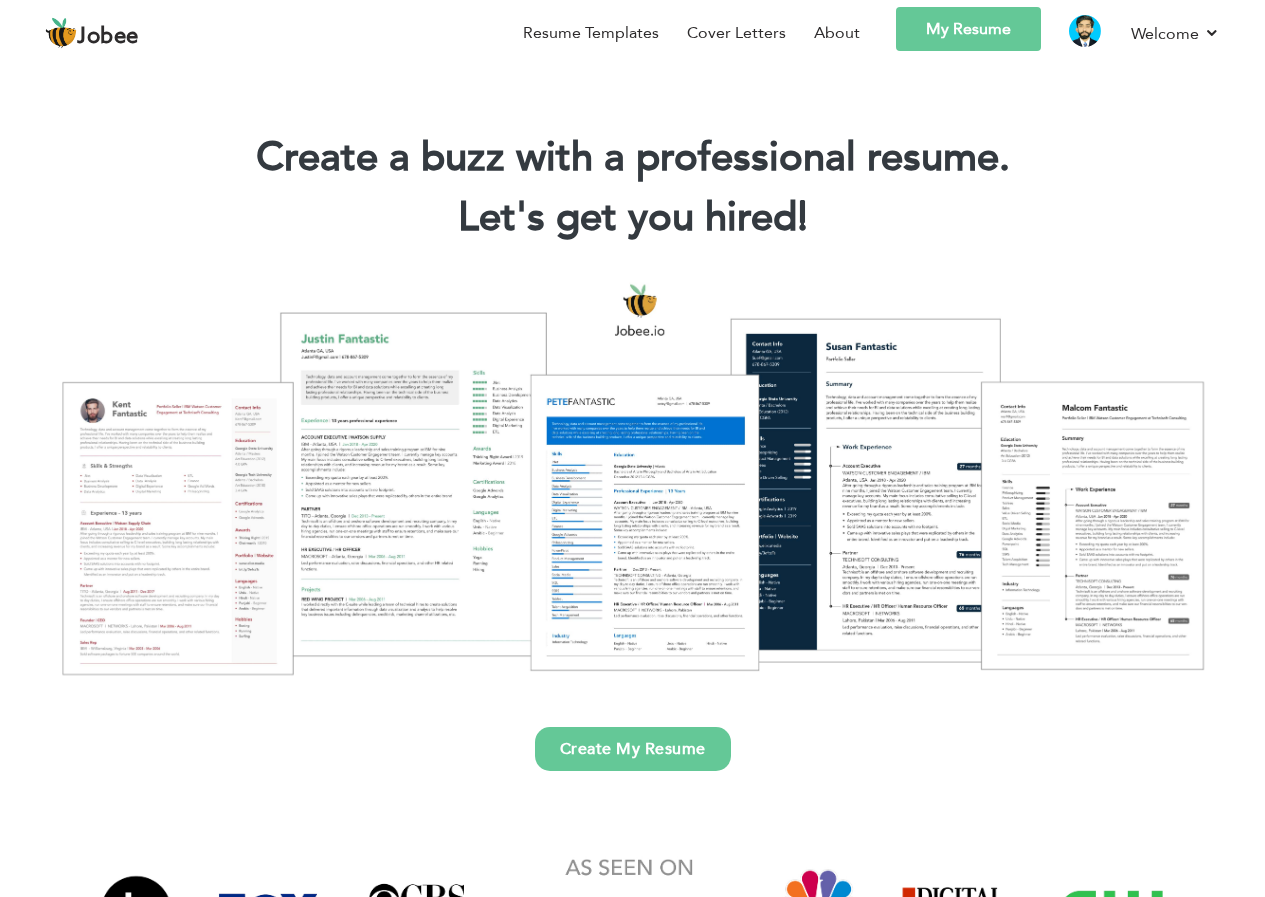 click on "My Resume" at bounding box center [968, 29] 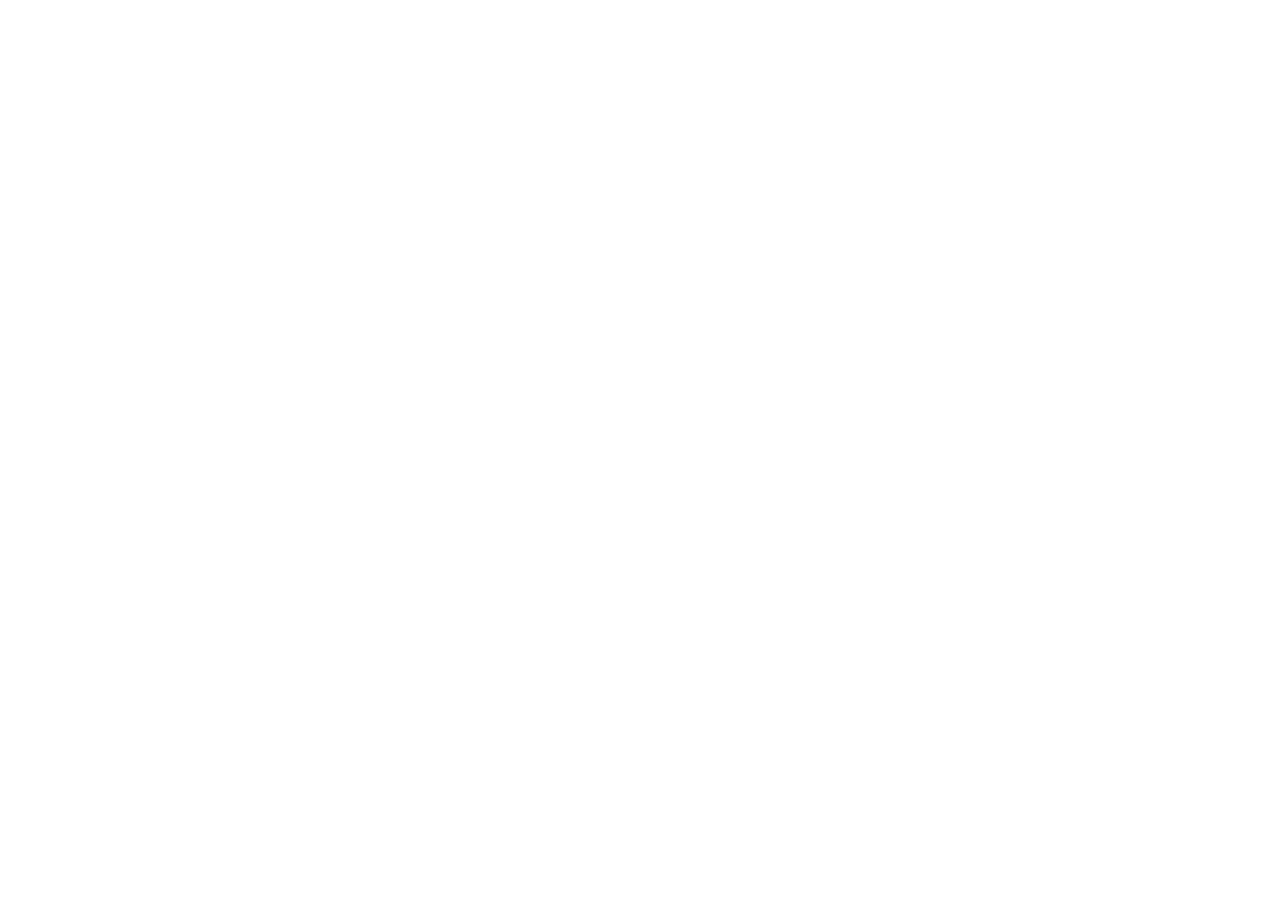 scroll, scrollTop: 0, scrollLeft: 0, axis: both 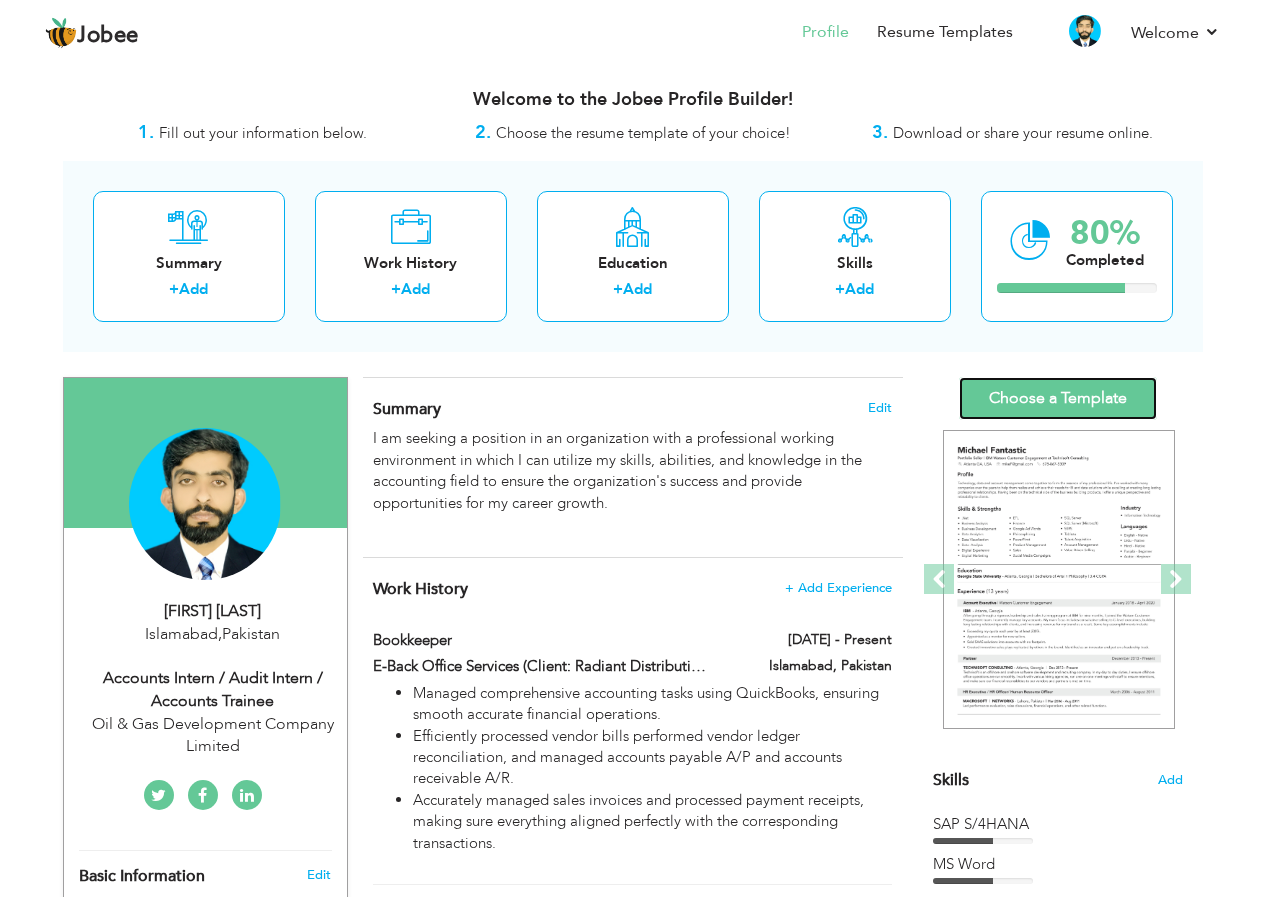 click on "Choose a Template" at bounding box center (1058, 398) 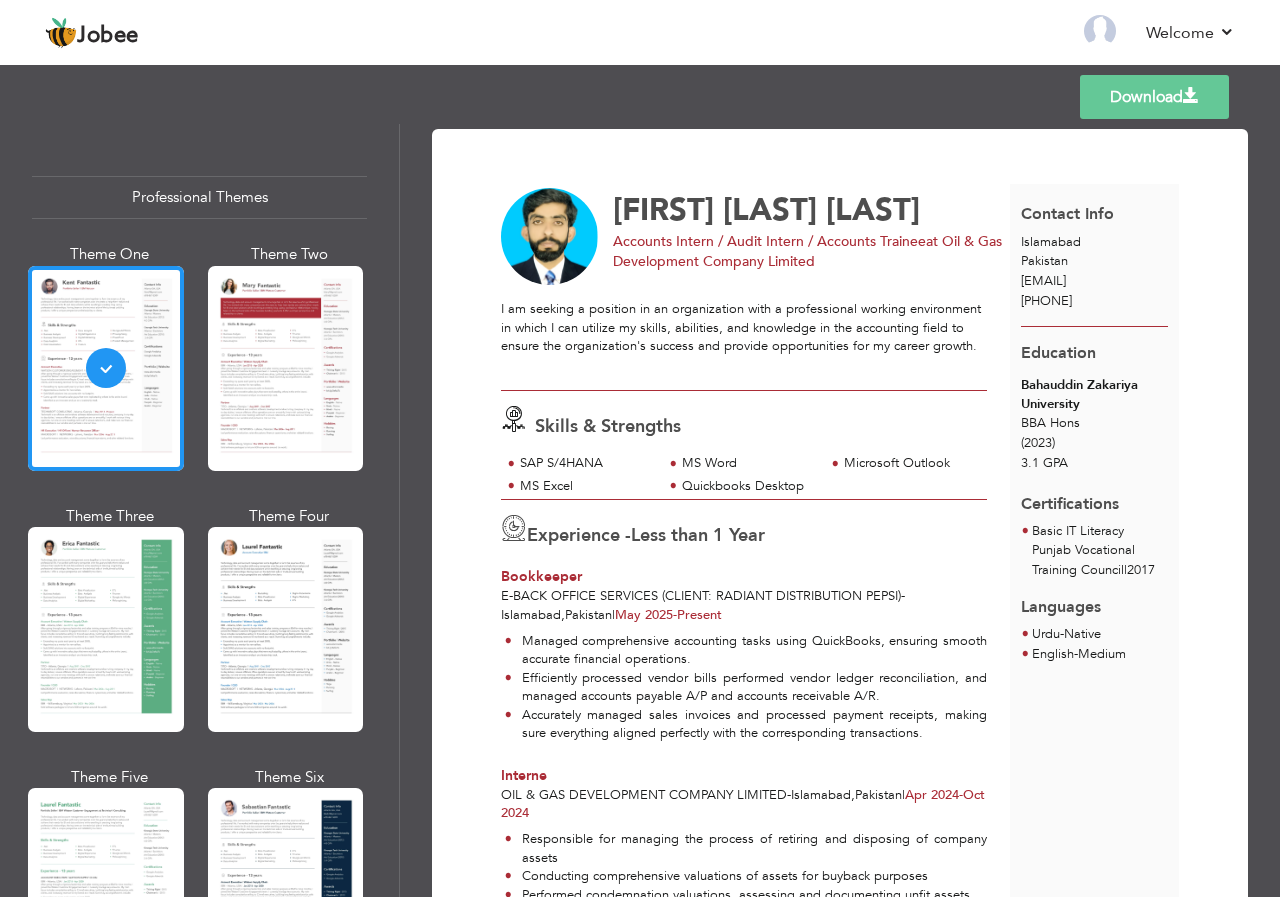 scroll, scrollTop: 0, scrollLeft: 0, axis: both 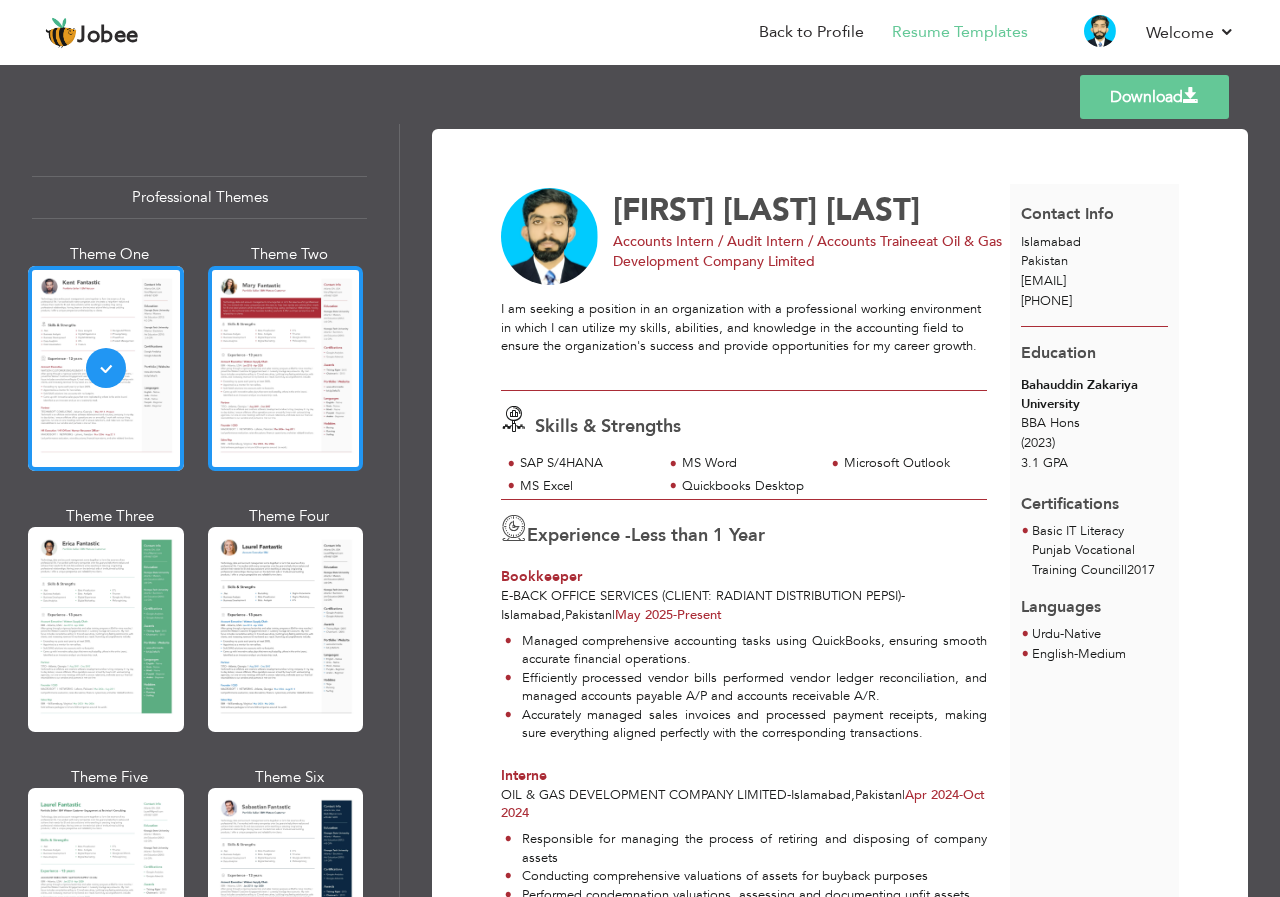 click at bounding box center (286, 368) 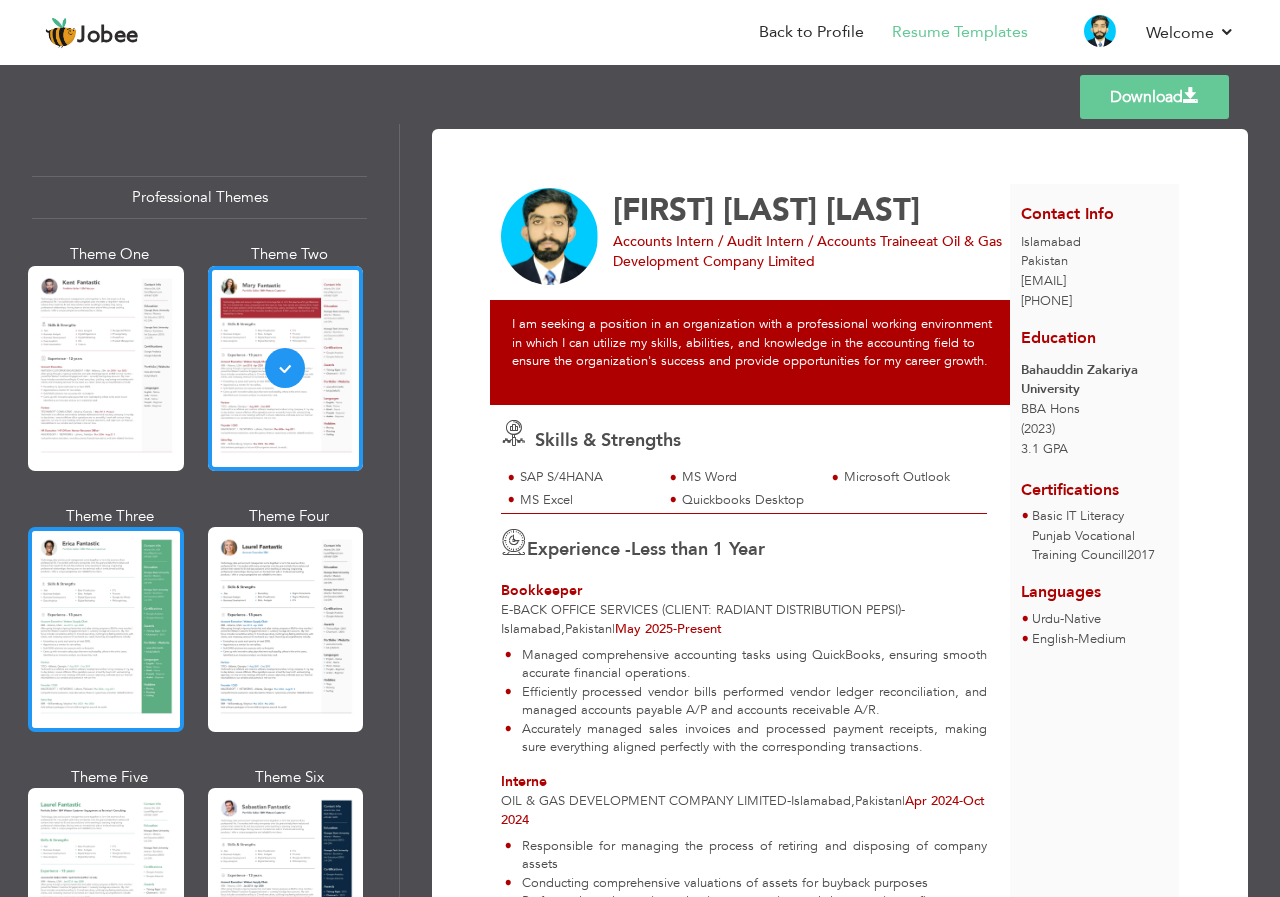 click at bounding box center [106, 629] 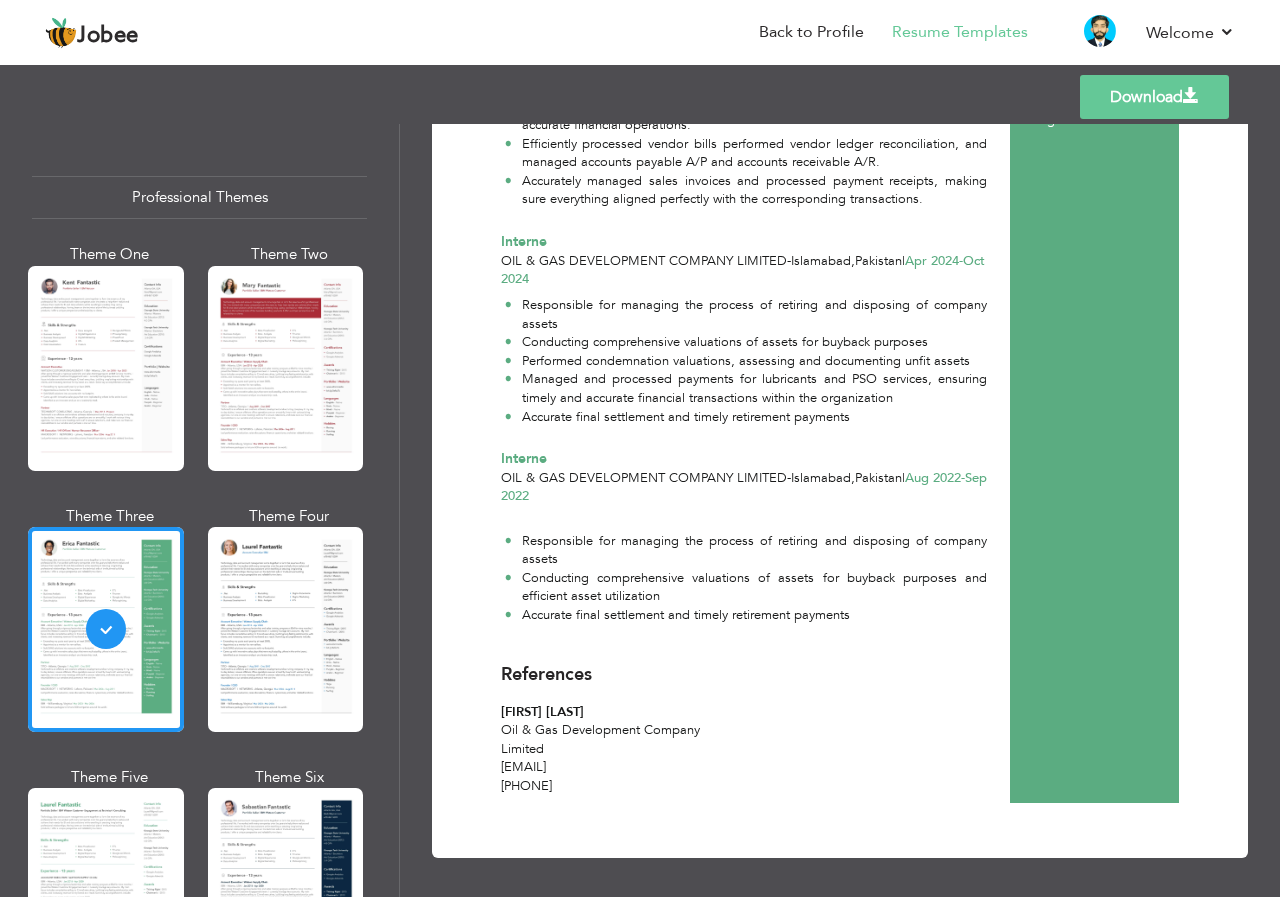 scroll, scrollTop: 537, scrollLeft: 0, axis: vertical 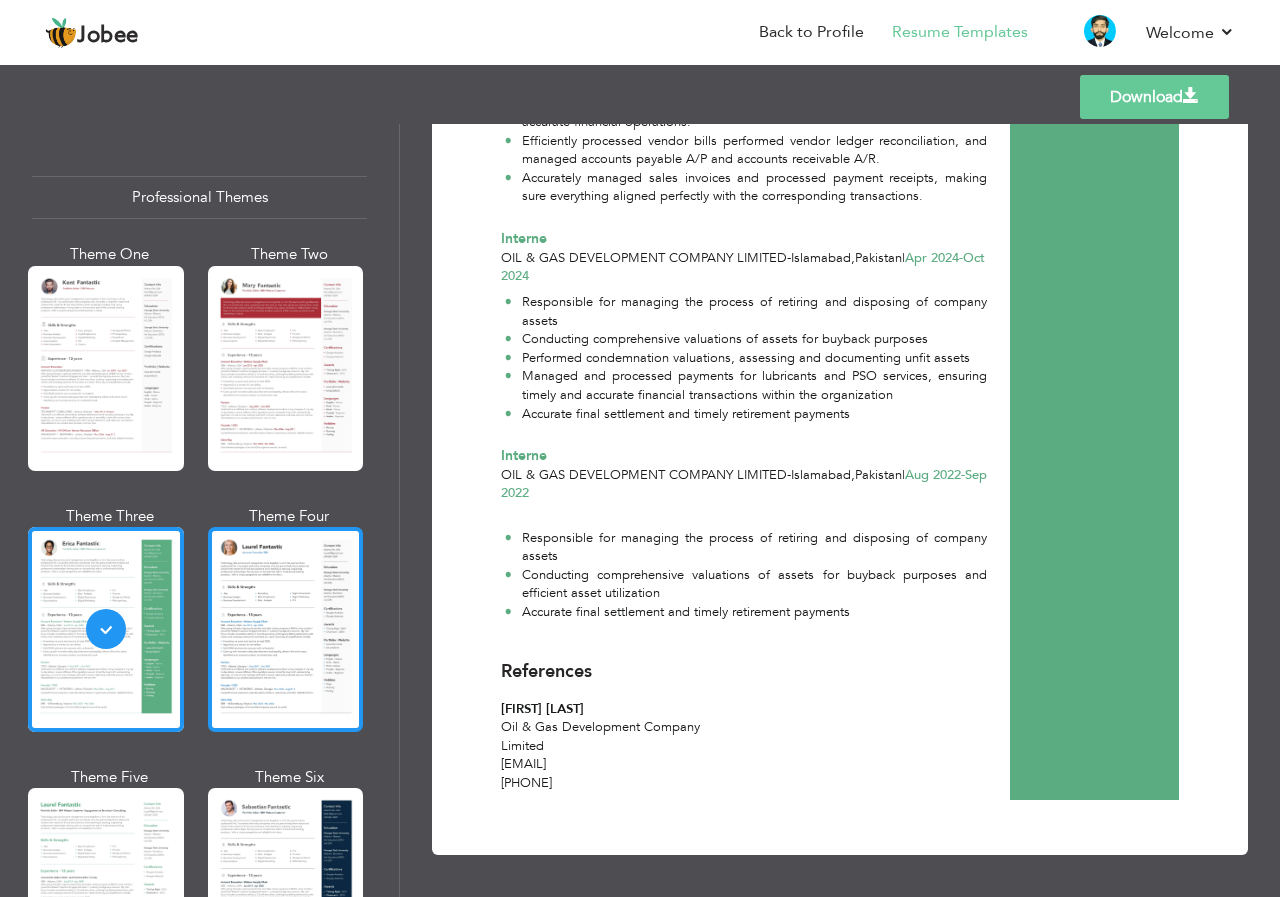 click at bounding box center (286, 629) 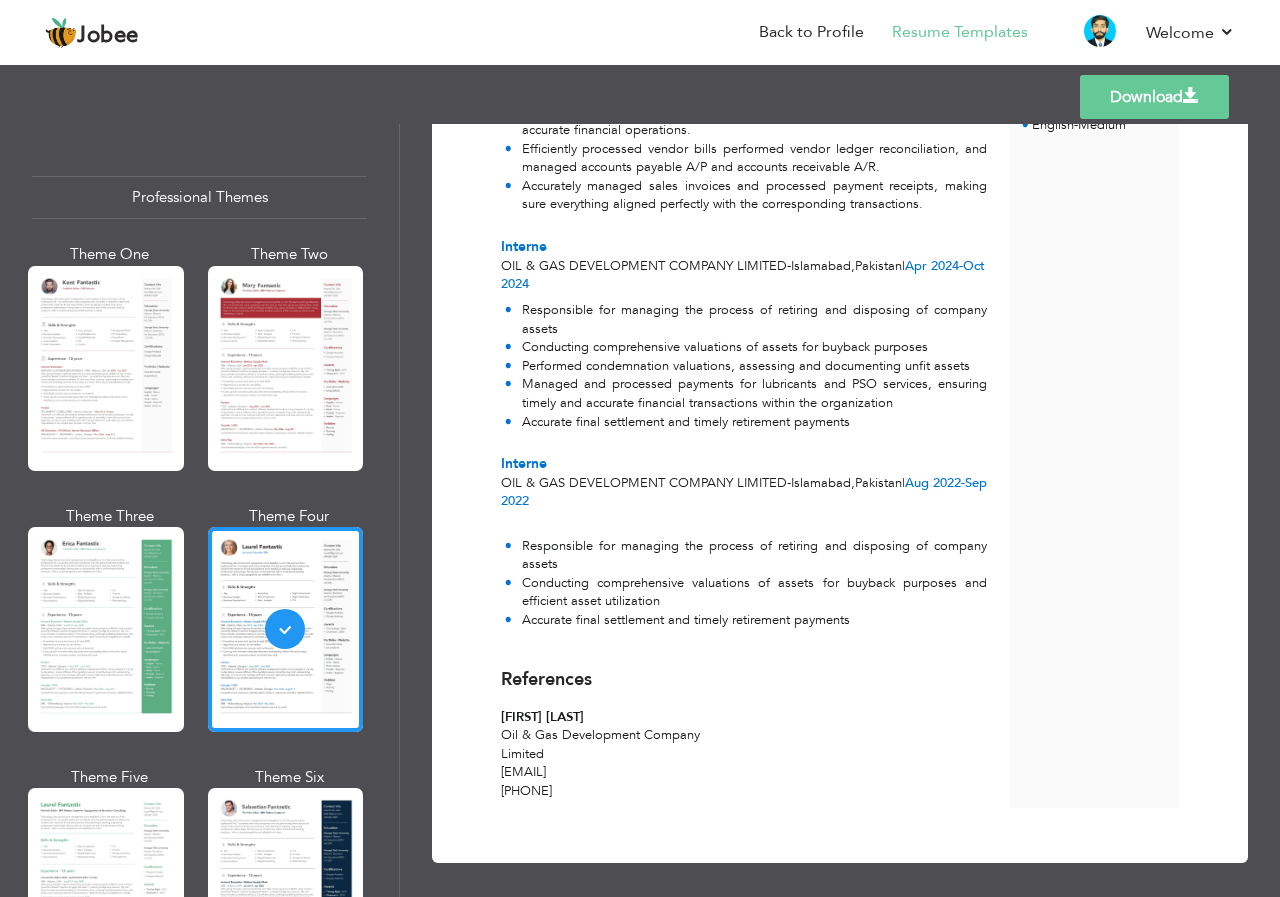 scroll, scrollTop: 537, scrollLeft: 0, axis: vertical 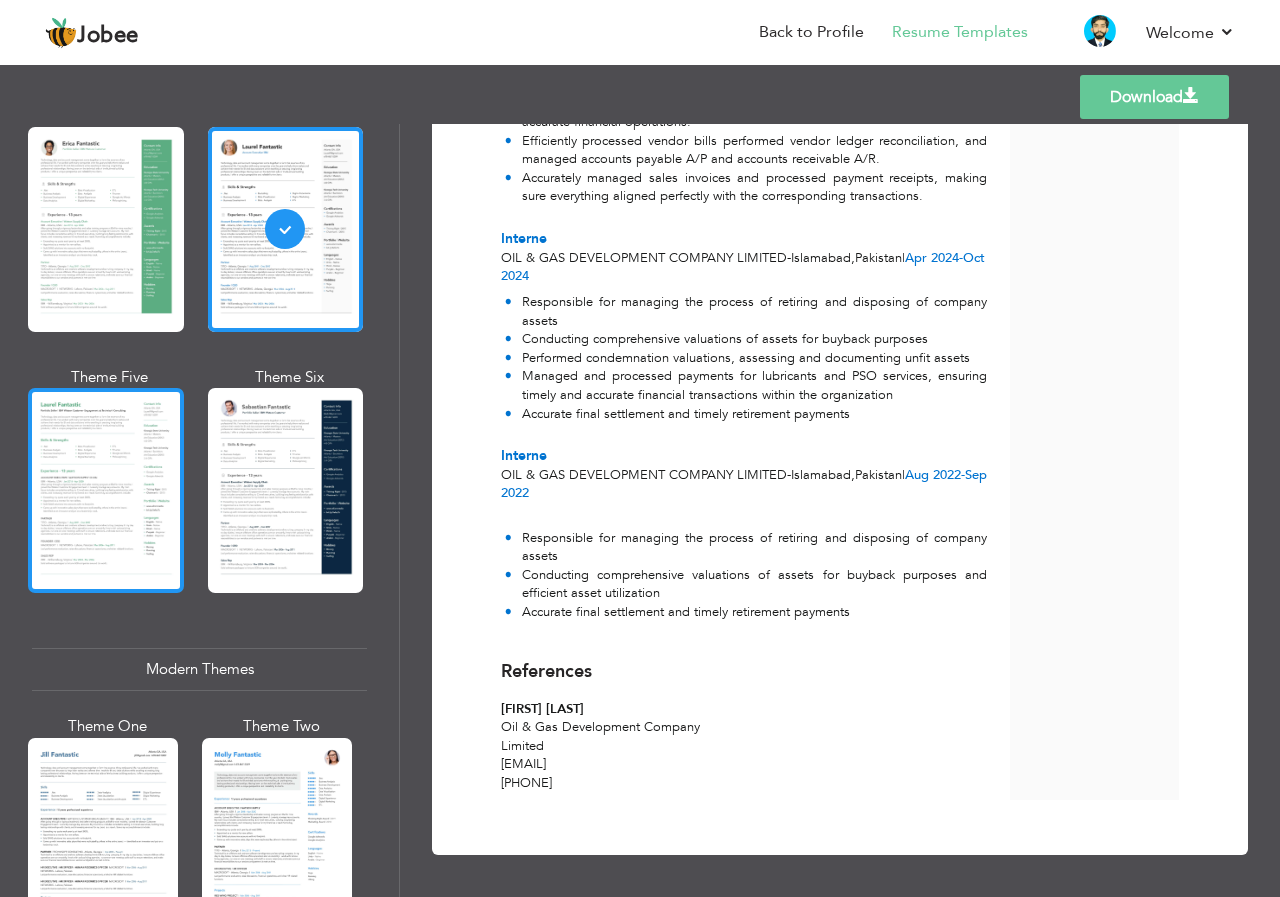 click at bounding box center [106, 490] 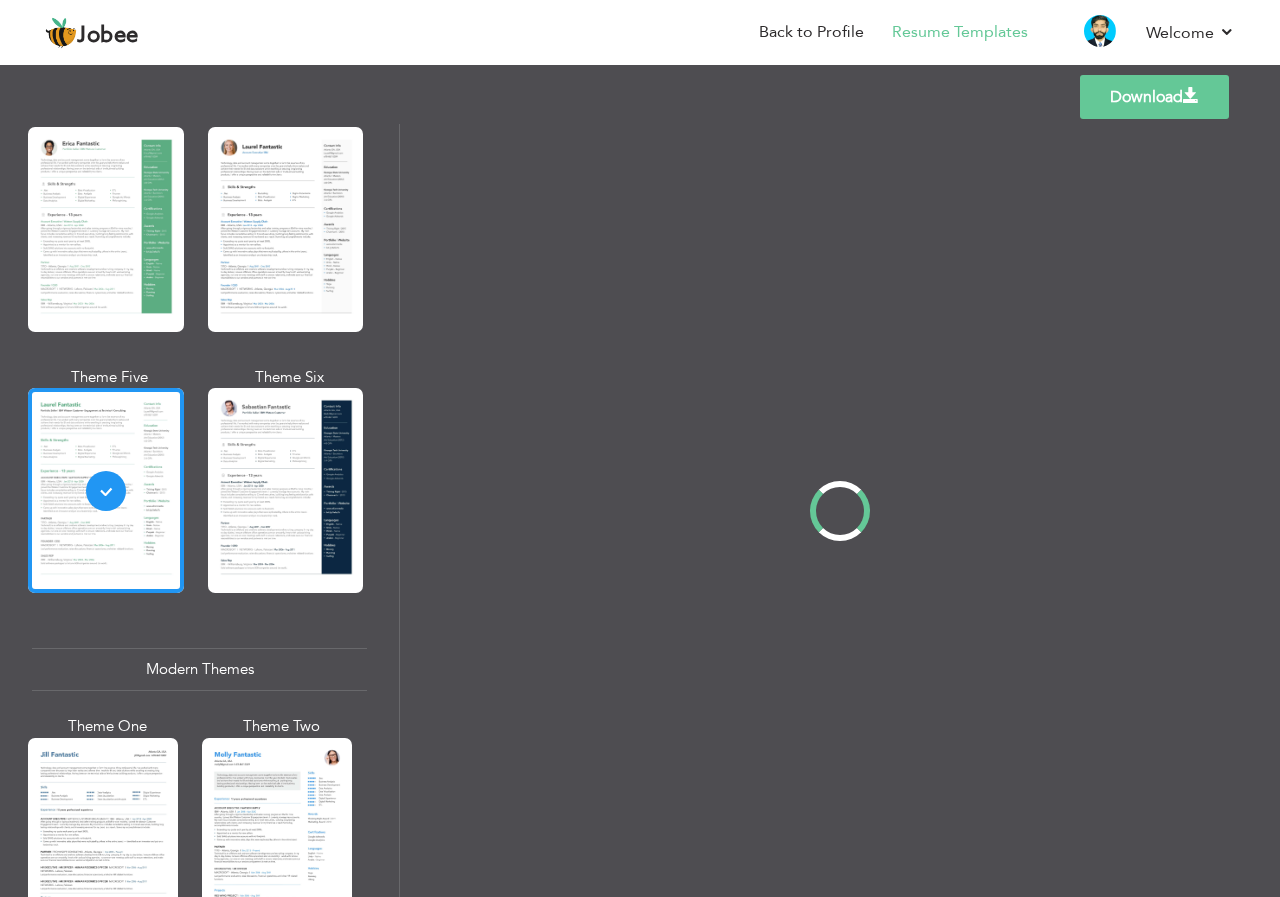 scroll, scrollTop: 0, scrollLeft: 0, axis: both 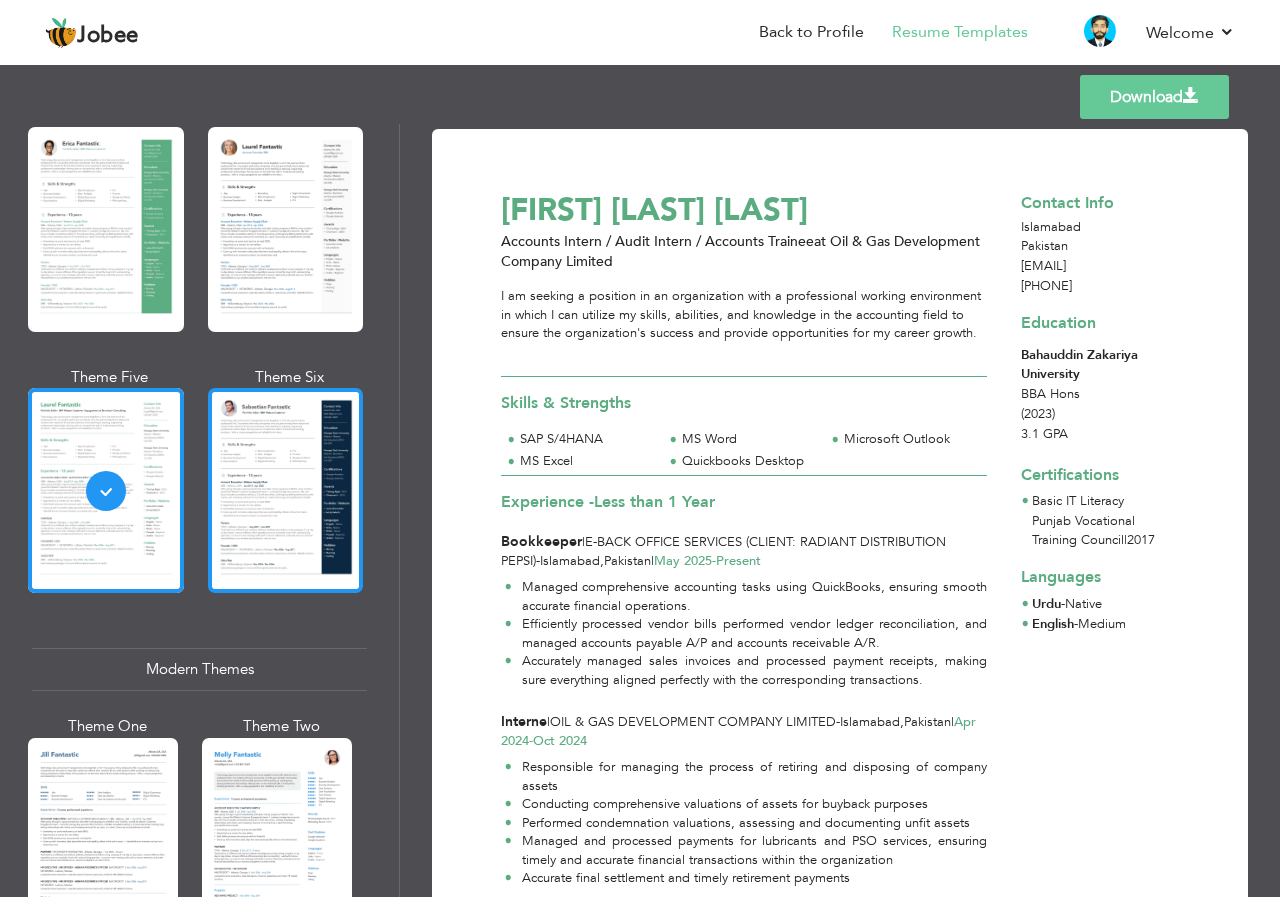 click at bounding box center [286, 490] 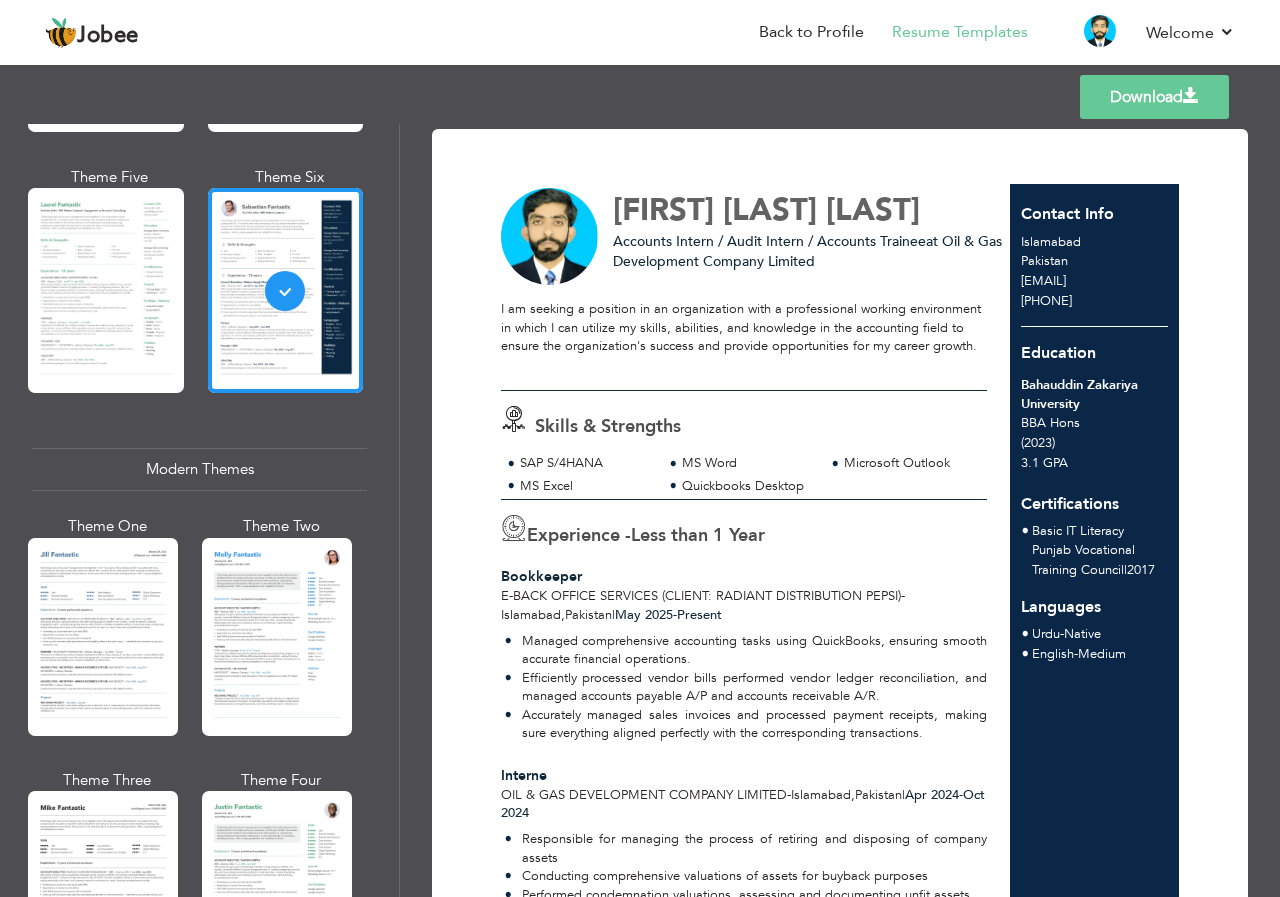 scroll, scrollTop: 700, scrollLeft: 0, axis: vertical 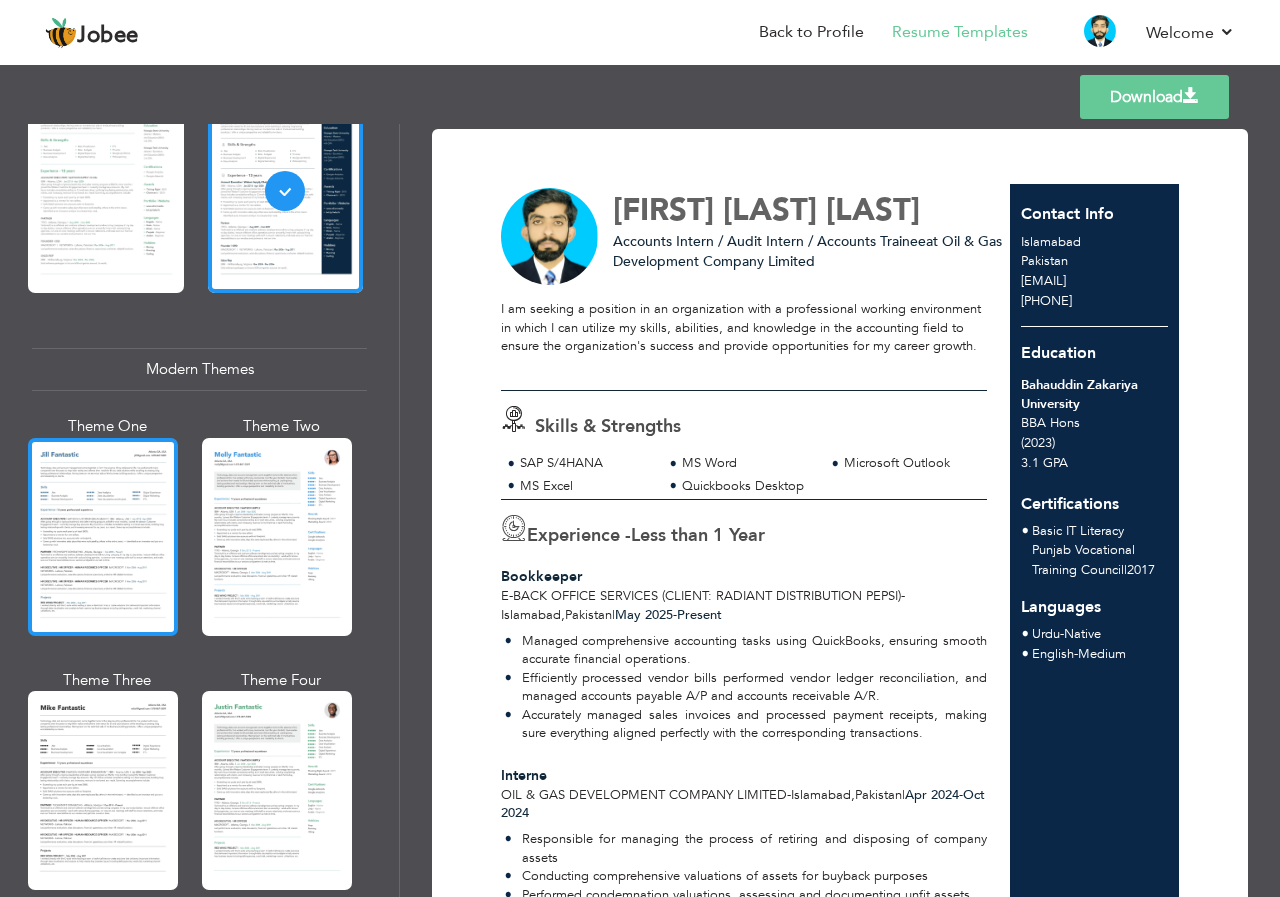 click at bounding box center [103, 537] 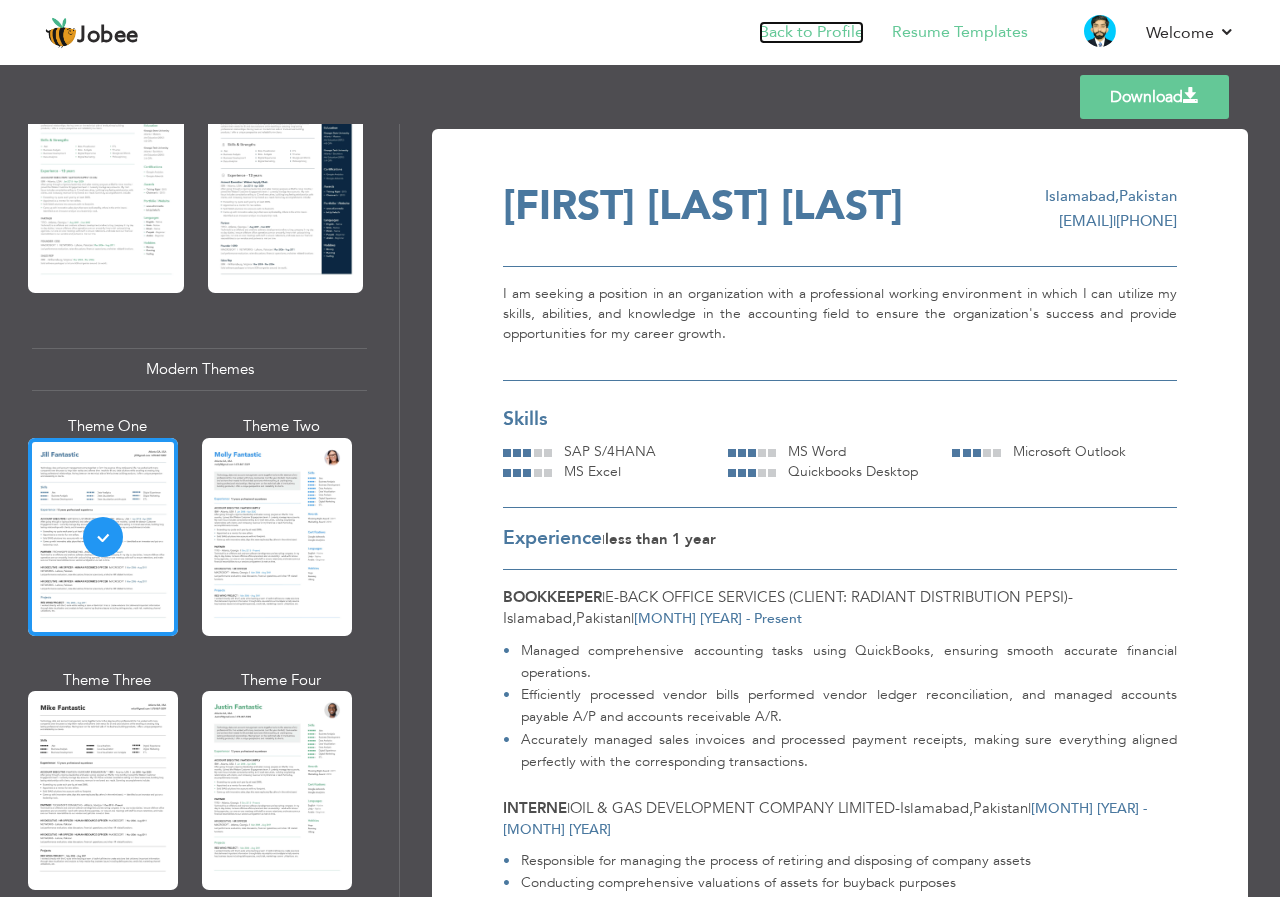 click on "Back to Profile" at bounding box center [811, 32] 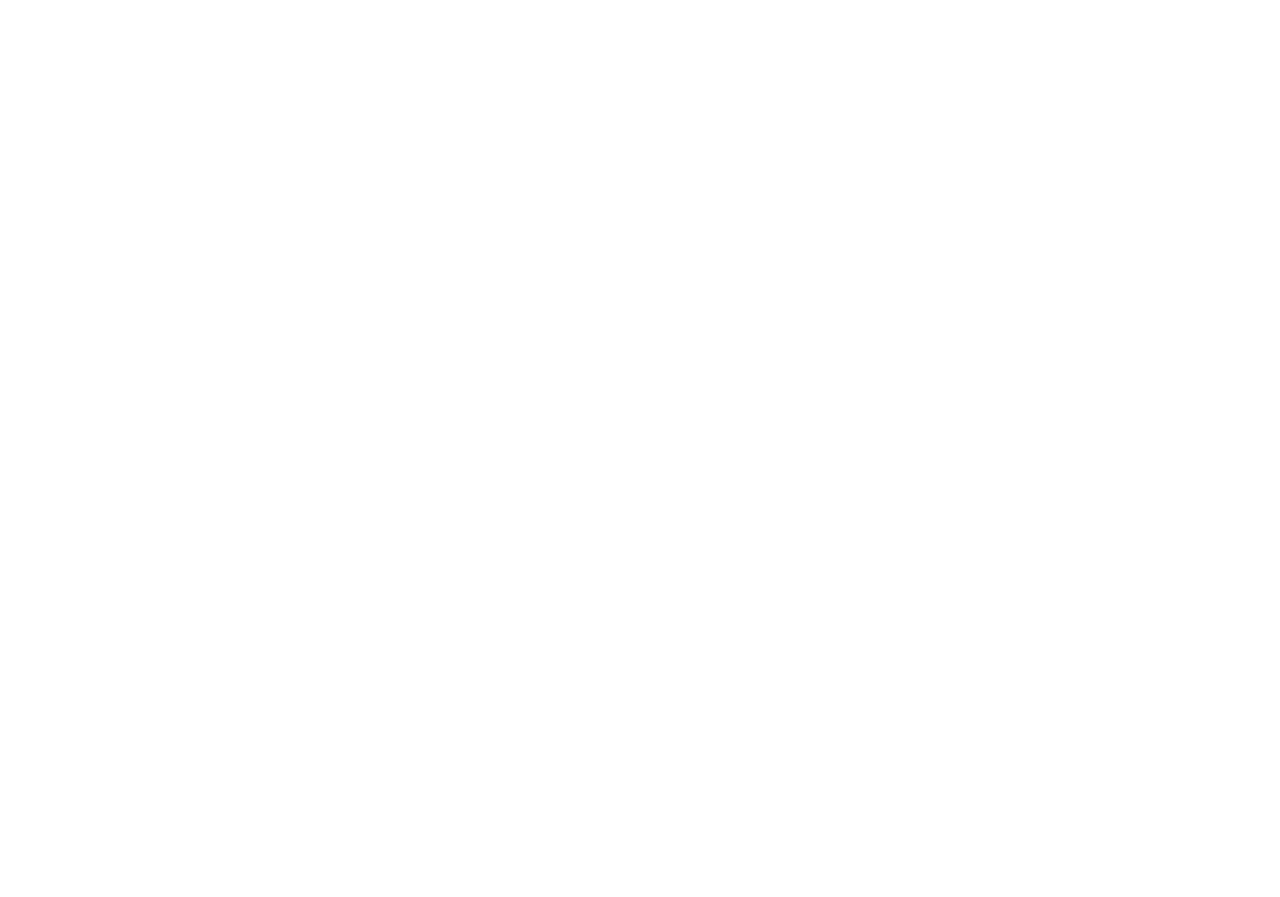 scroll, scrollTop: 0, scrollLeft: 0, axis: both 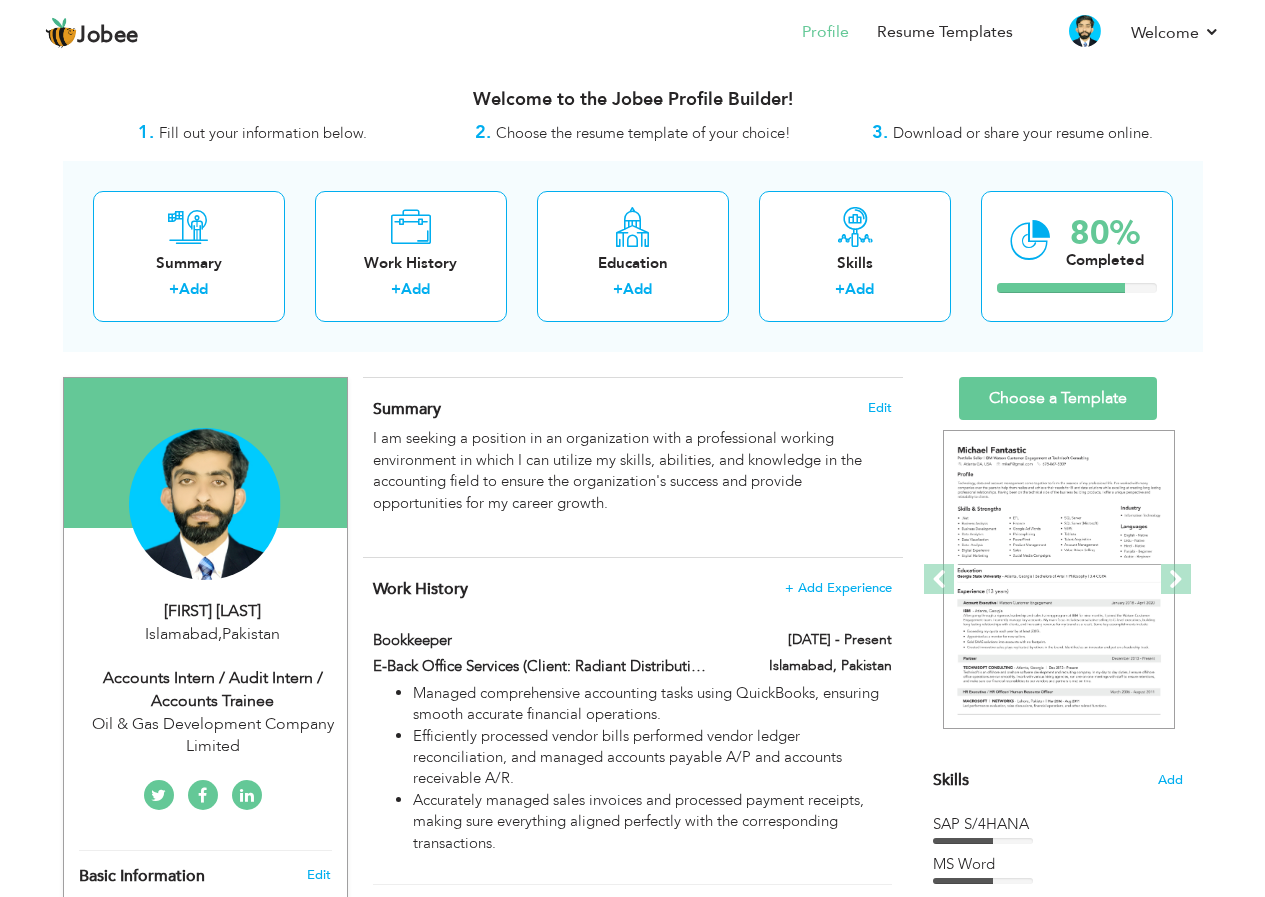 click on "Accounts Intern / Audit Intern / Accounts Trainee" at bounding box center (213, 690) 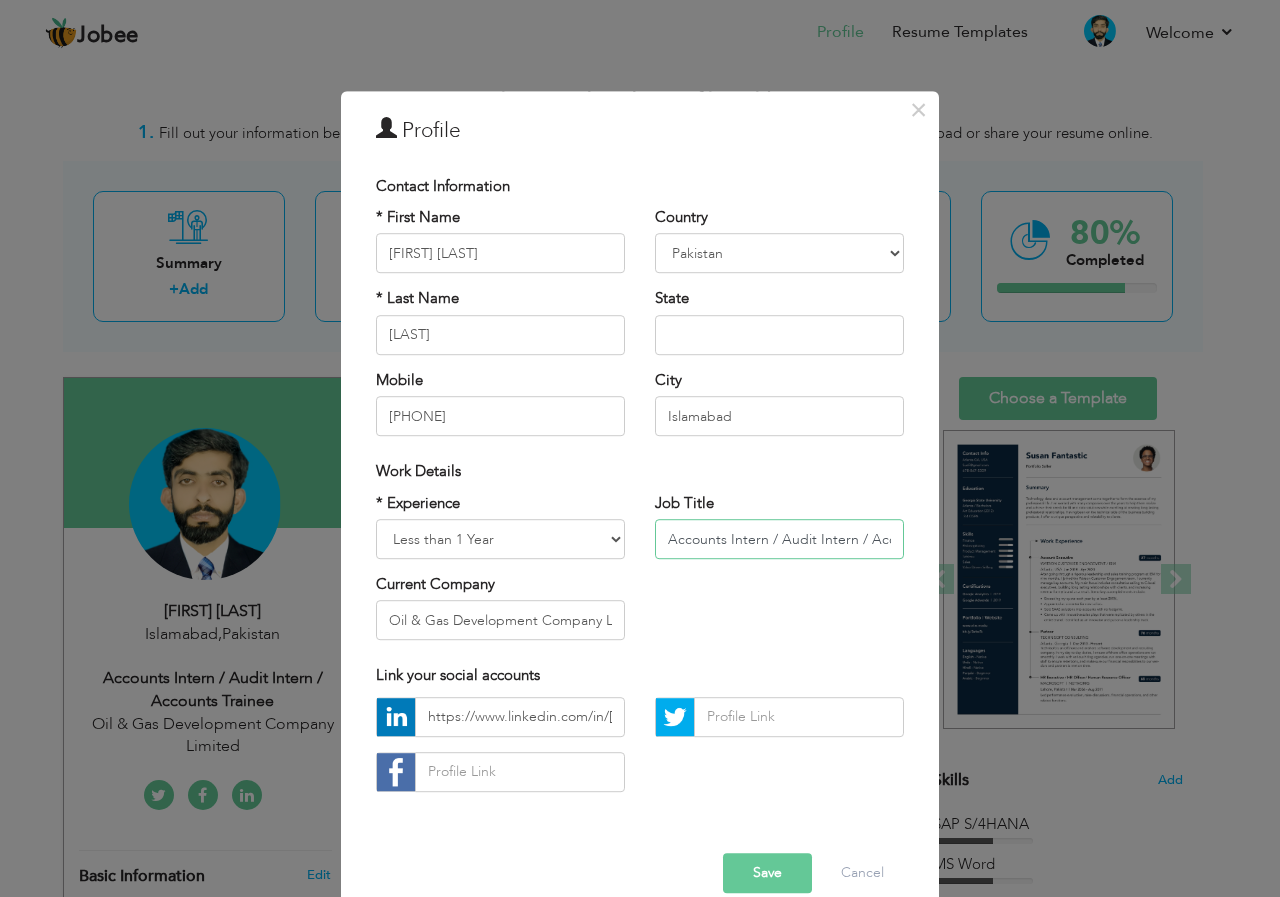 click on "Accounts Intern / Audit Intern / Accounts Trainee" at bounding box center (779, 539) 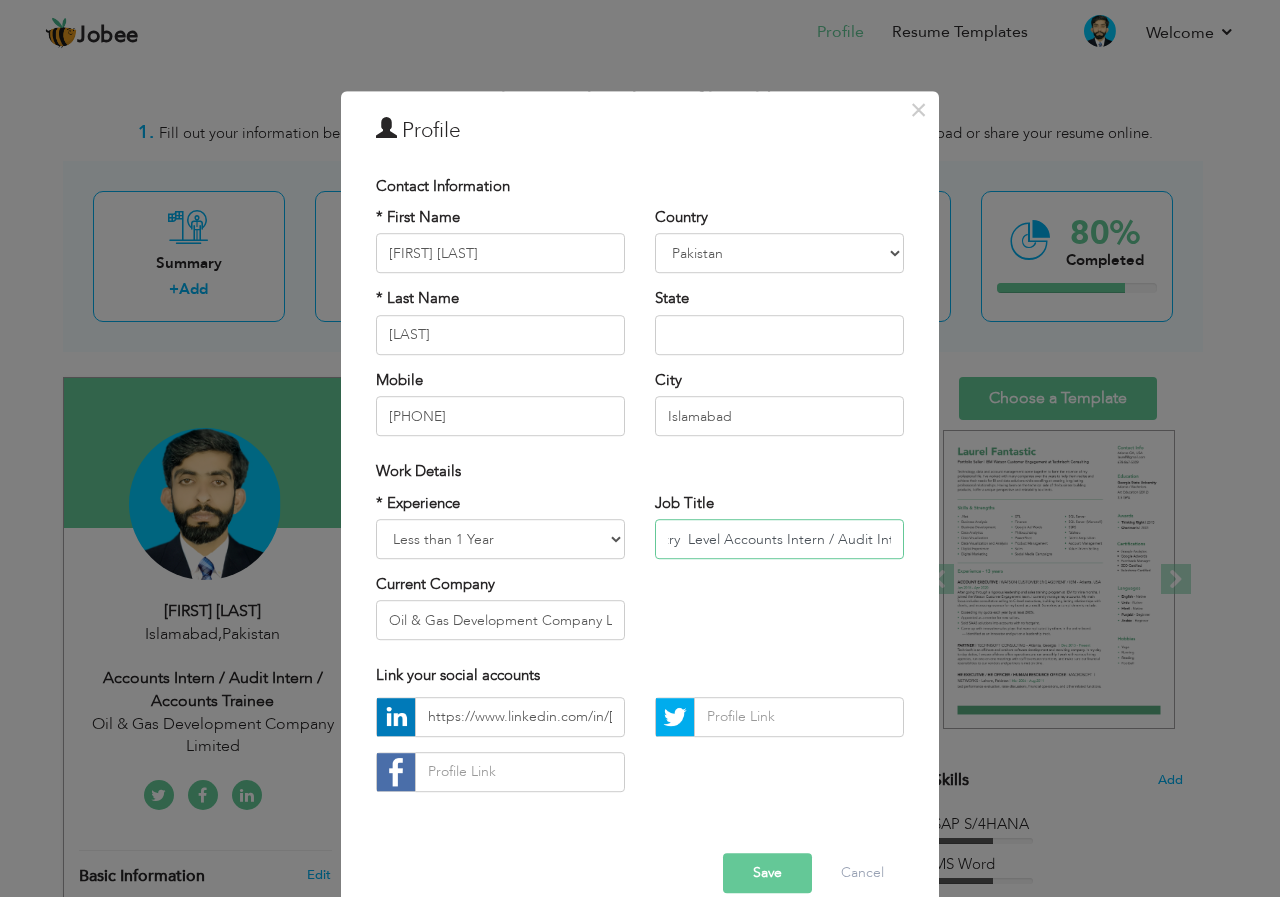 scroll, scrollTop: 0, scrollLeft: 0, axis: both 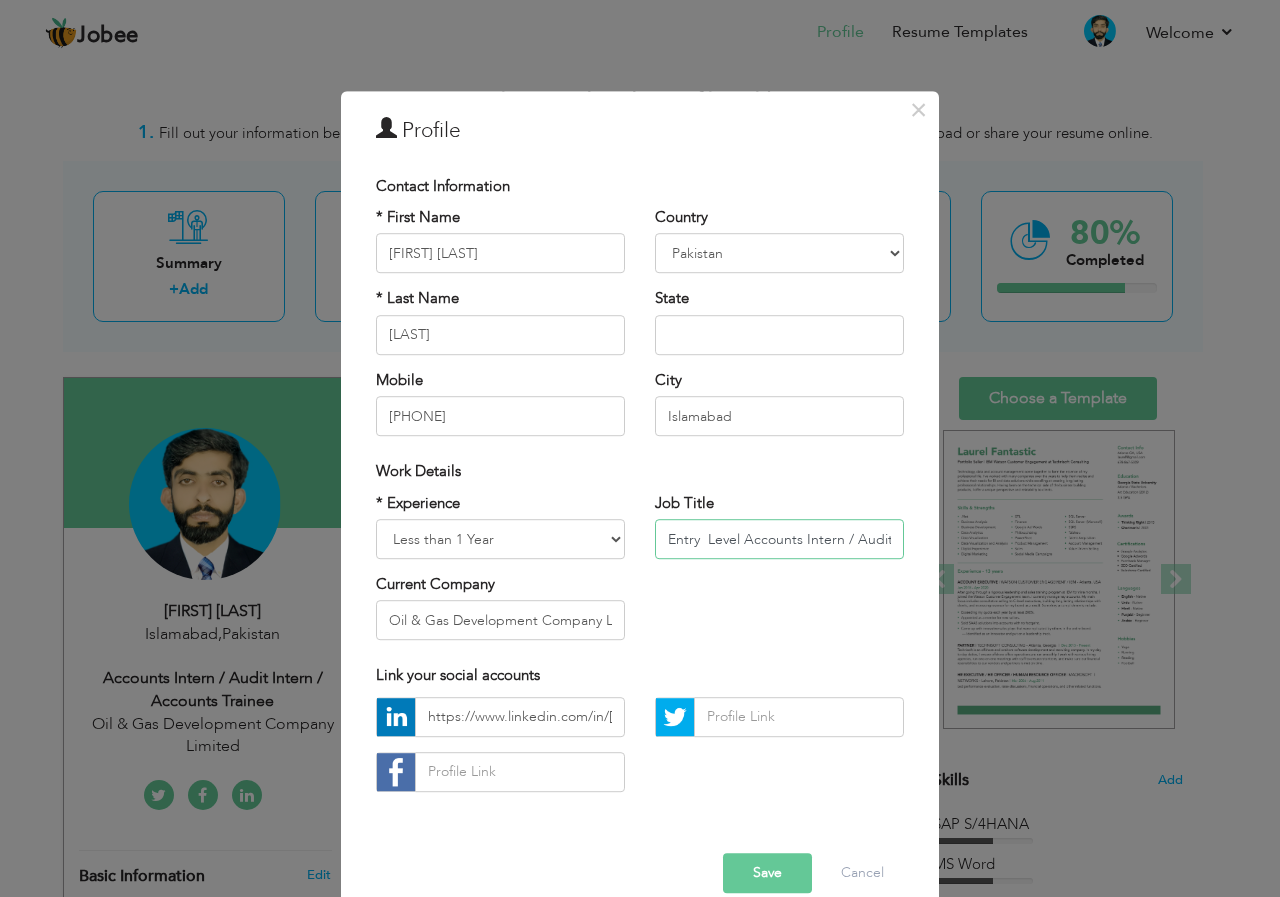 drag, startPoint x: 886, startPoint y: 541, endPoint x: 548, endPoint y: 544, distance: 338.0133 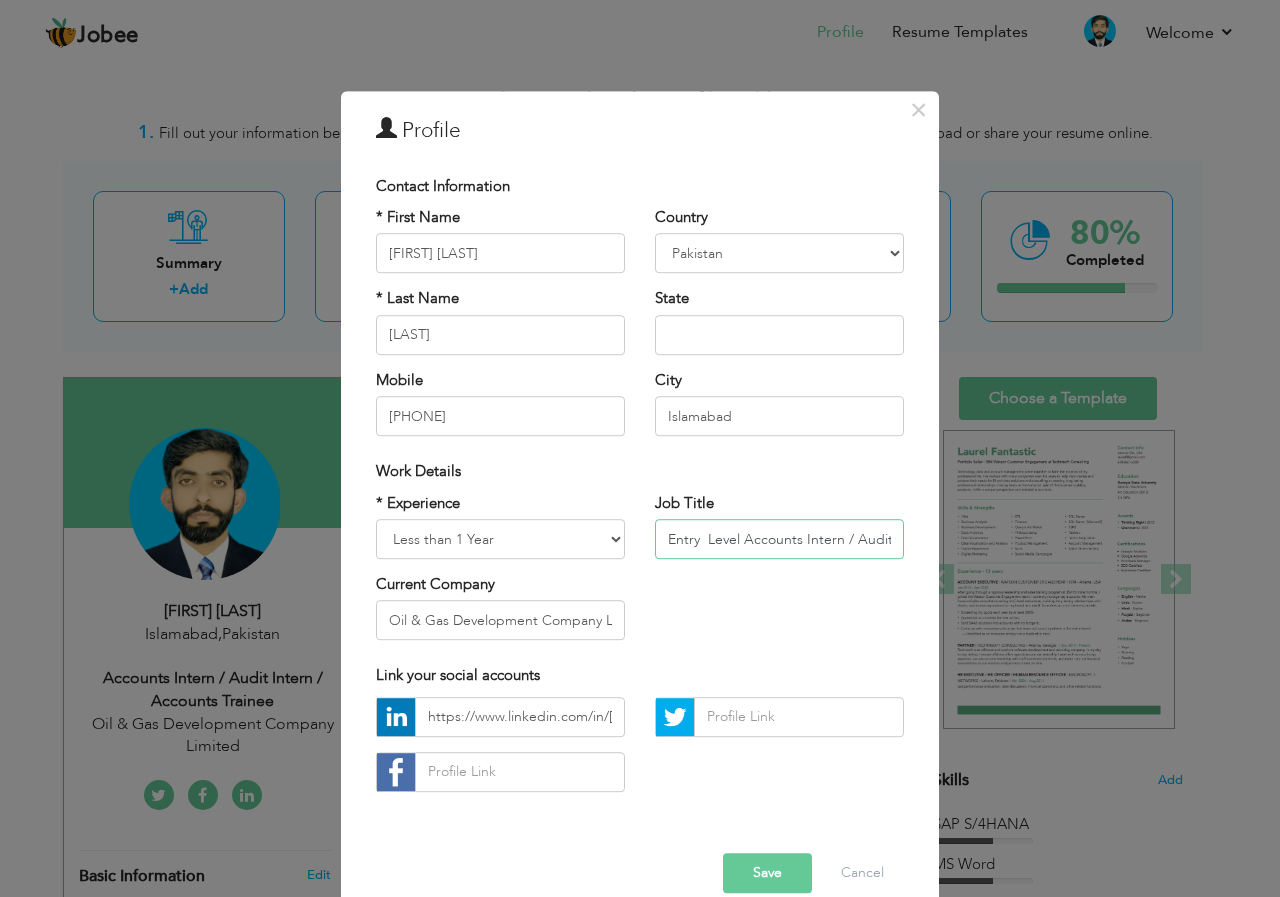 type on "ntern / Accounts Trainee" 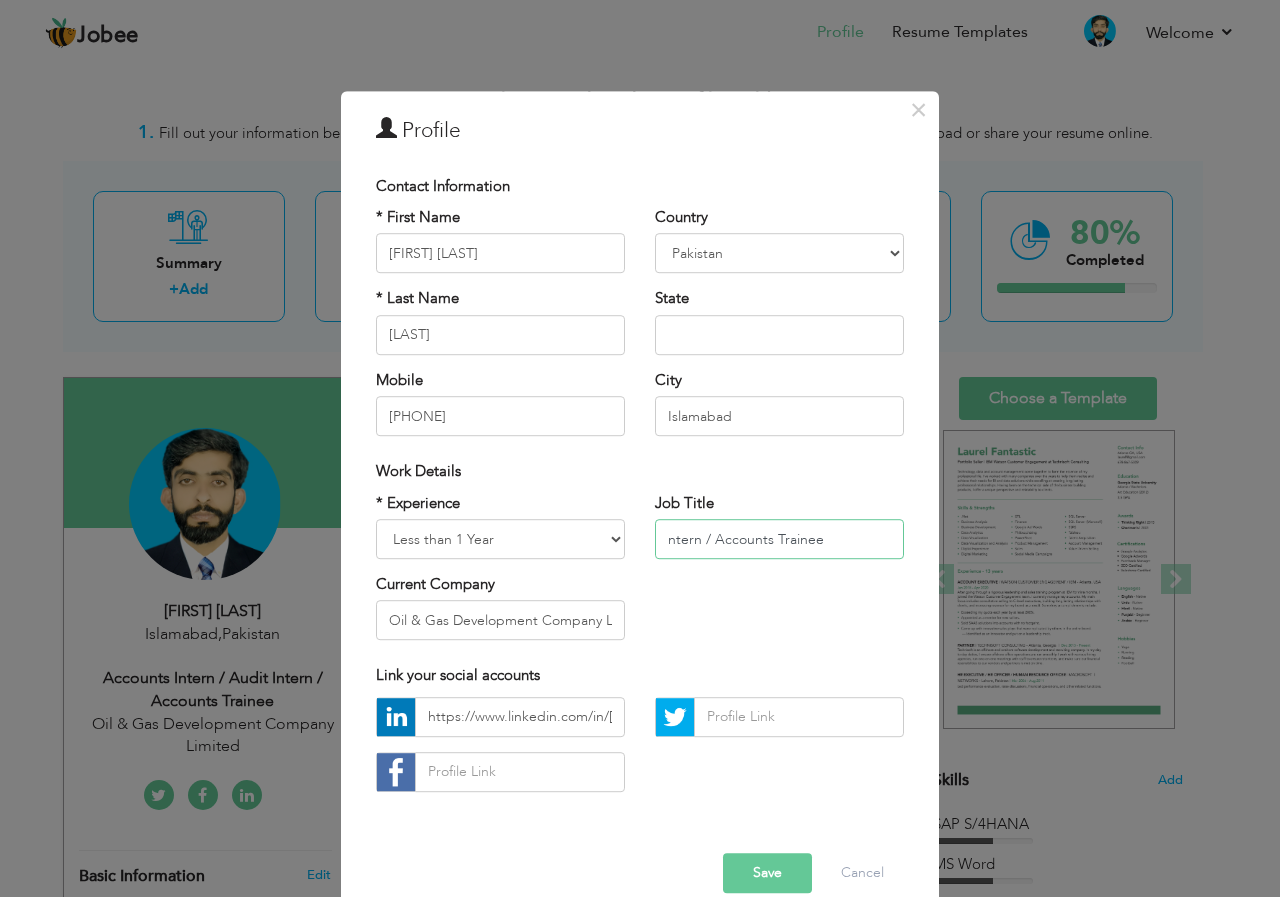 drag, startPoint x: 845, startPoint y: 527, endPoint x: 465, endPoint y: 551, distance: 380.75714 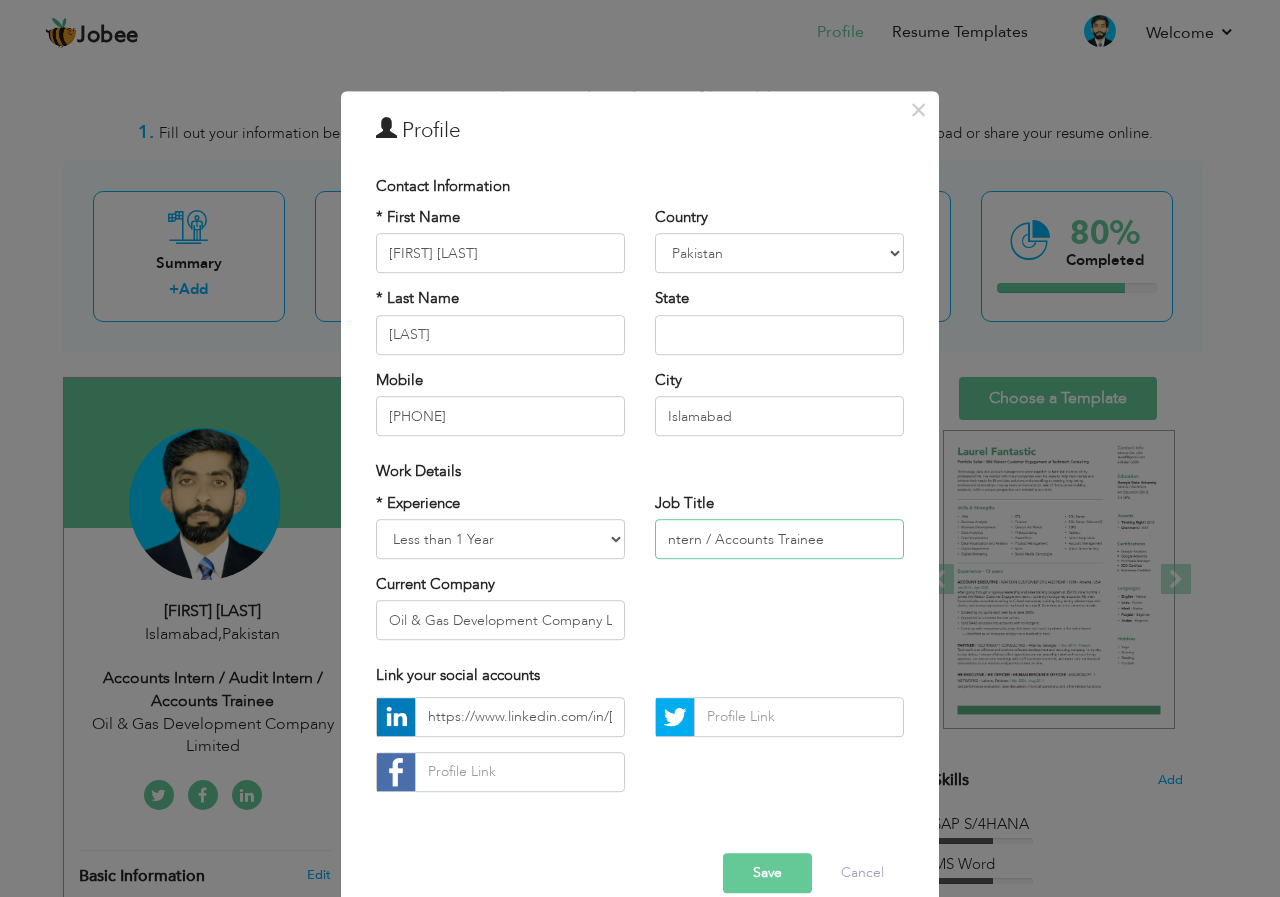 click on "* Experience
Entry Level Less than 1 Year 1 Year 2 Years 3 Years 4 Years 5 Years 6 Years 7 Years 8 Years 9 Years 10 Years 11 Years 12 Years 13 Years 14 Years 15 Years 16 Years 17 Years 18 Years 19 Years 20 Years 21 Years 22 Years 23 Years 24 Years 25 Years 26 Years 27 Years 28 Years 29 Years 30 Years 31 Years 32 Years 33 Years 34 Years 35 Years More than 35 Years
Current Company
Oil & Gas Development Company Limited
Job Title ntern / Accounts Trainee" at bounding box center [640, 574] 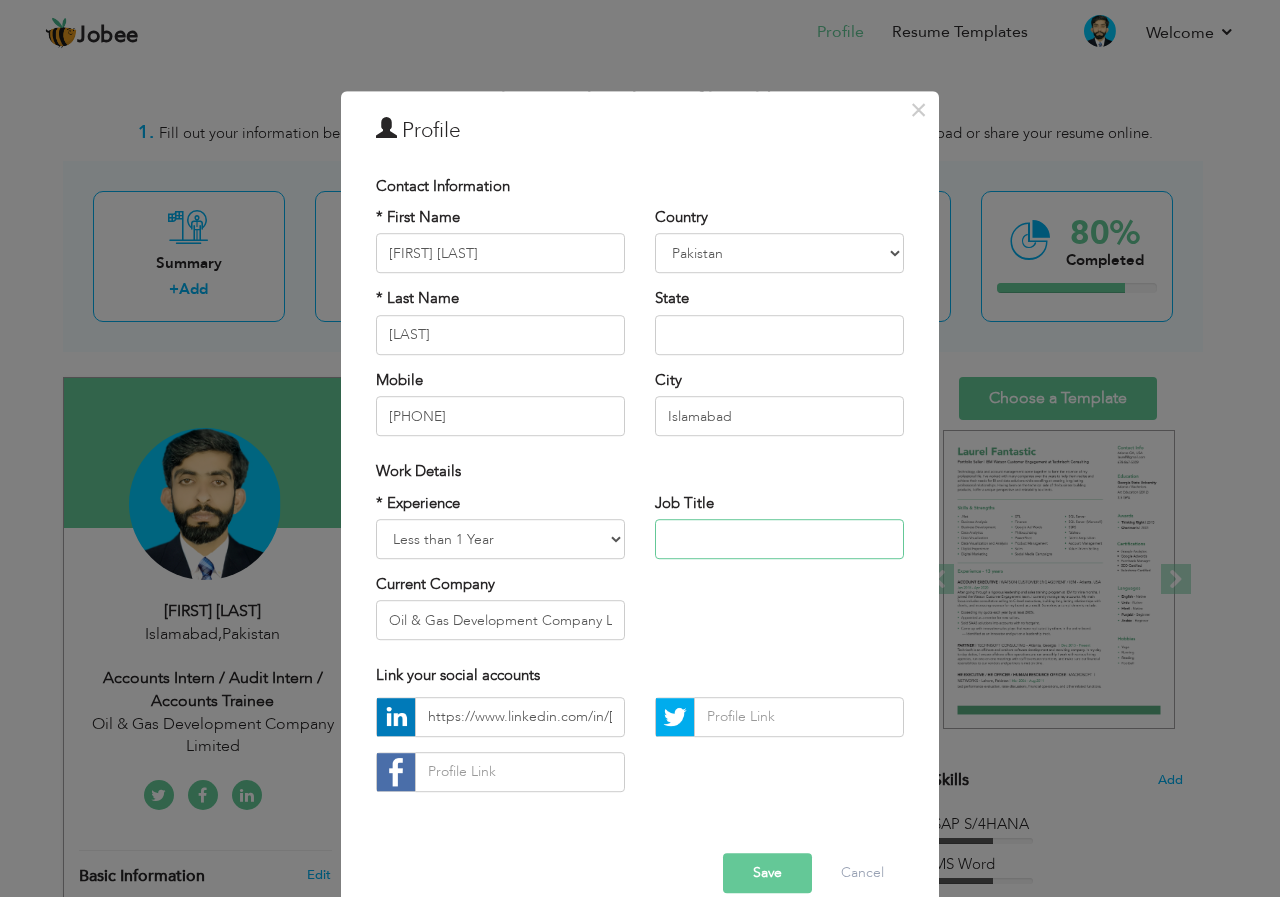 type 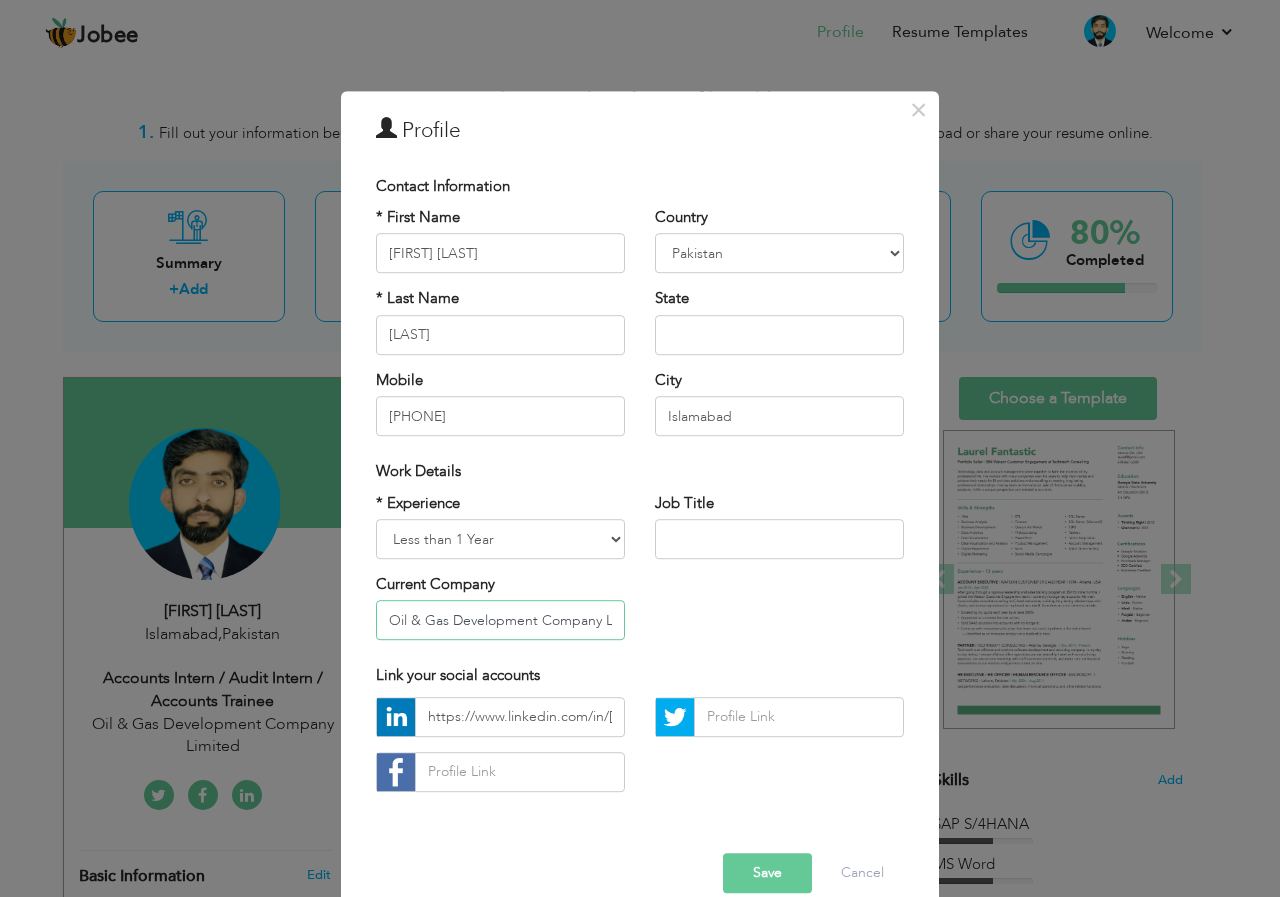 click on "Oil & Gas Development Company Limited" at bounding box center [500, 621] 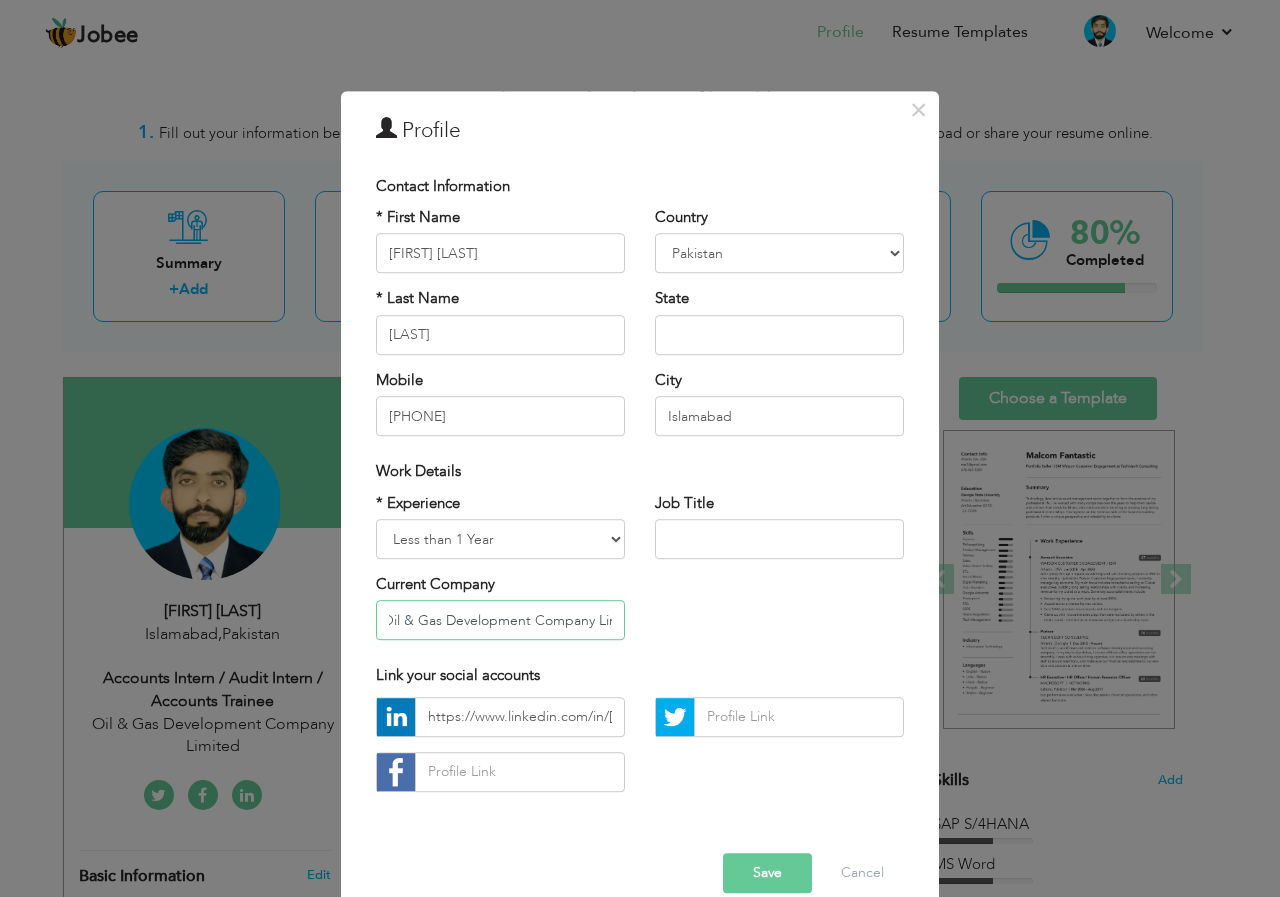 scroll, scrollTop: 0, scrollLeft: 0, axis: both 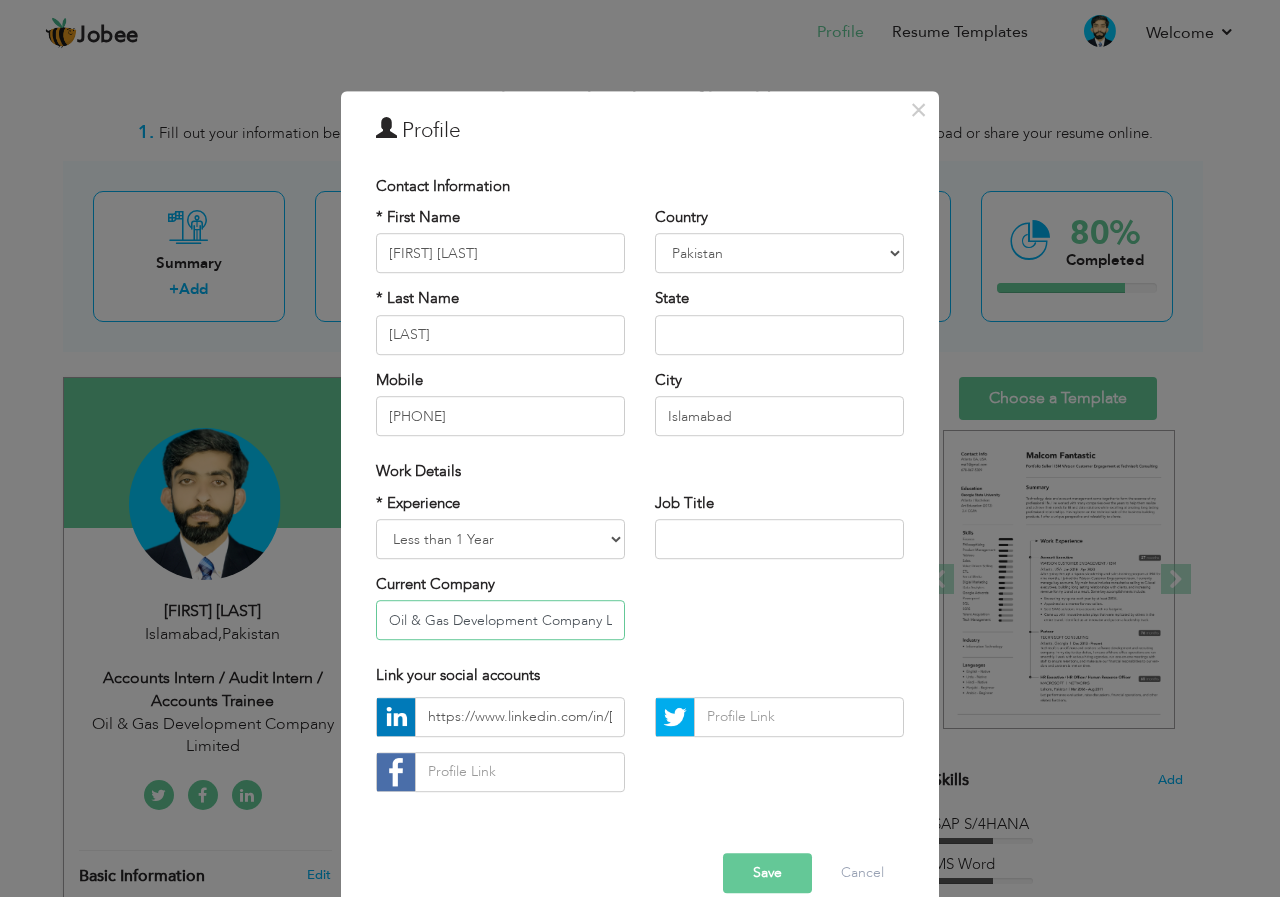 drag, startPoint x: 604, startPoint y: 623, endPoint x: 274, endPoint y: 628, distance: 330.03787 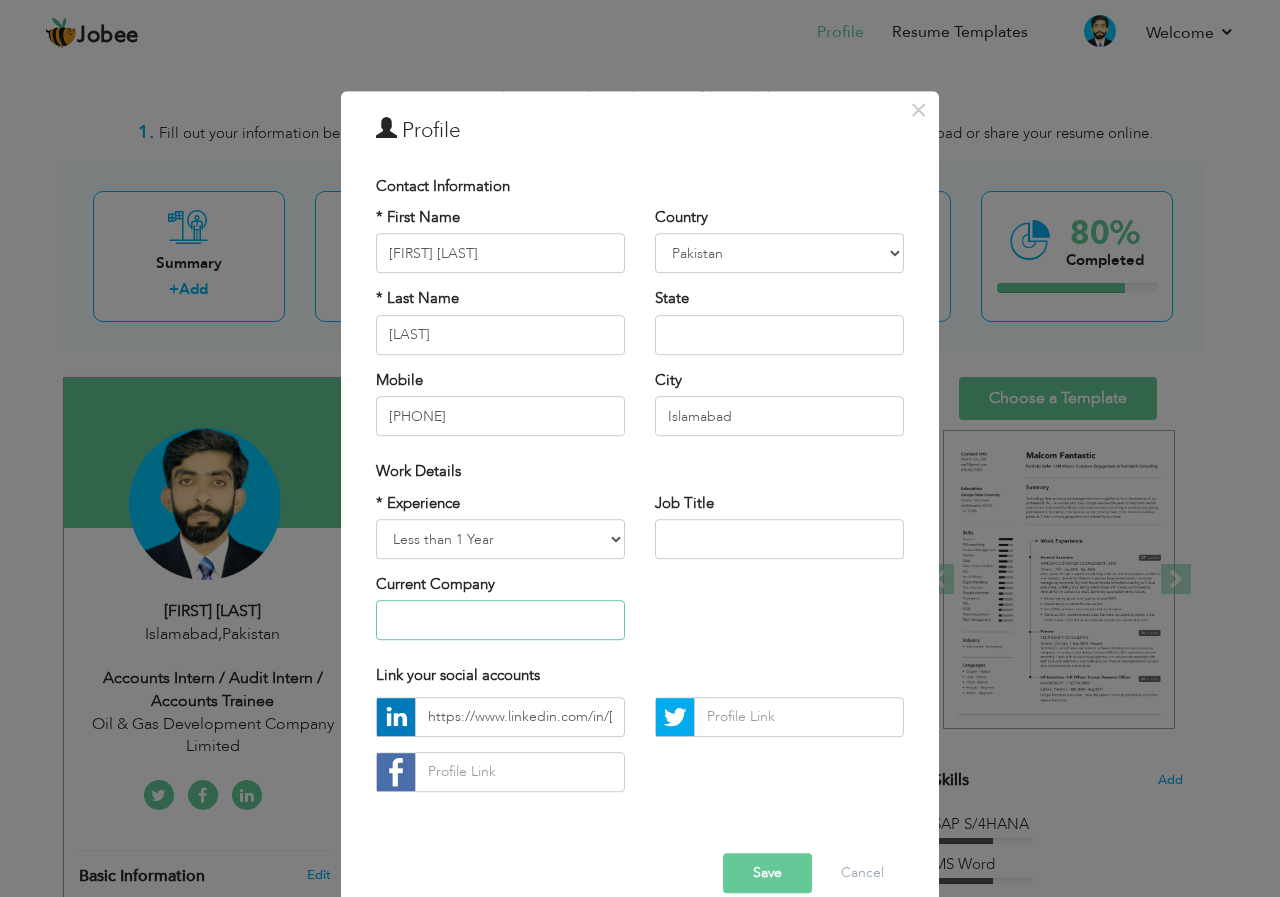 drag, startPoint x: 550, startPoint y: 615, endPoint x: 379, endPoint y: 640, distance: 172.81783 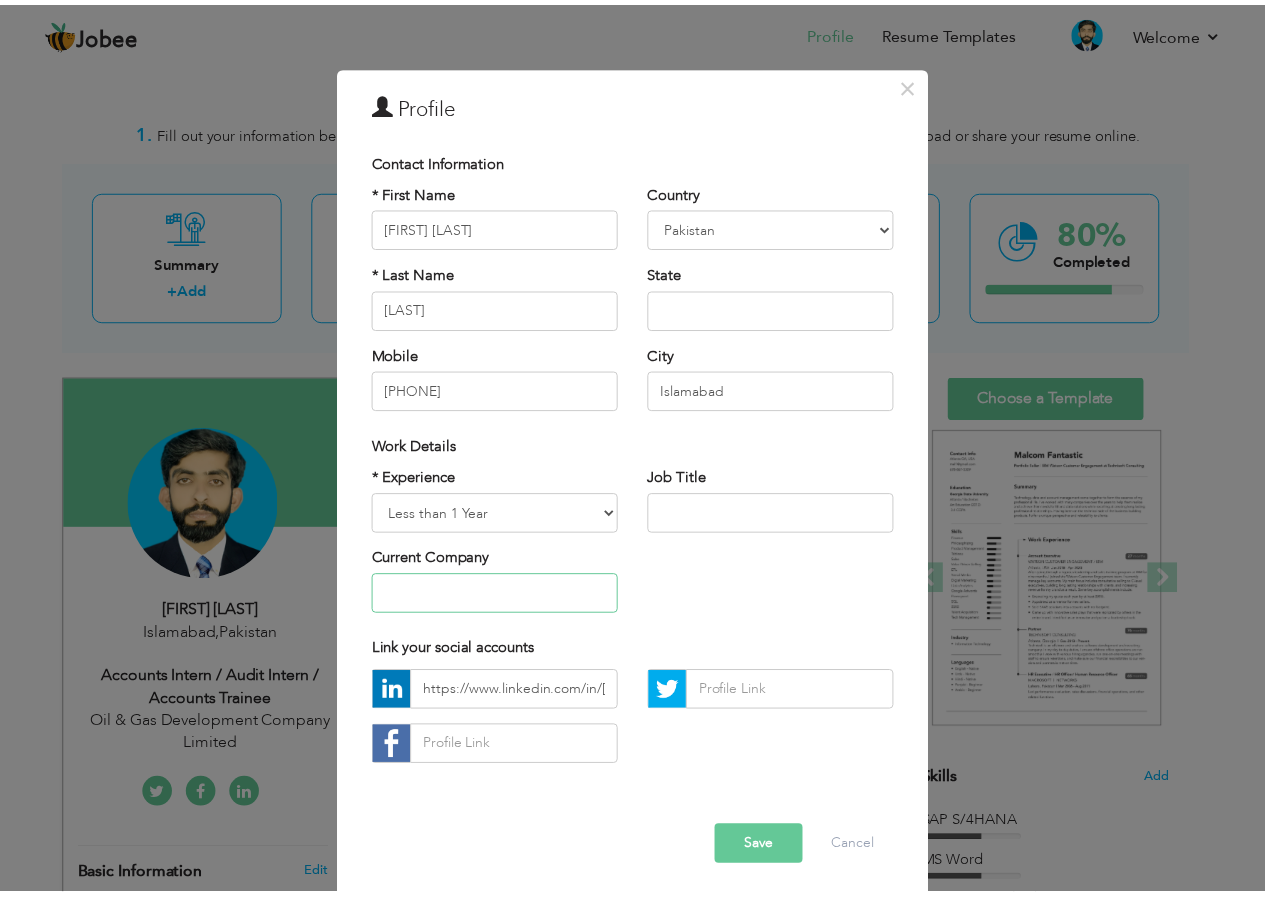 scroll, scrollTop: 31, scrollLeft: 0, axis: vertical 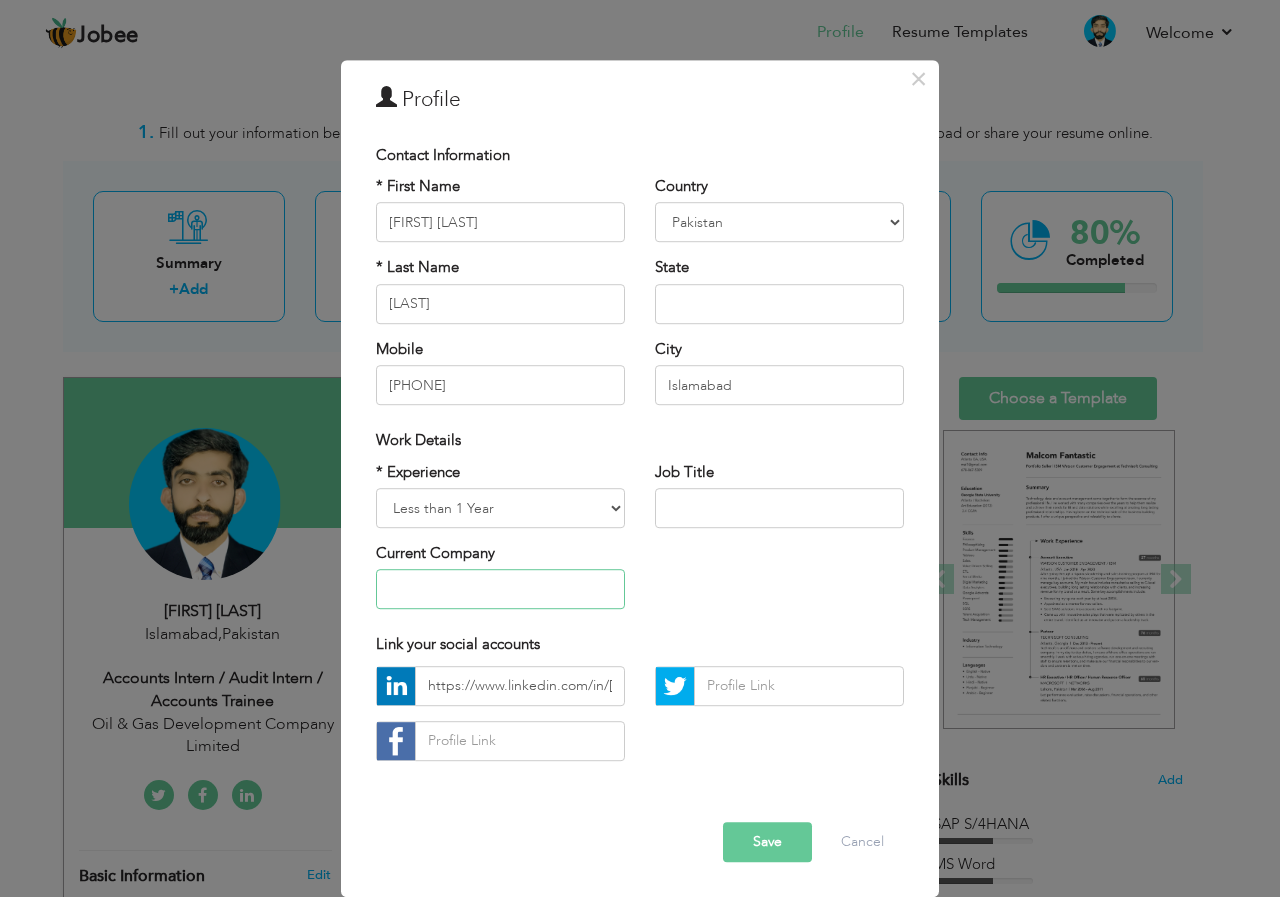 type 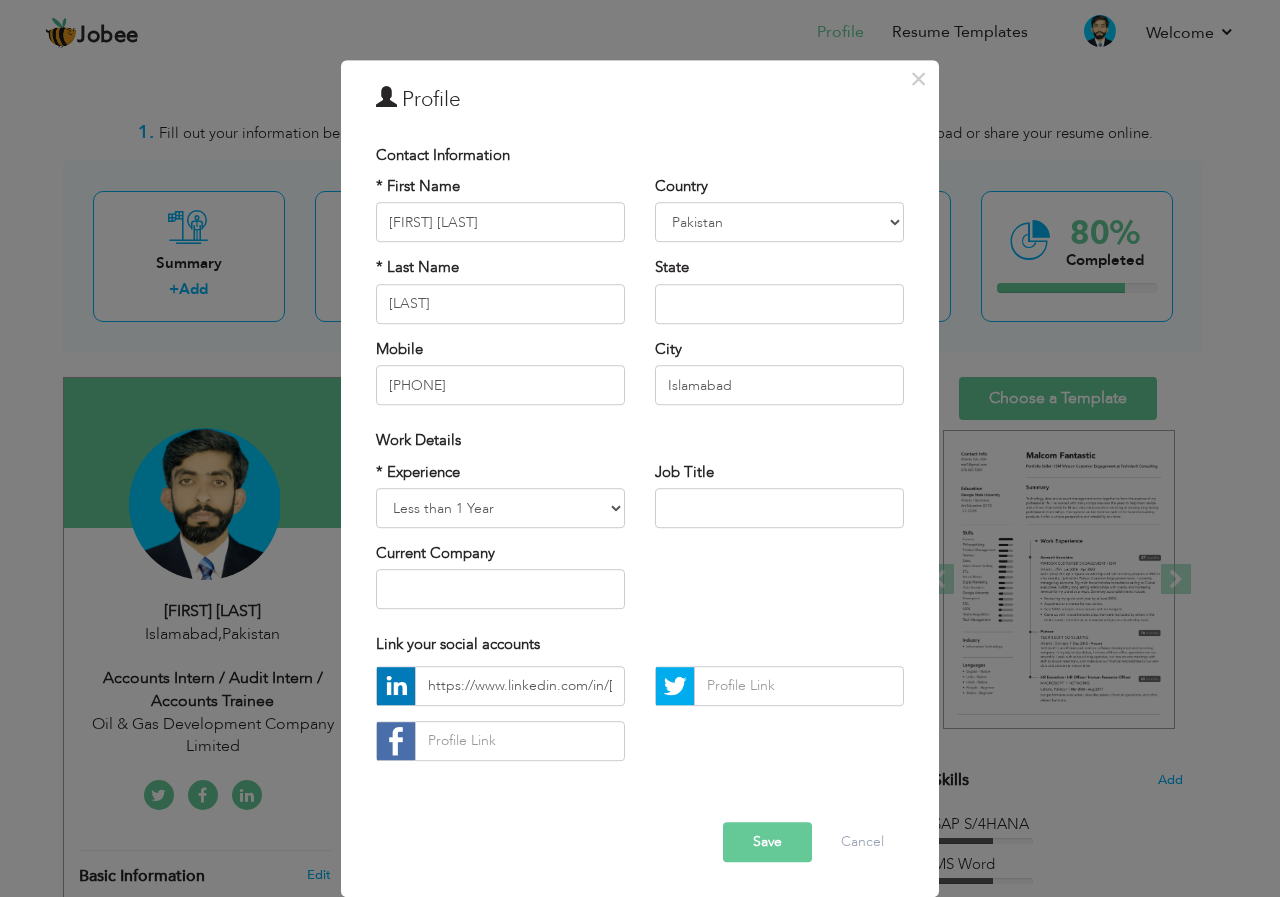 click on "Save" at bounding box center (767, 842) 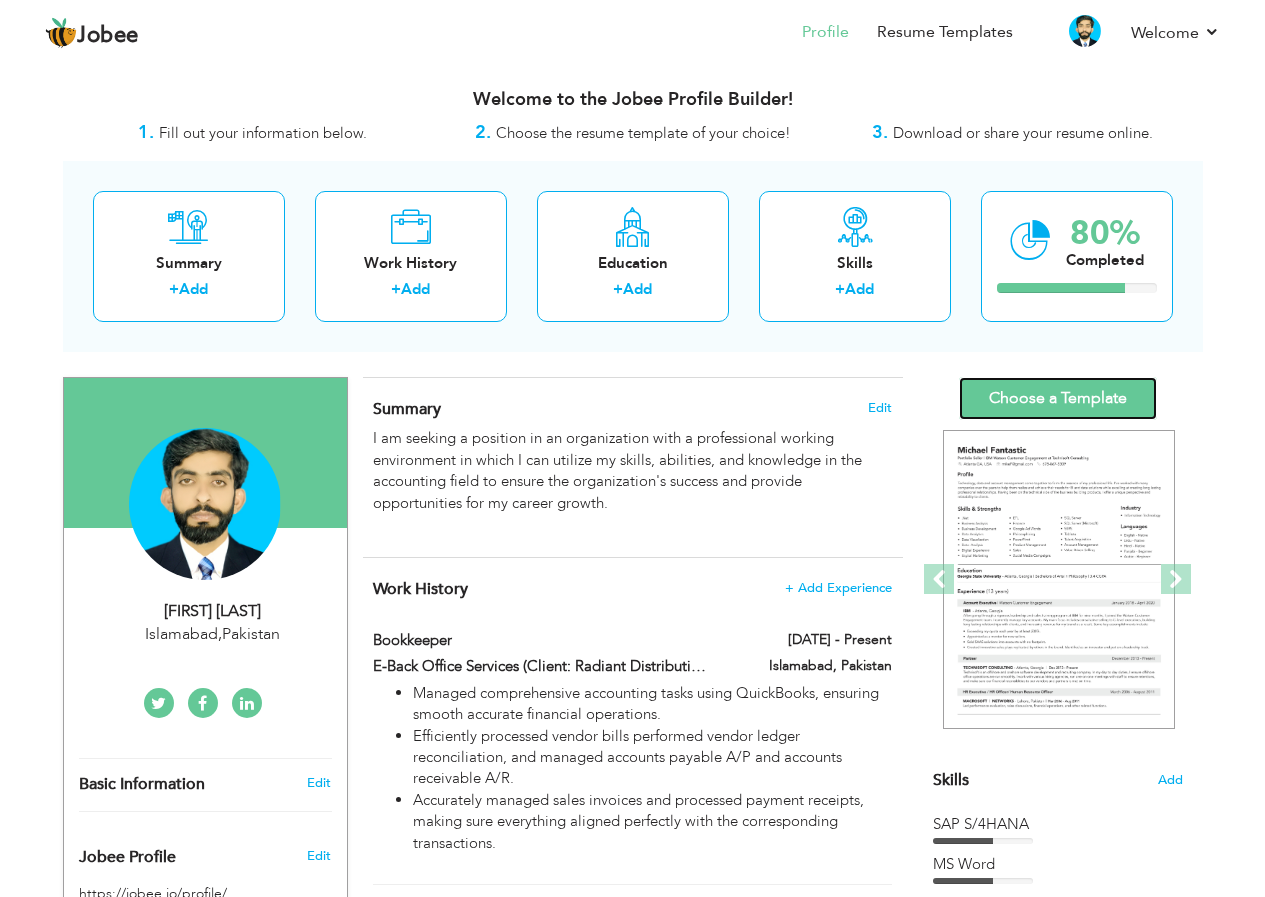 click on "Choose a Template" at bounding box center [1058, 398] 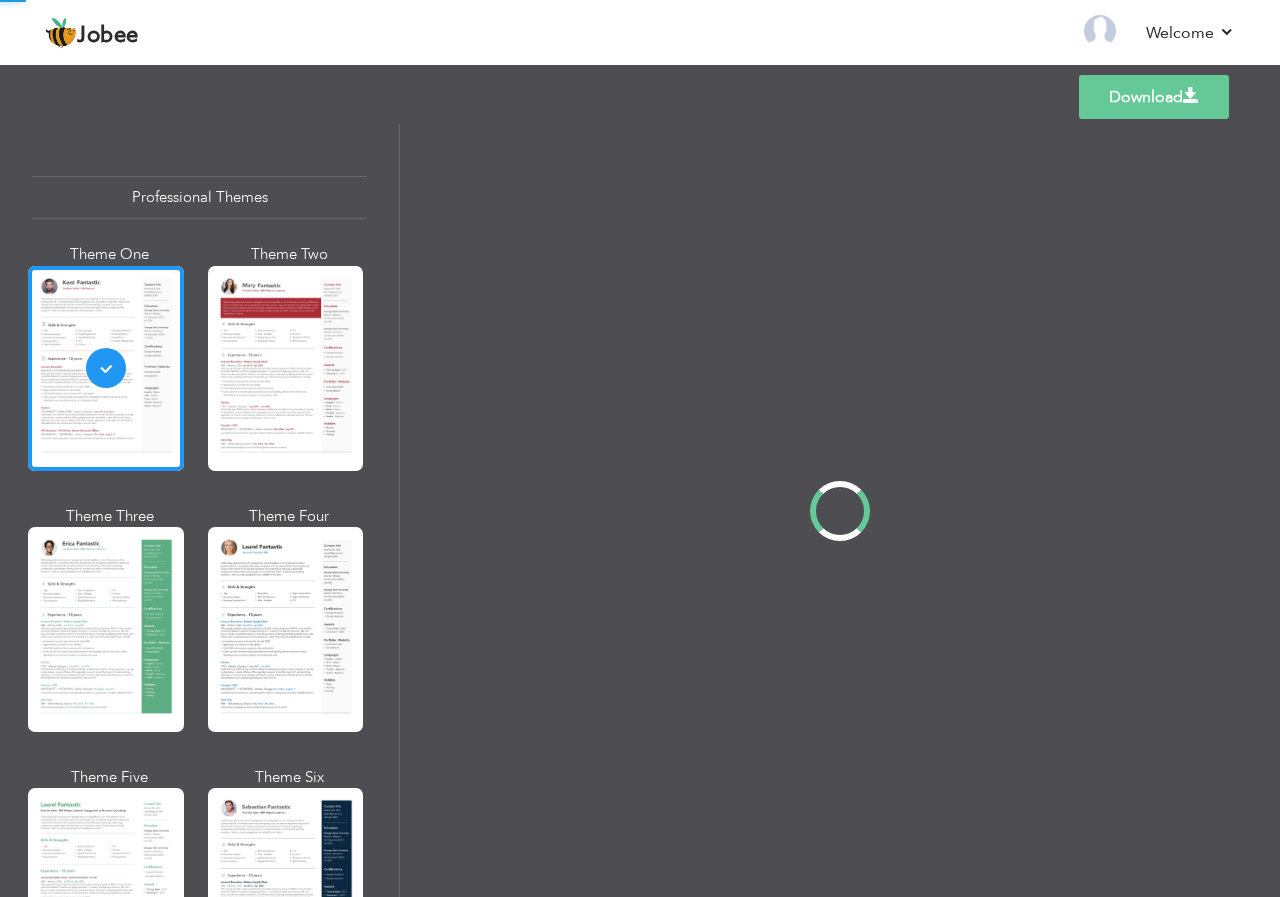 scroll, scrollTop: 0, scrollLeft: 0, axis: both 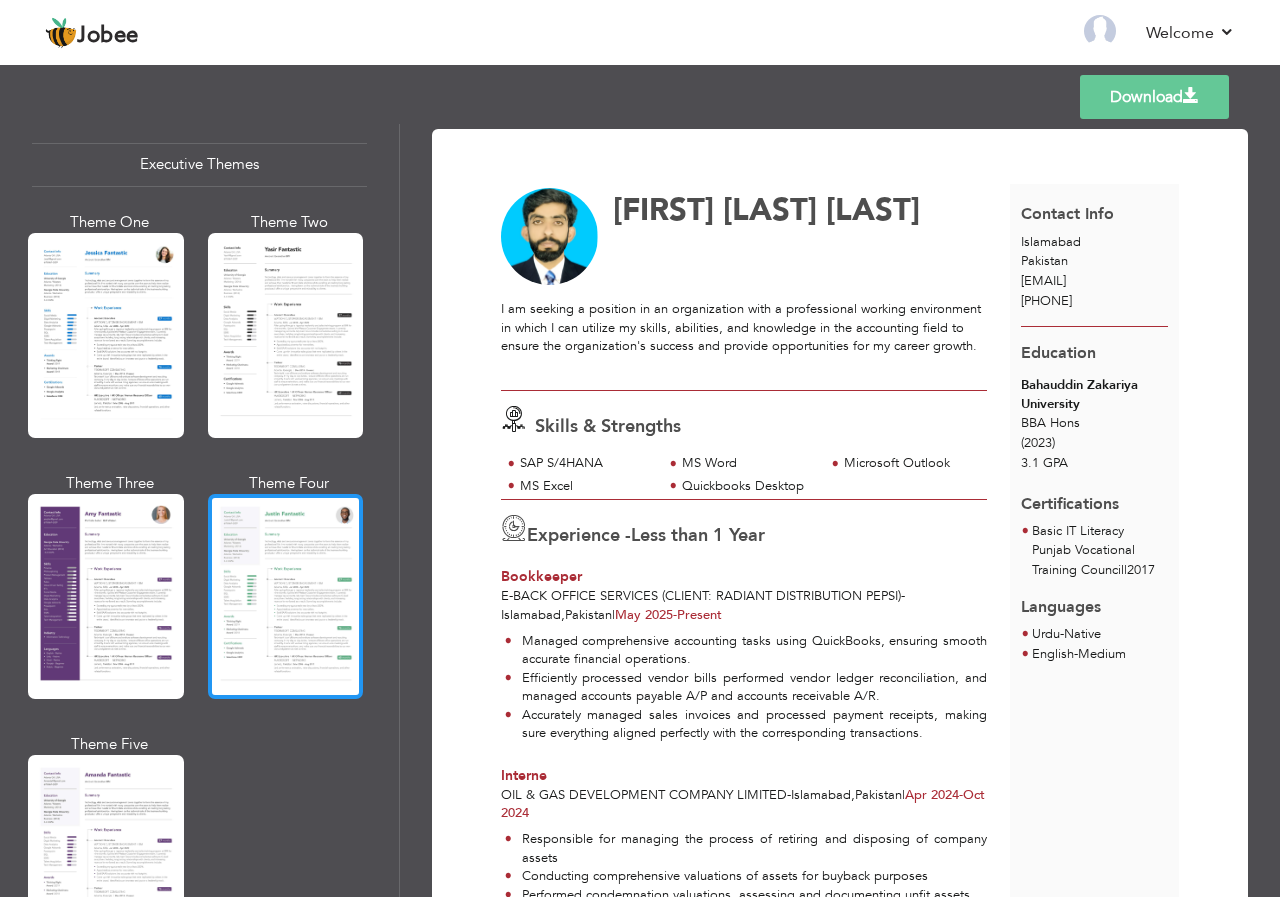 click at bounding box center [286, 596] 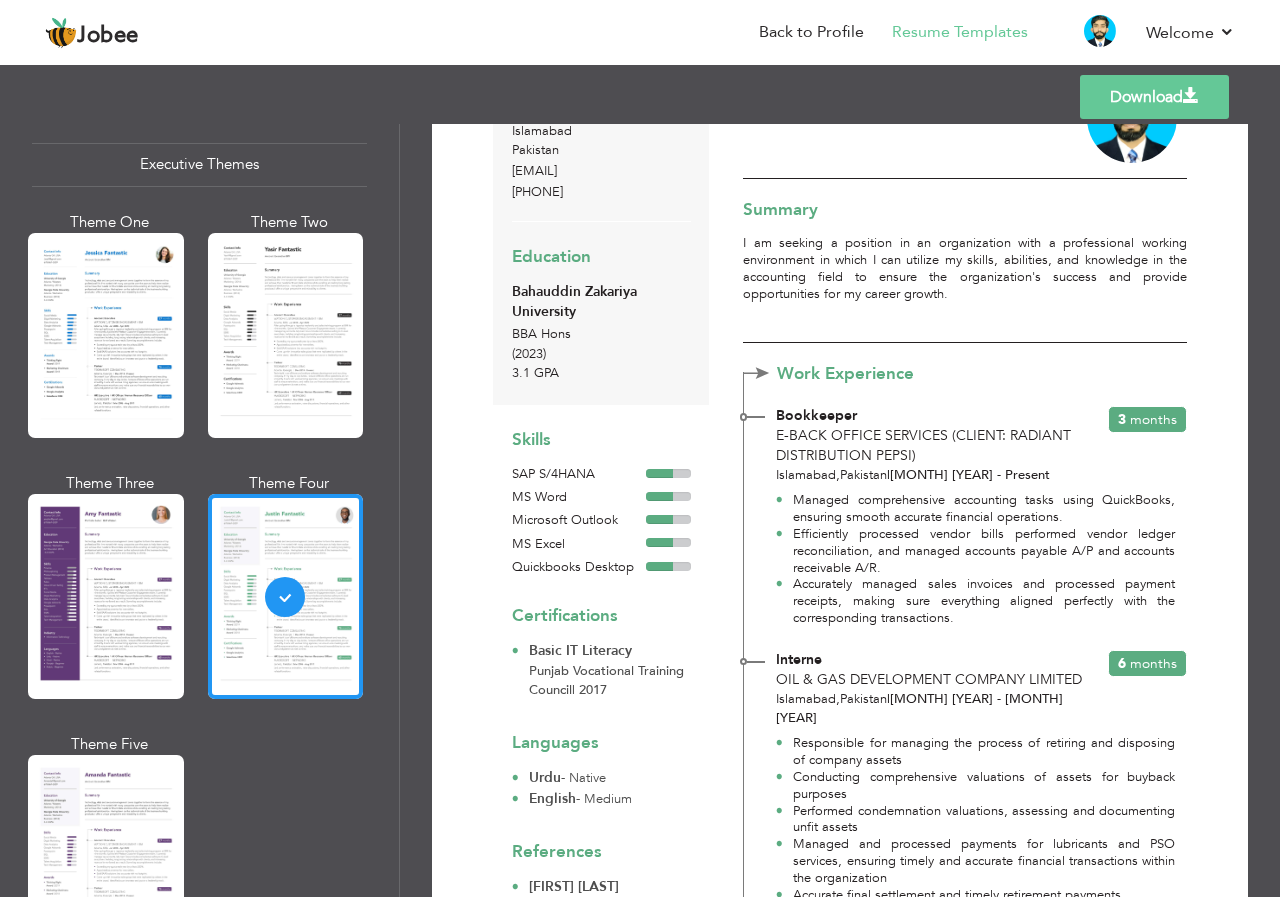 scroll, scrollTop: 396, scrollLeft: 0, axis: vertical 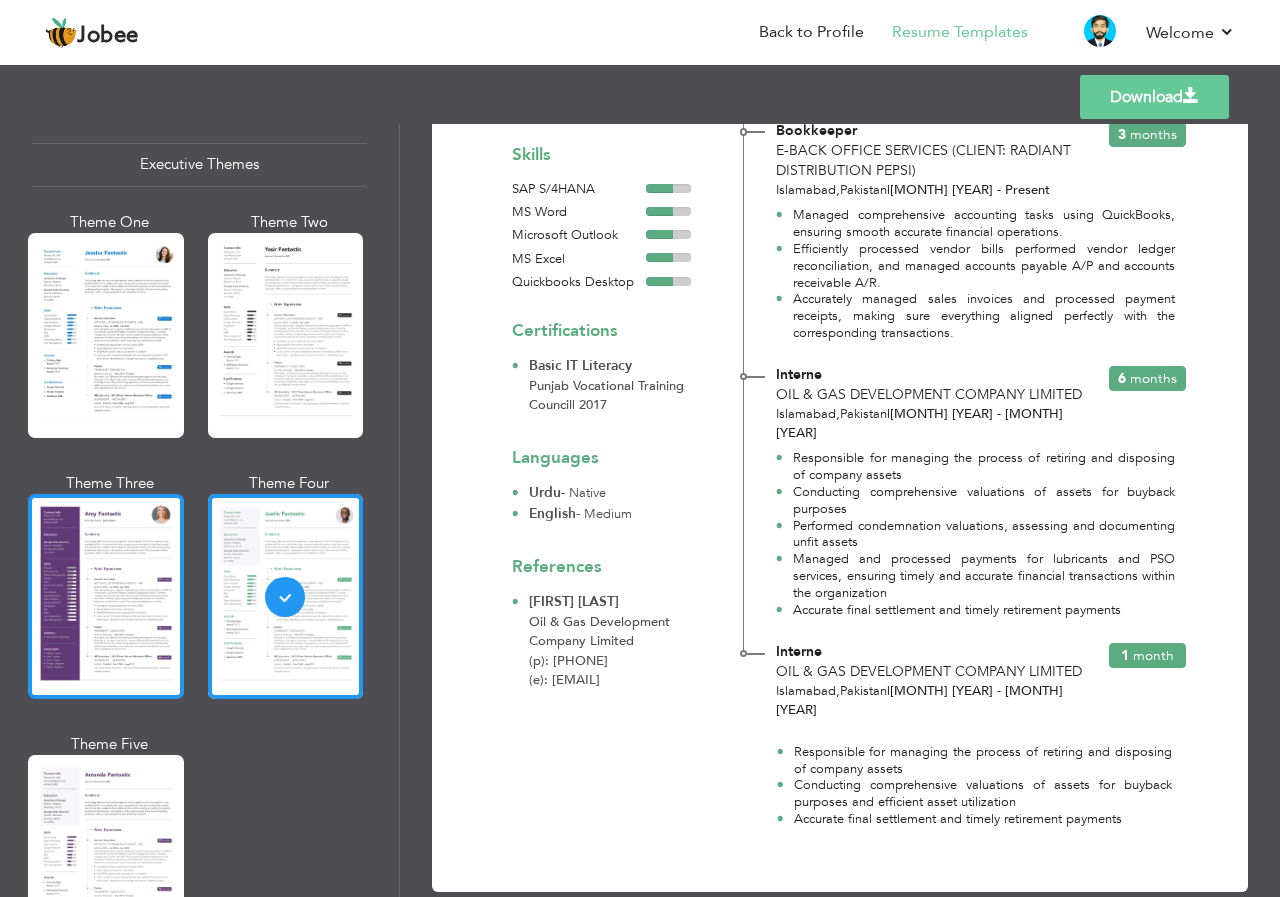 click at bounding box center (106, 596) 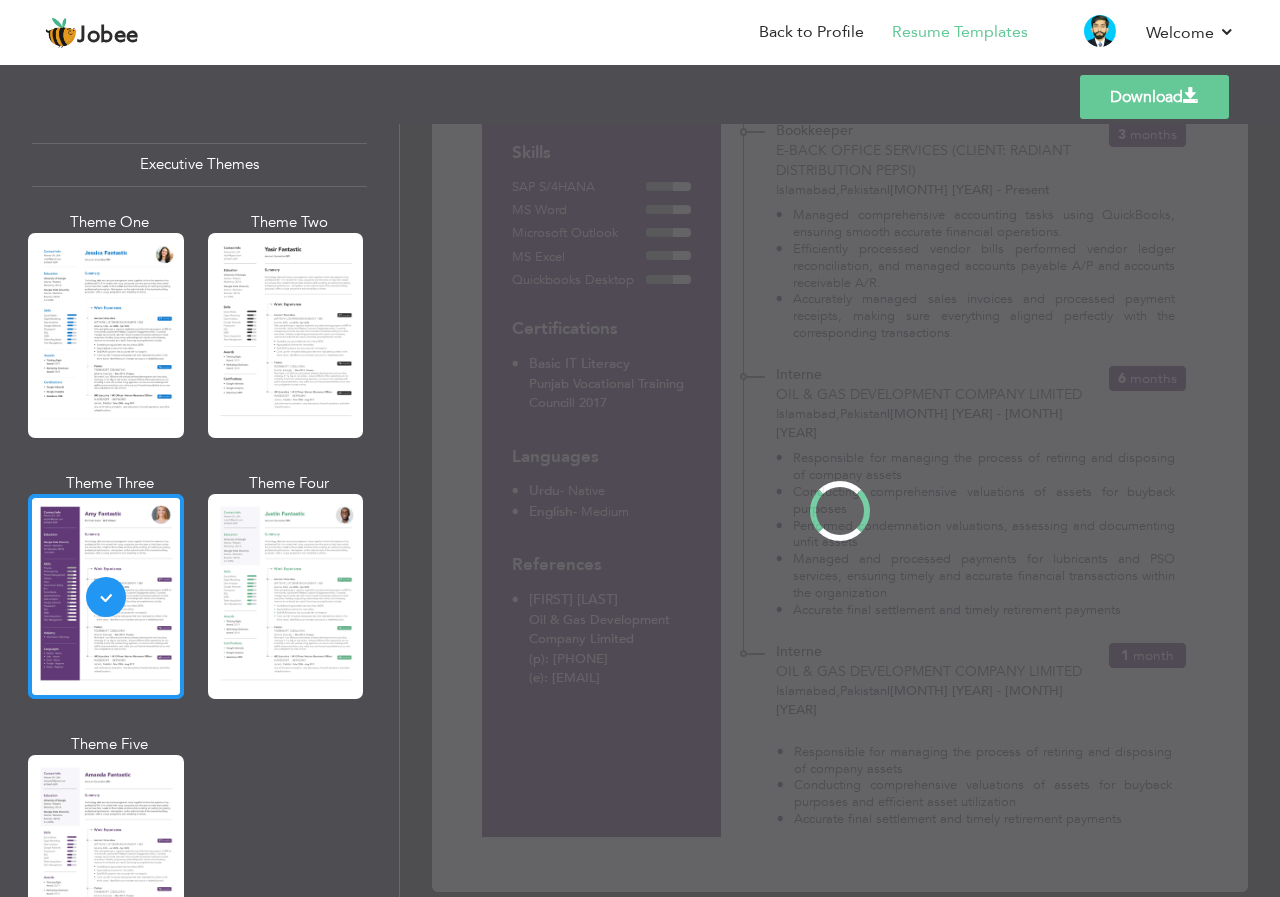 scroll, scrollTop: 0, scrollLeft: 0, axis: both 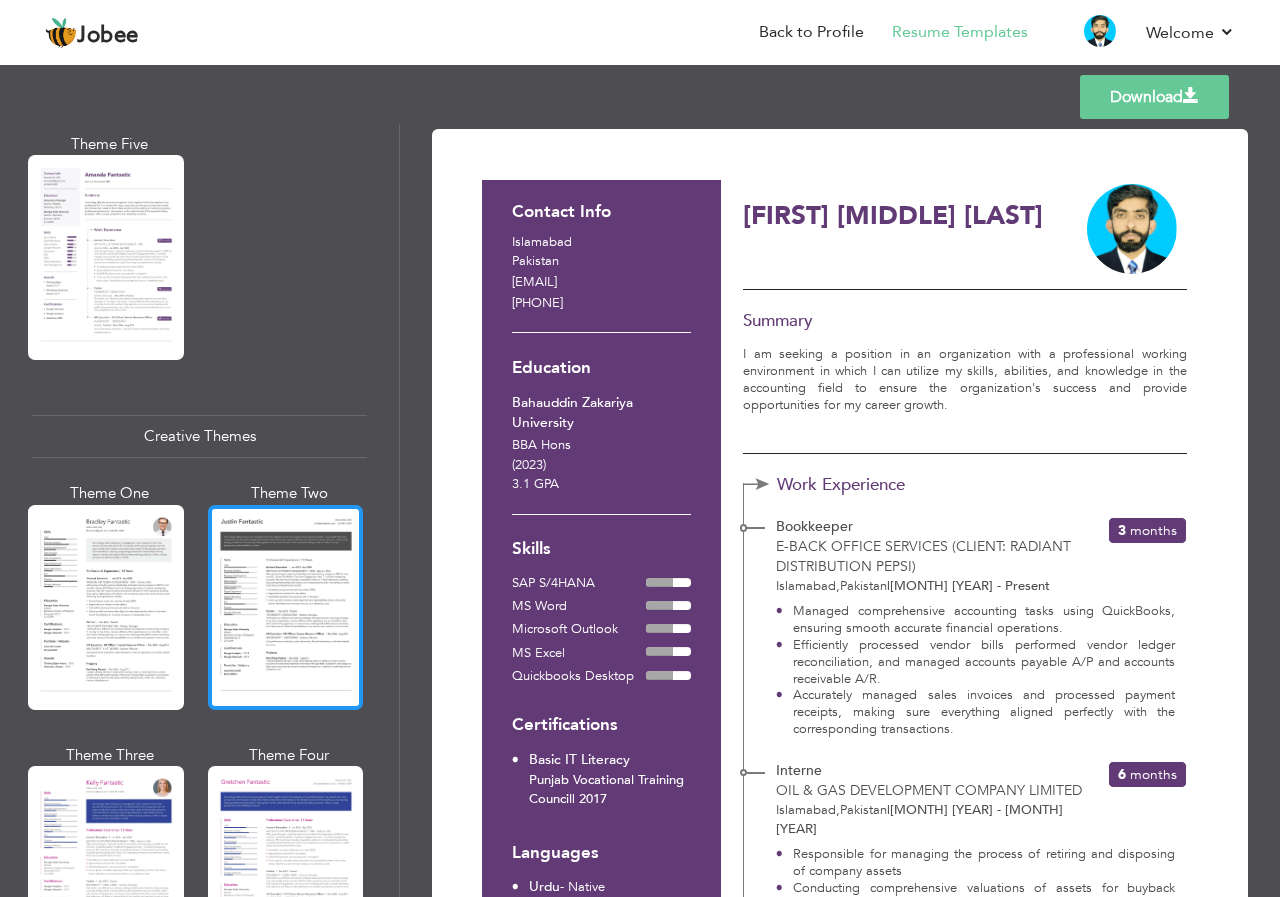 click at bounding box center [286, 607] 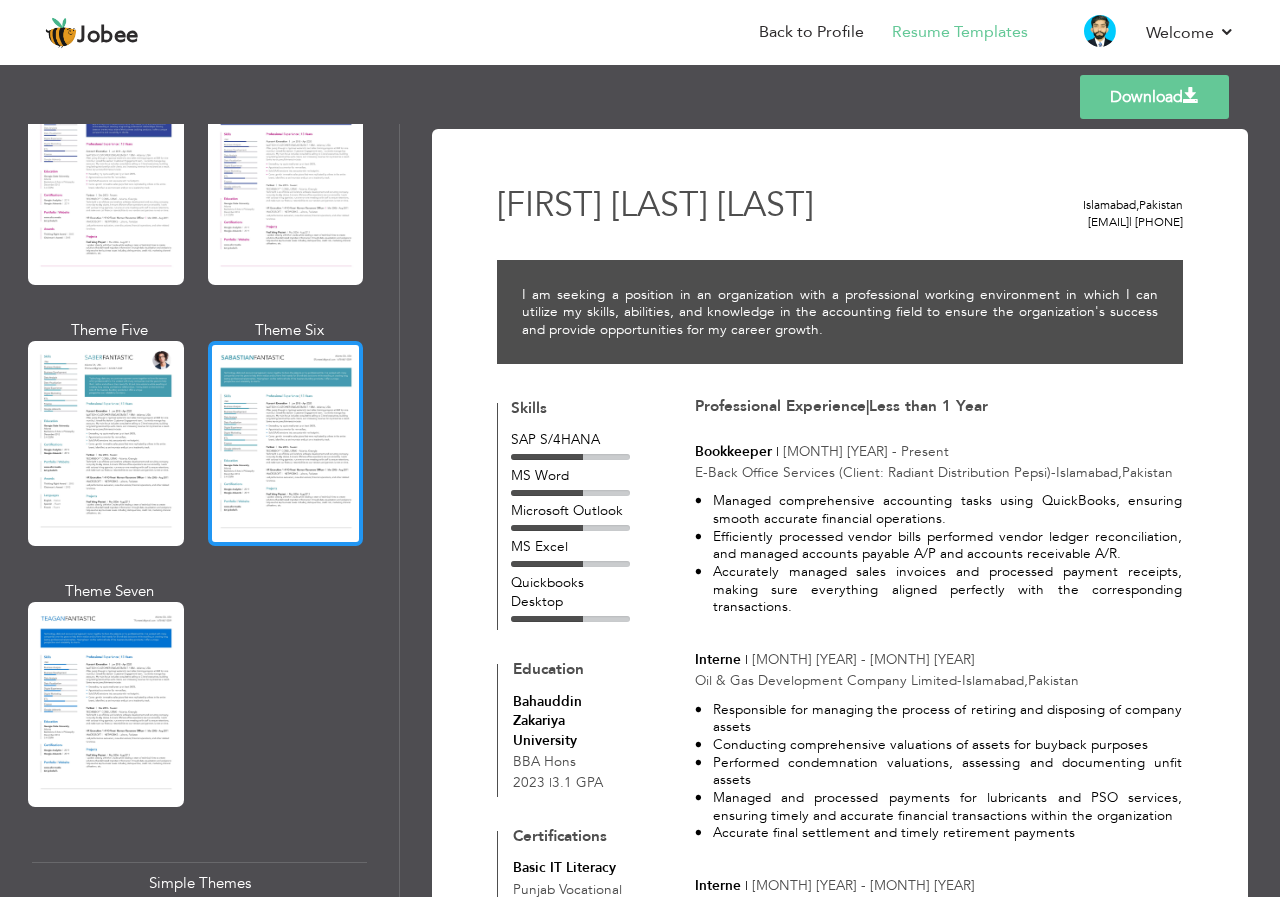 scroll, scrollTop: 2800, scrollLeft: 0, axis: vertical 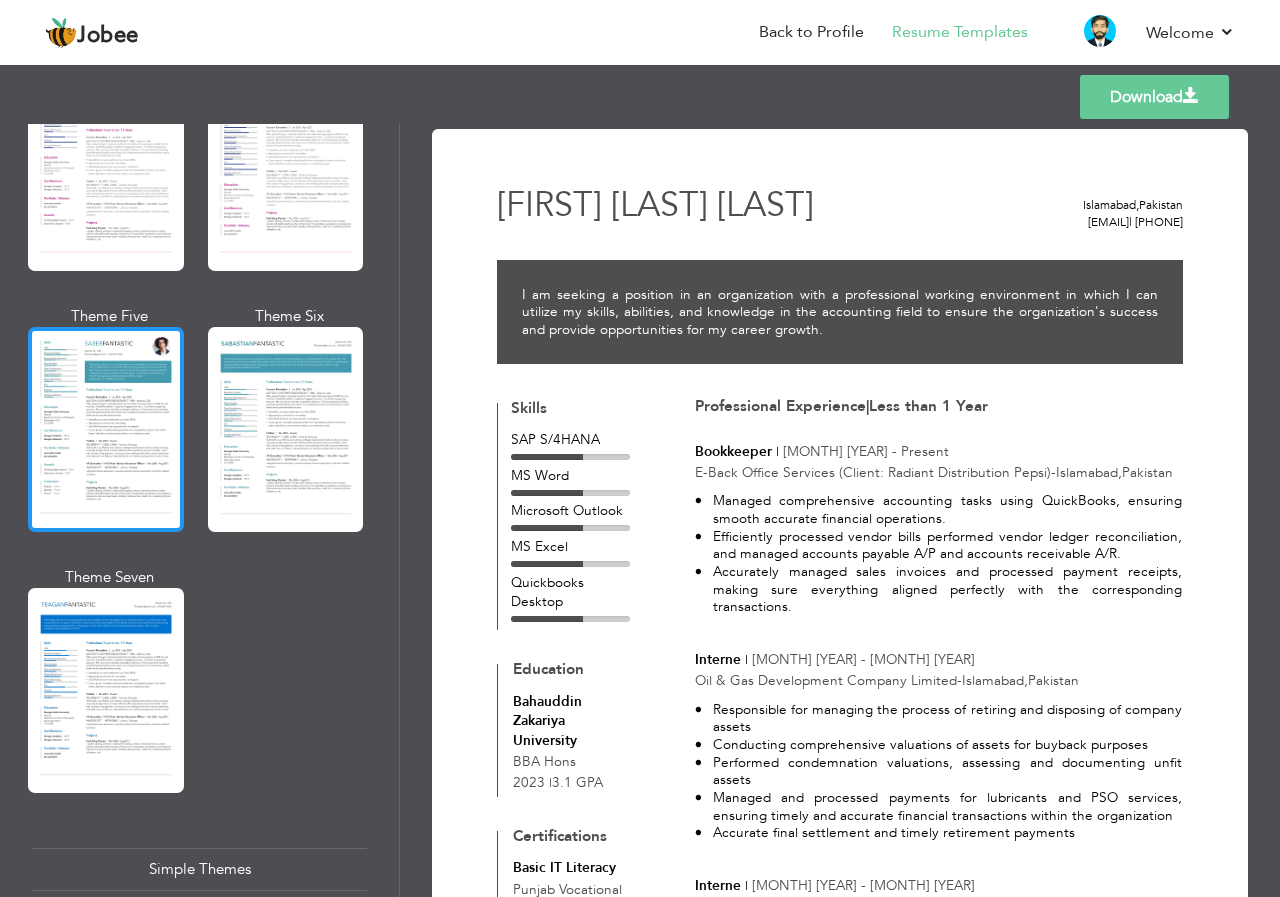 click at bounding box center [106, 429] 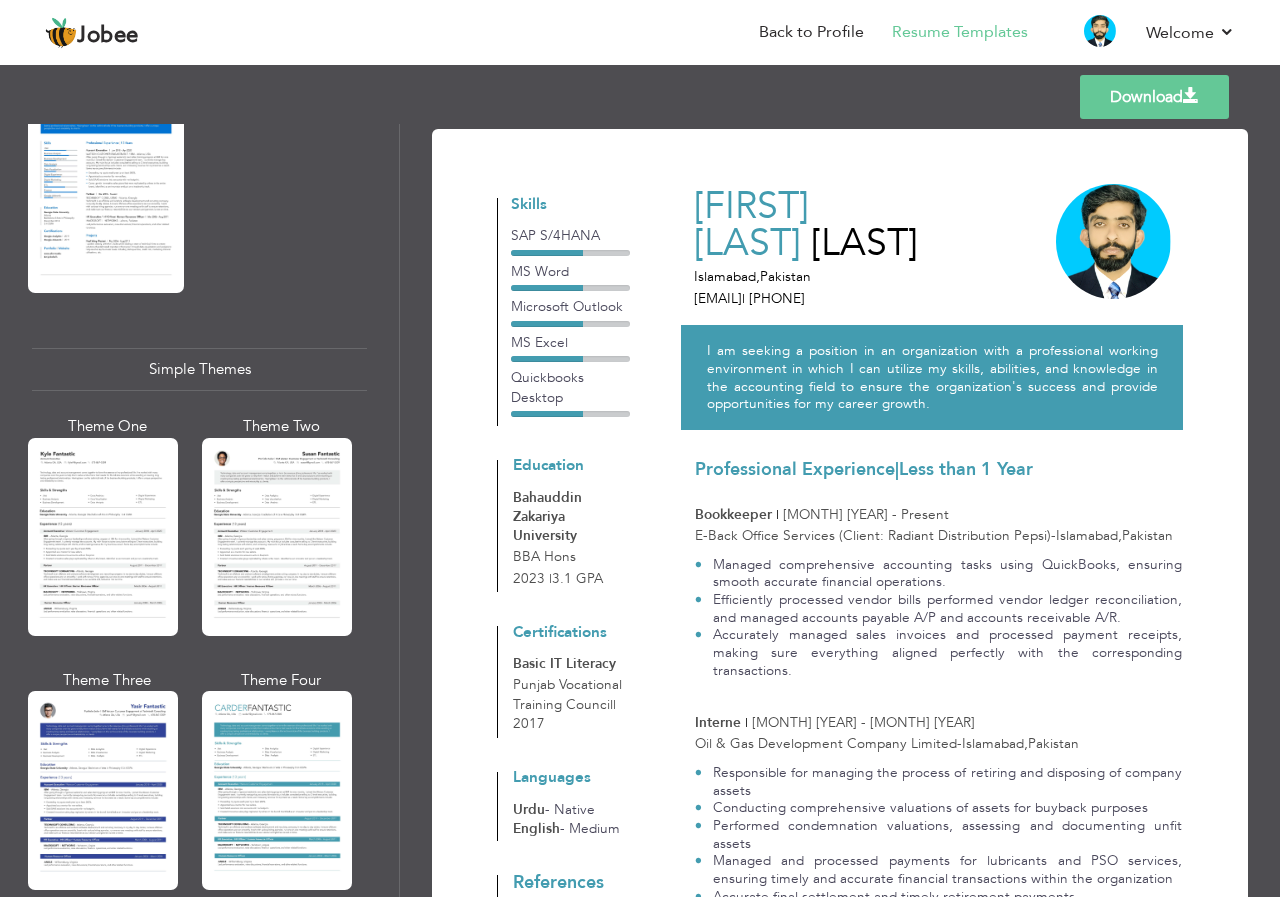 scroll, scrollTop: 3304, scrollLeft: 0, axis: vertical 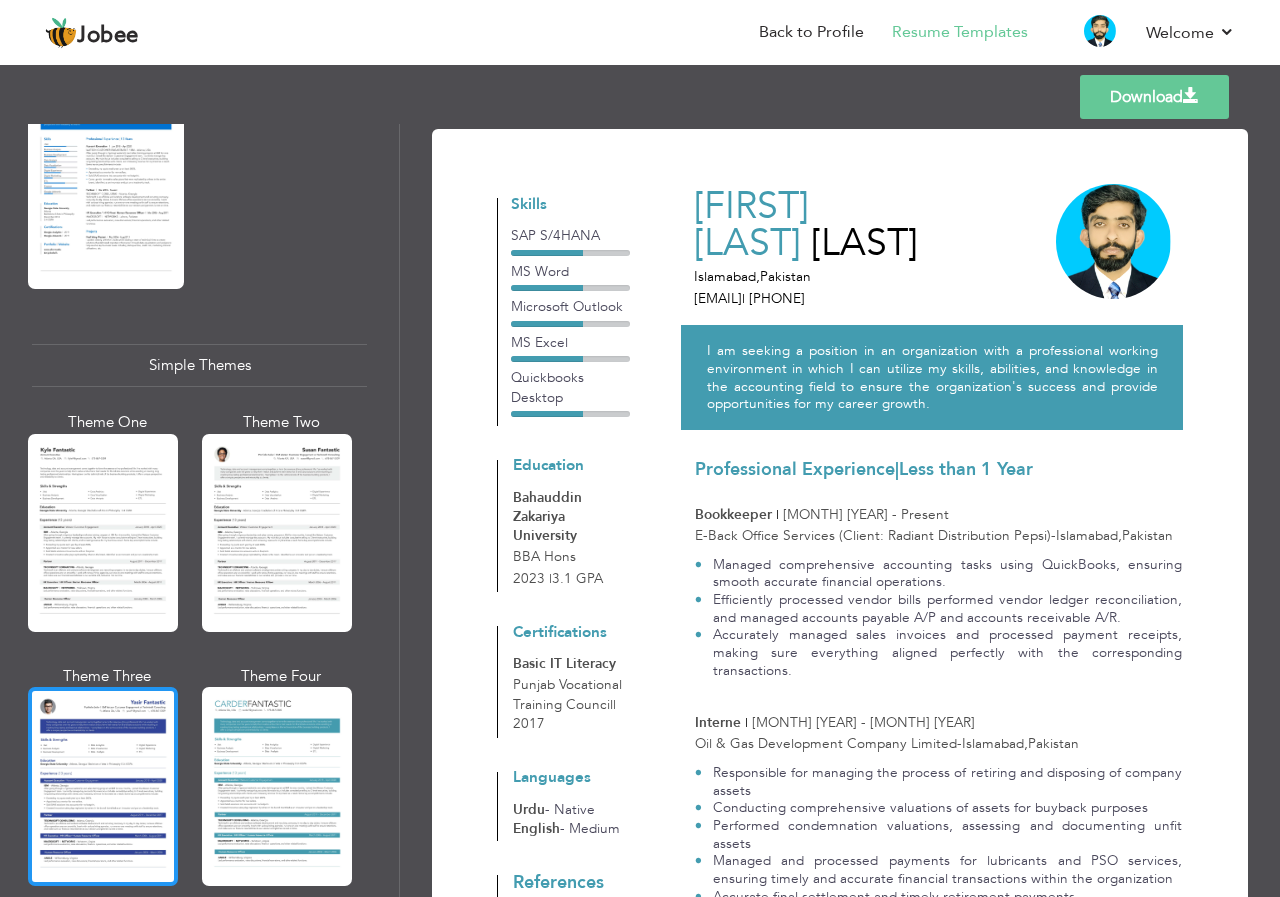 click at bounding box center (103, 786) 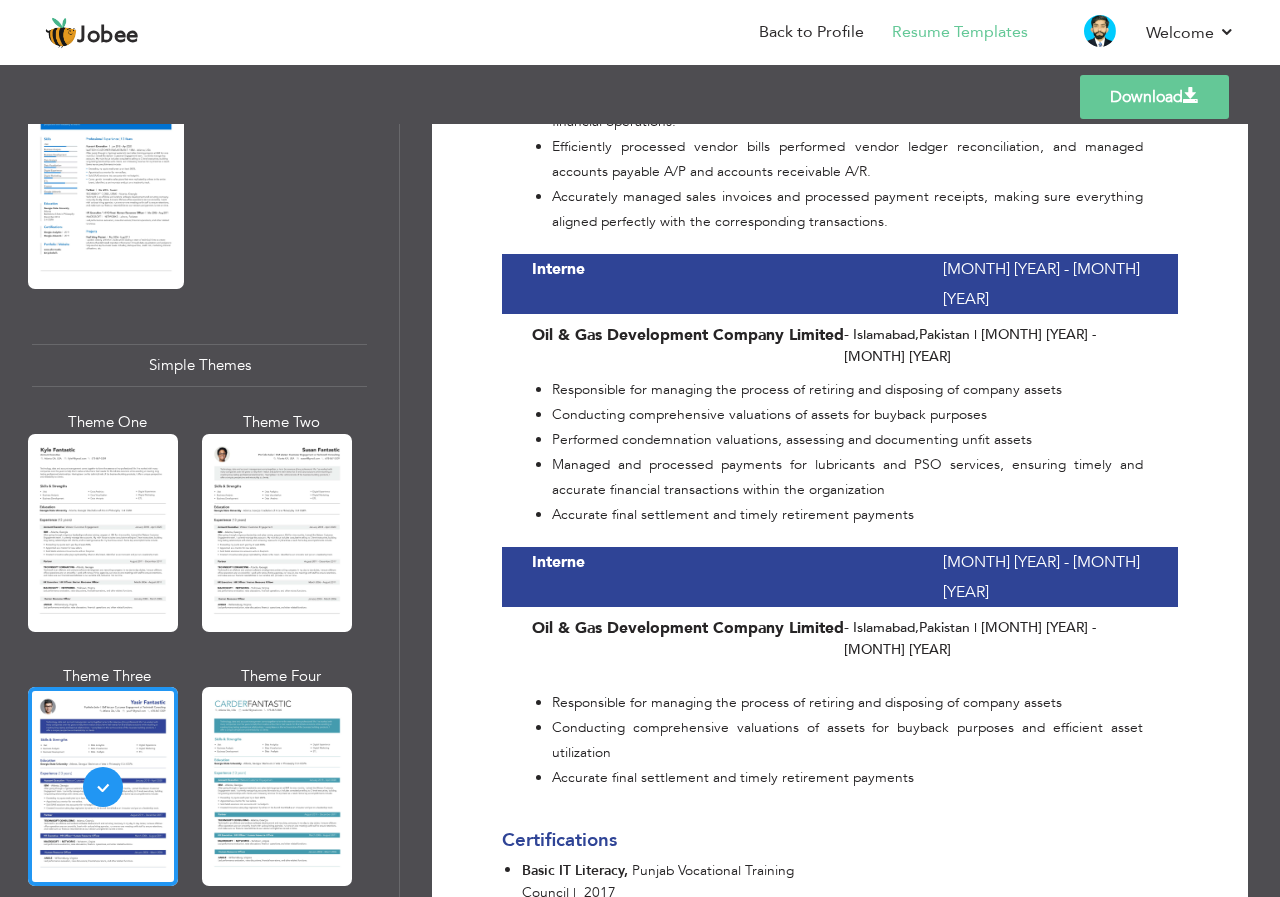 scroll, scrollTop: 926, scrollLeft: 0, axis: vertical 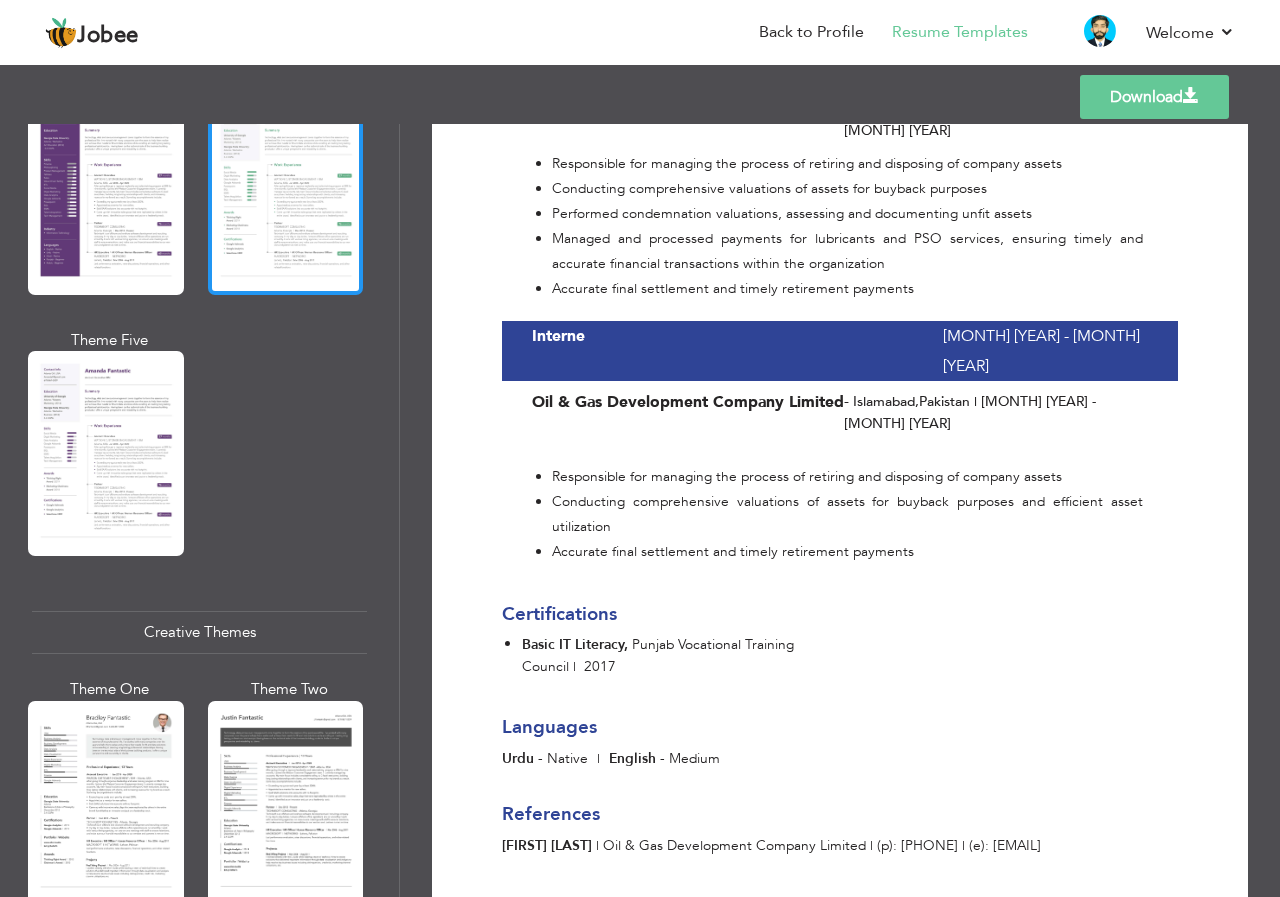 click at bounding box center (286, 192) 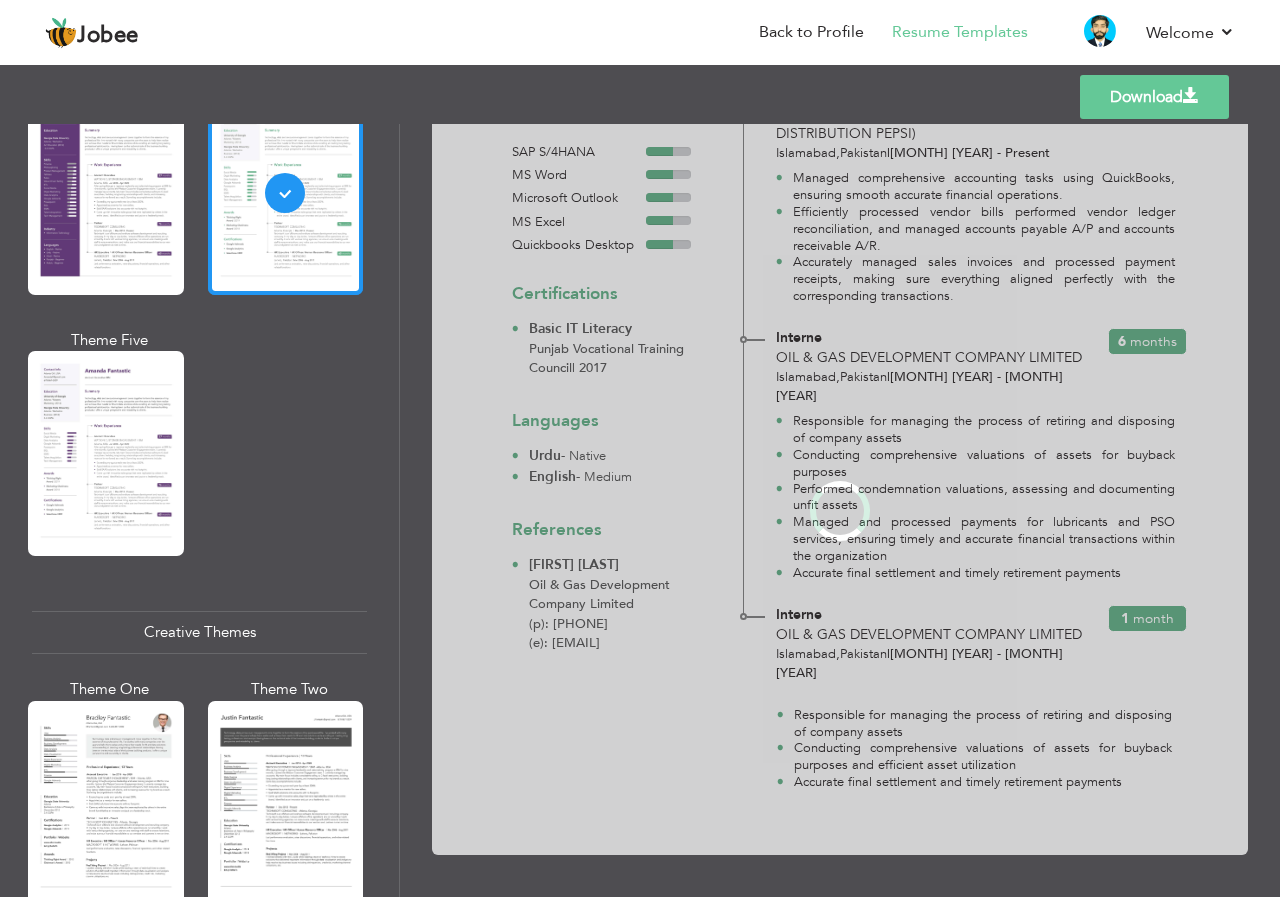scroll, scrollTop: 0, scrollLeft: 0, axis: both 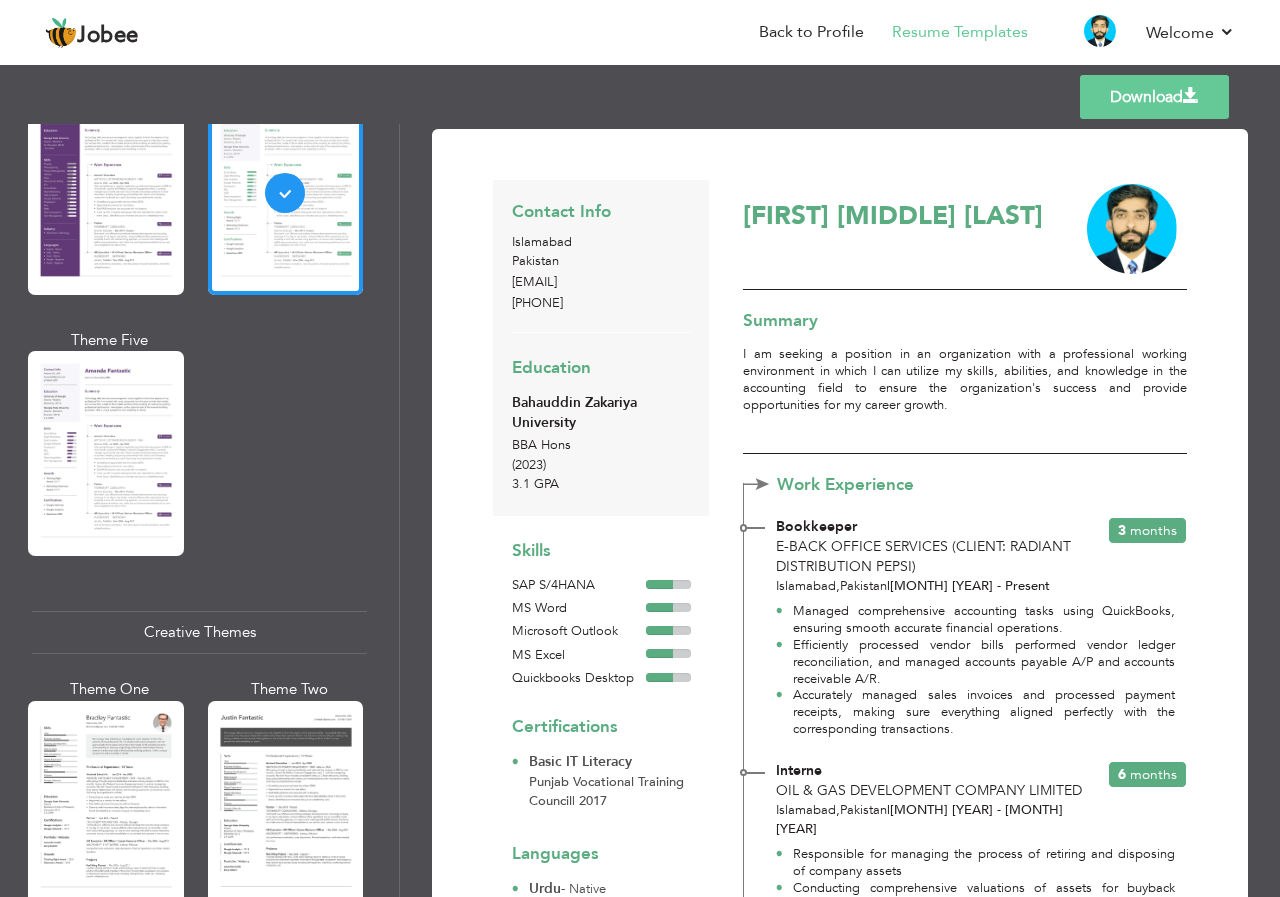 click on "Download" at bounding box center [1154, 97] 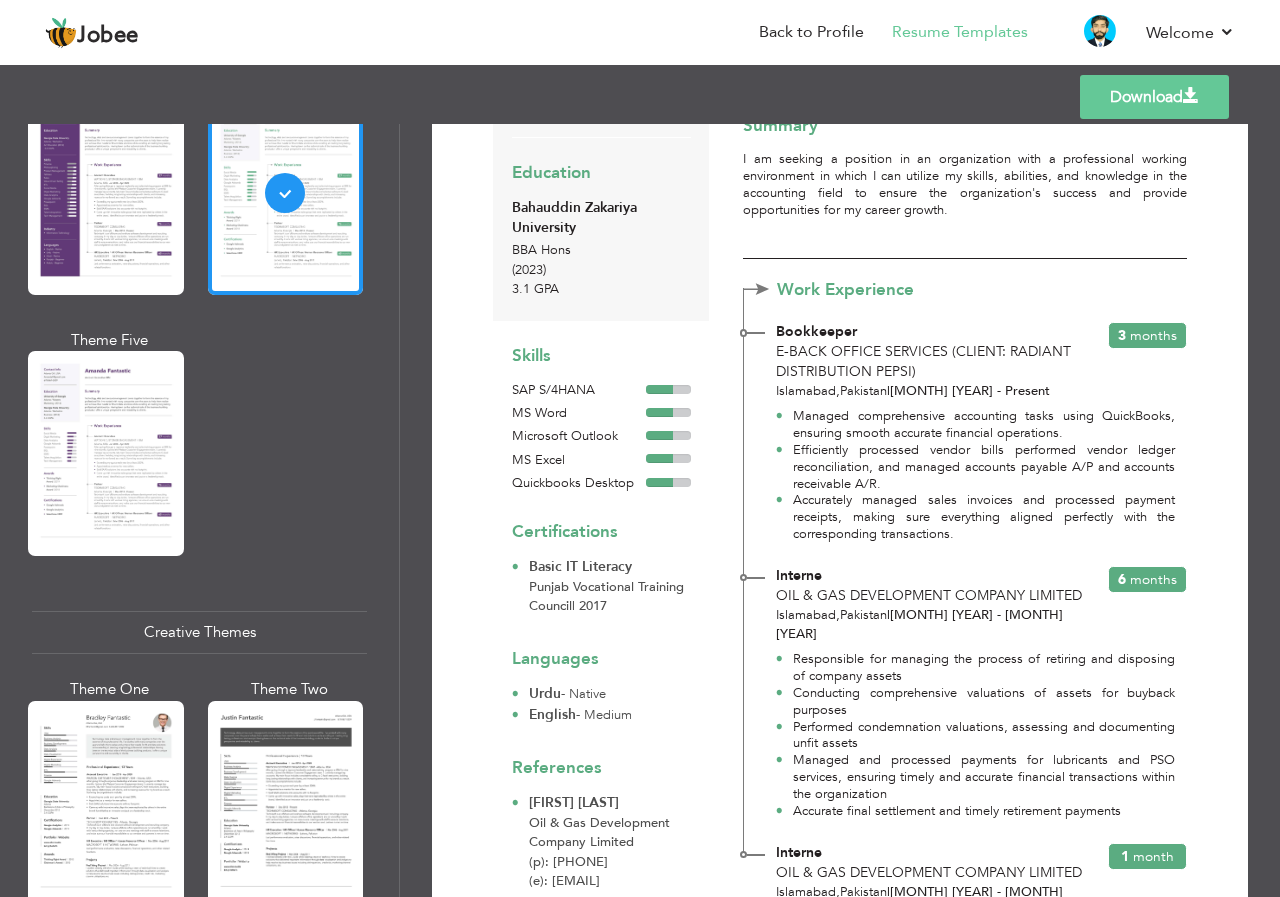 scroll, scrollTop: 0, scrollLeft: 0, axis: both 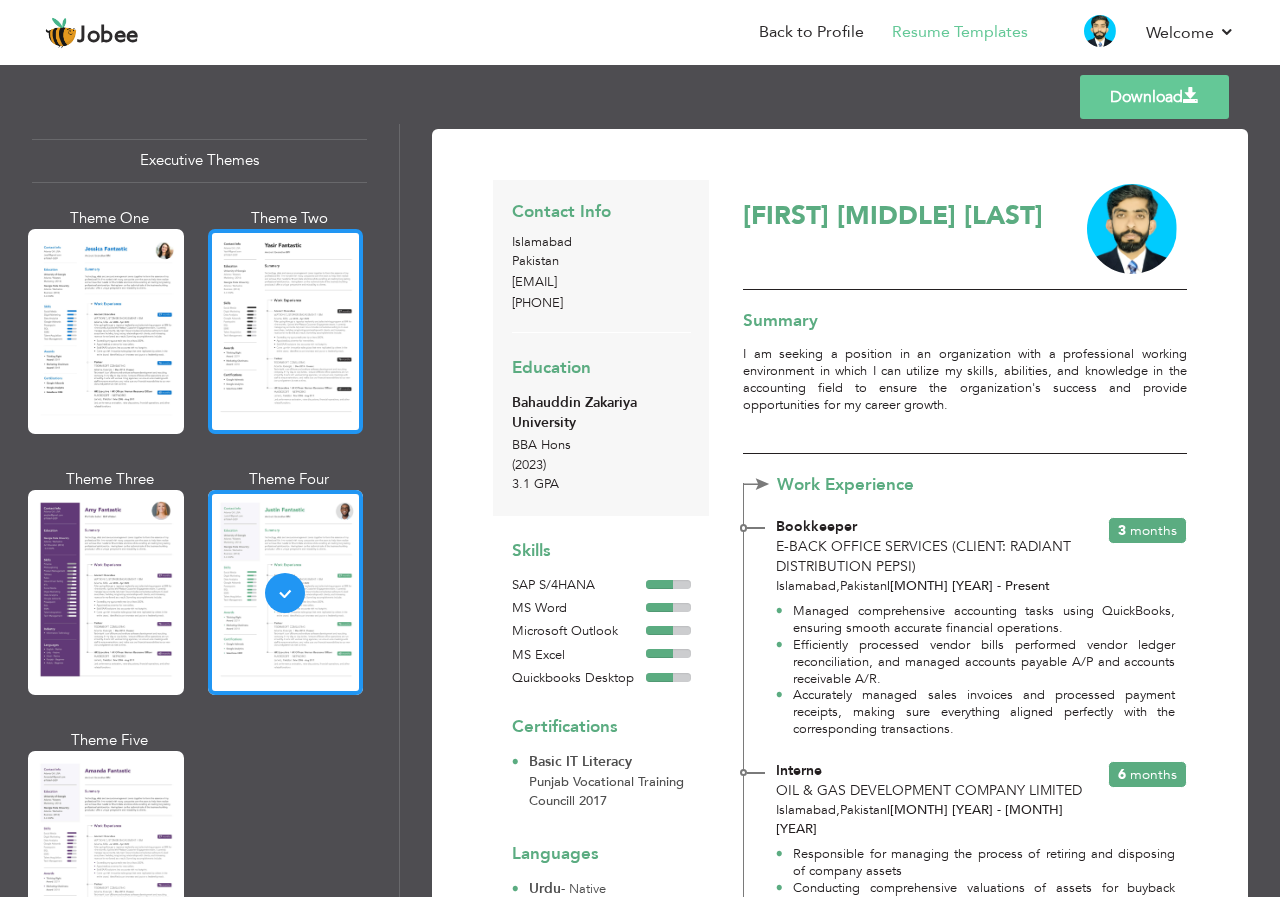 click at bounding box center (286, 331) 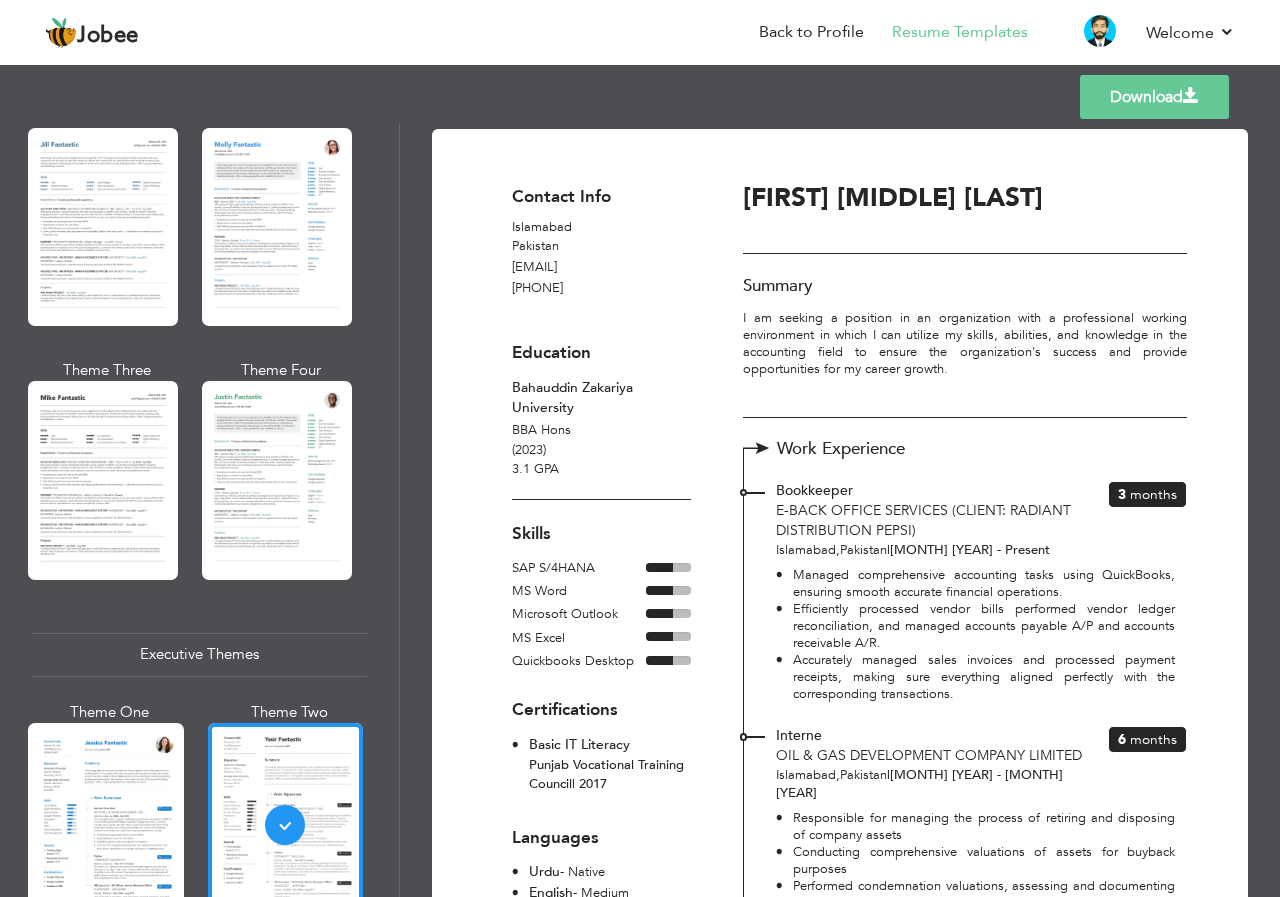 scroll, scrollTop: 1004, scrollLeft: 0, axis: vertical 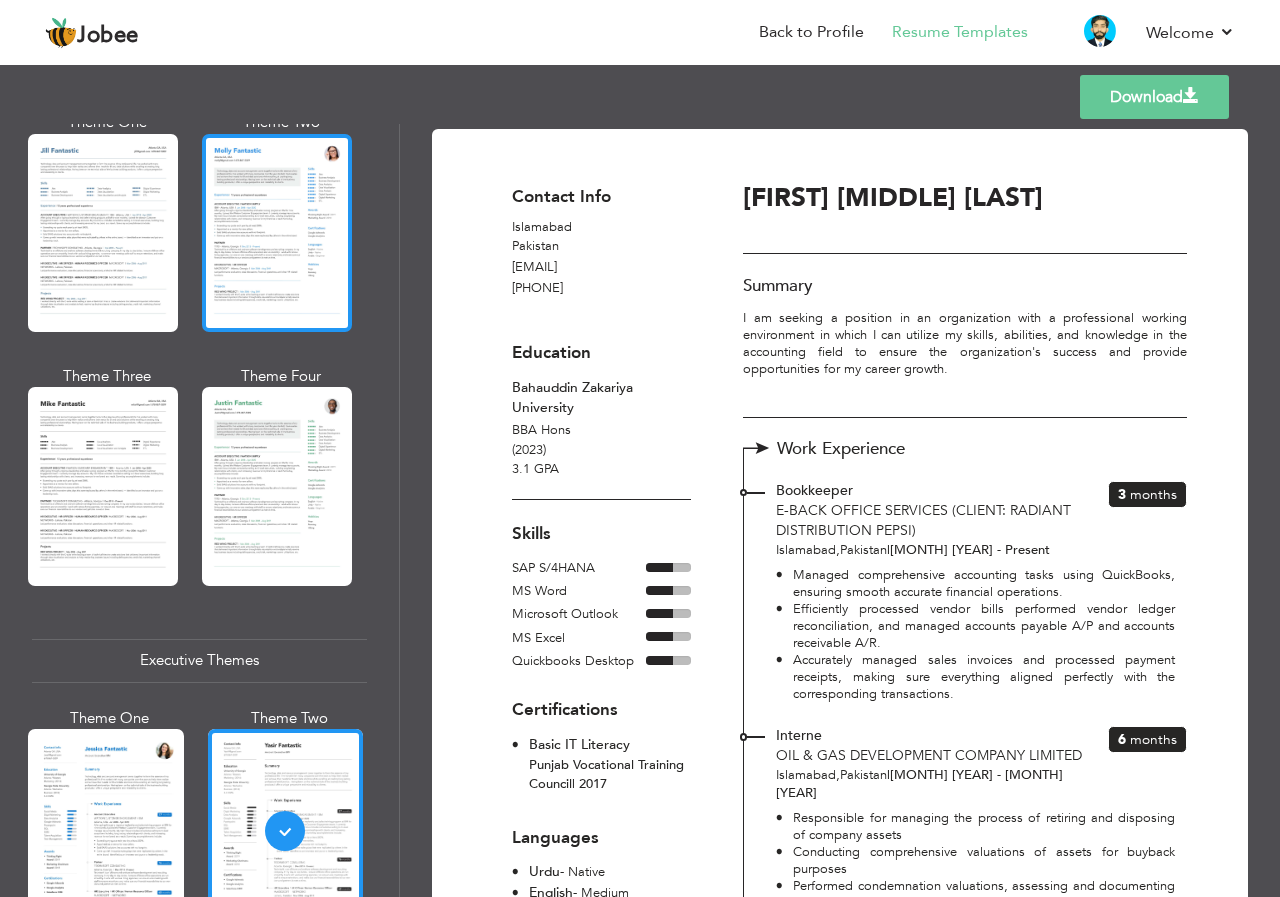 click at bounding box center (277, 233) 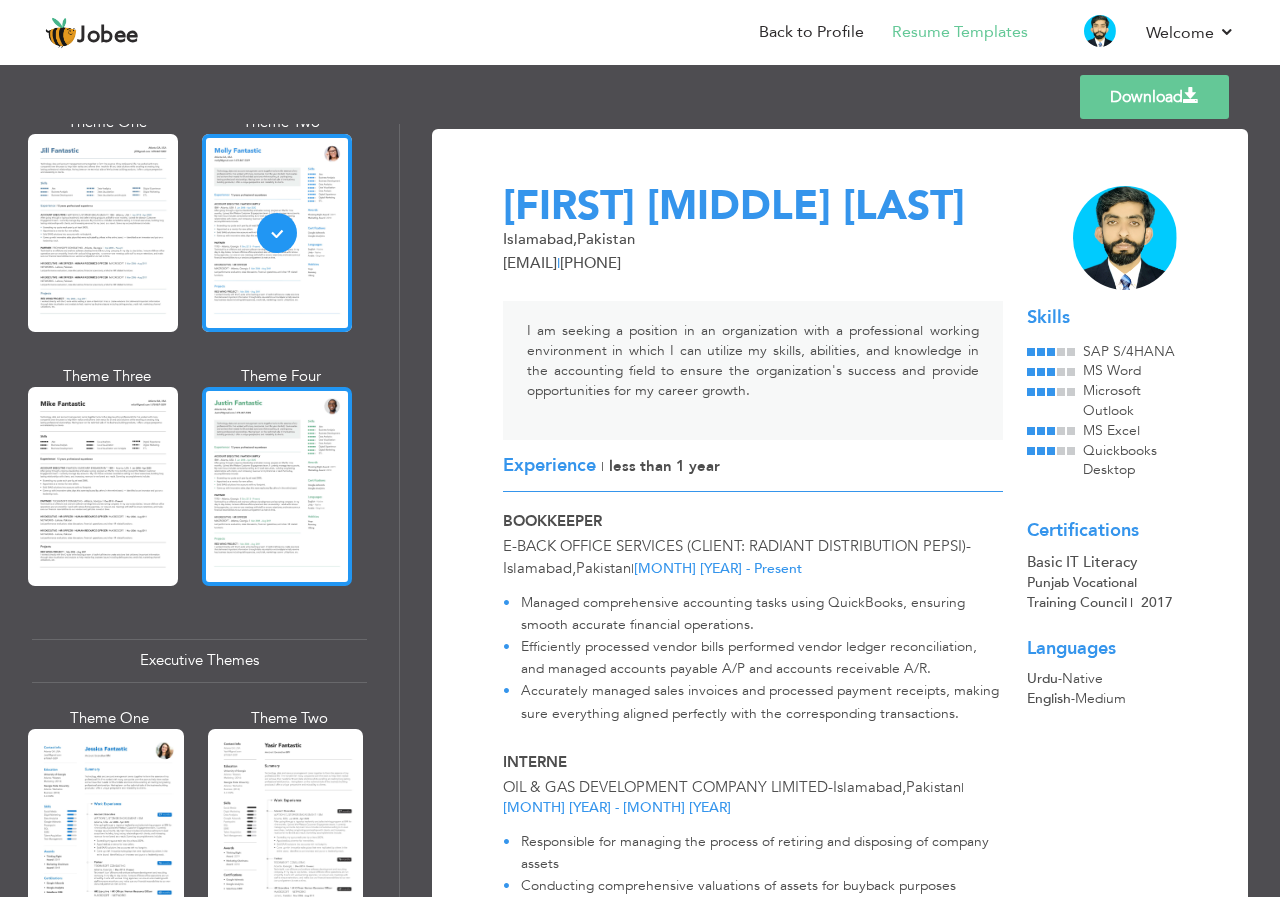 click at bounding box center (277, 486) 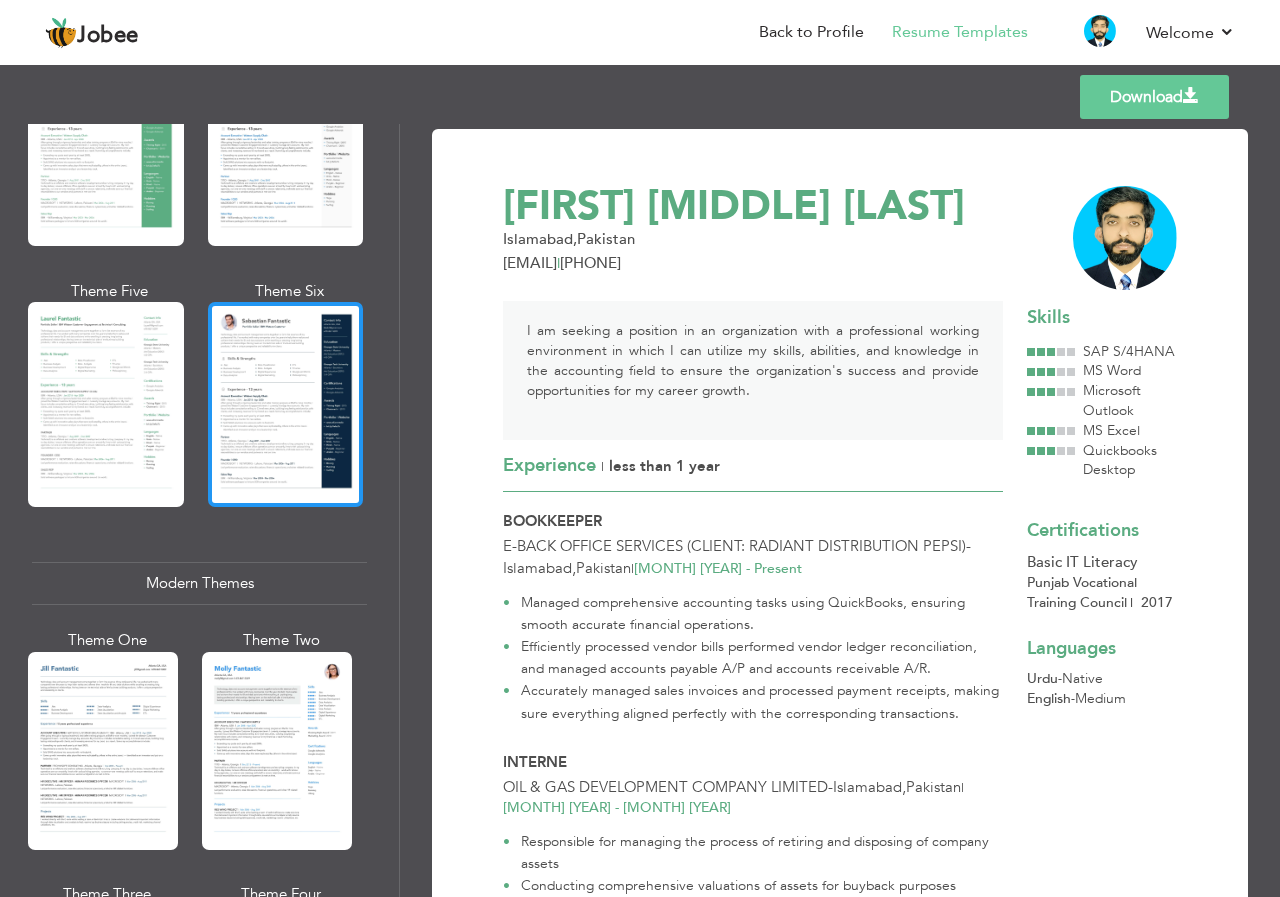 scroll, scrollTop: 304, scrollLeft: 0, axis: vertical 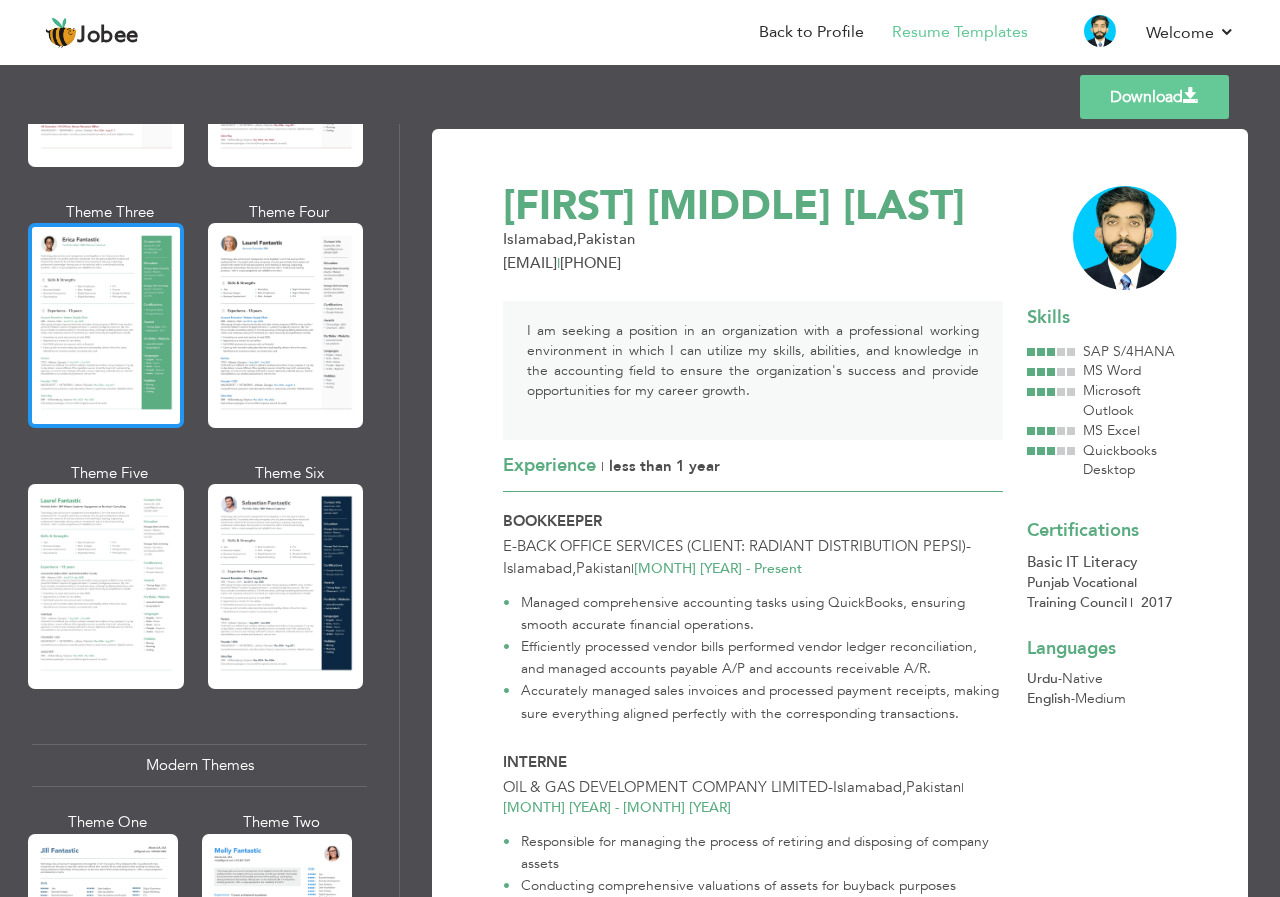 click at bounding box center [106, 325] 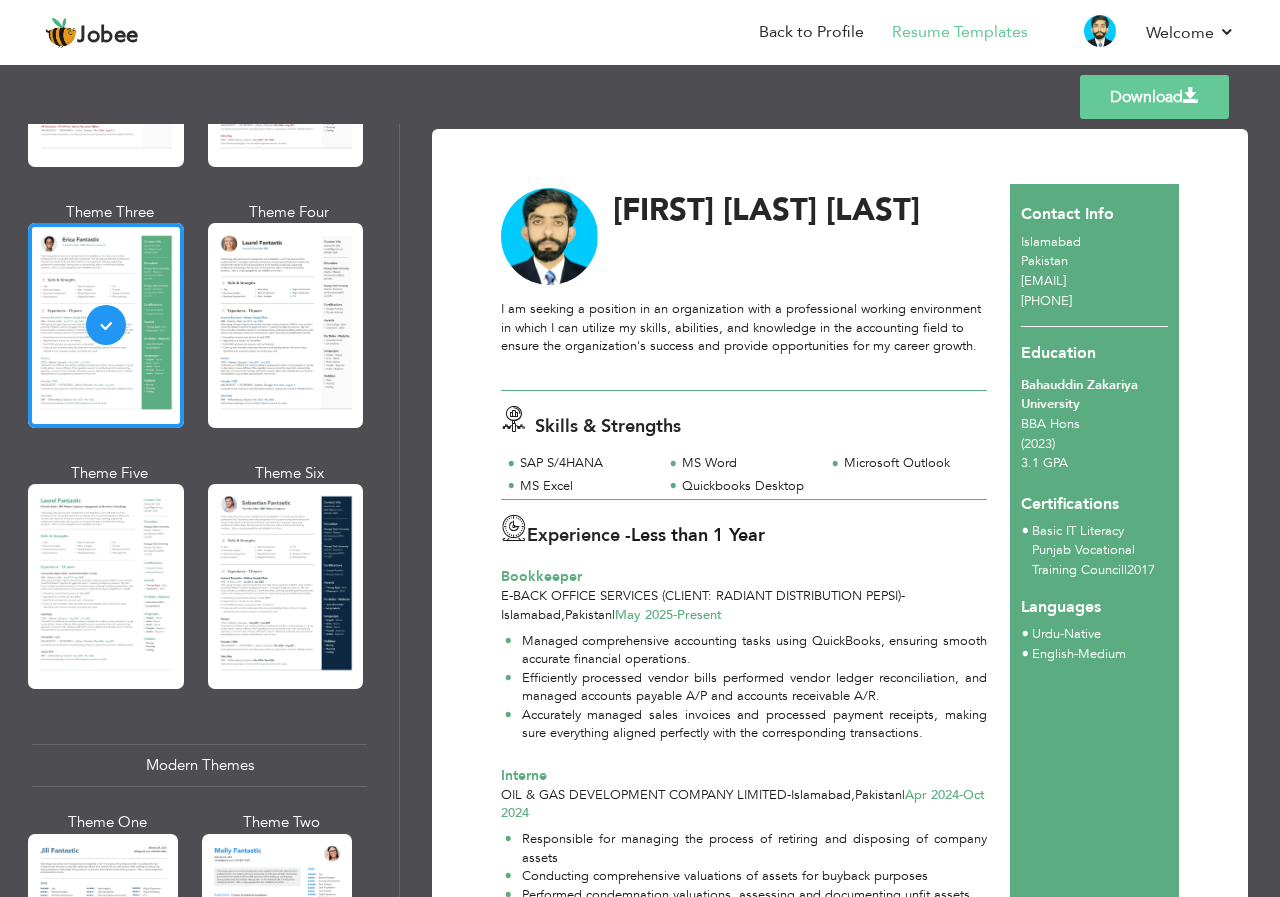 click on "Download" at bounding box center (1154, 97) 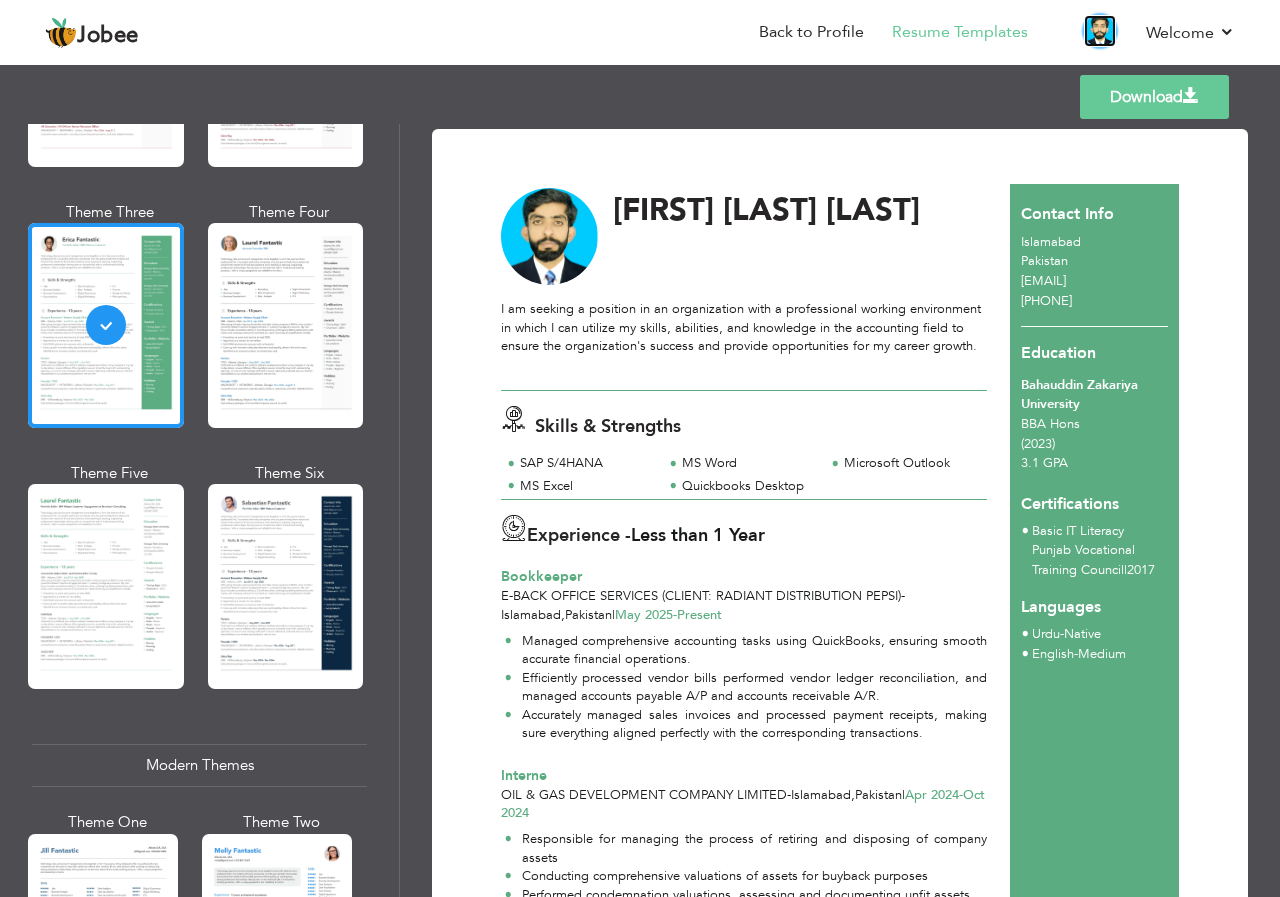 click at bounding box center (1100, 31) 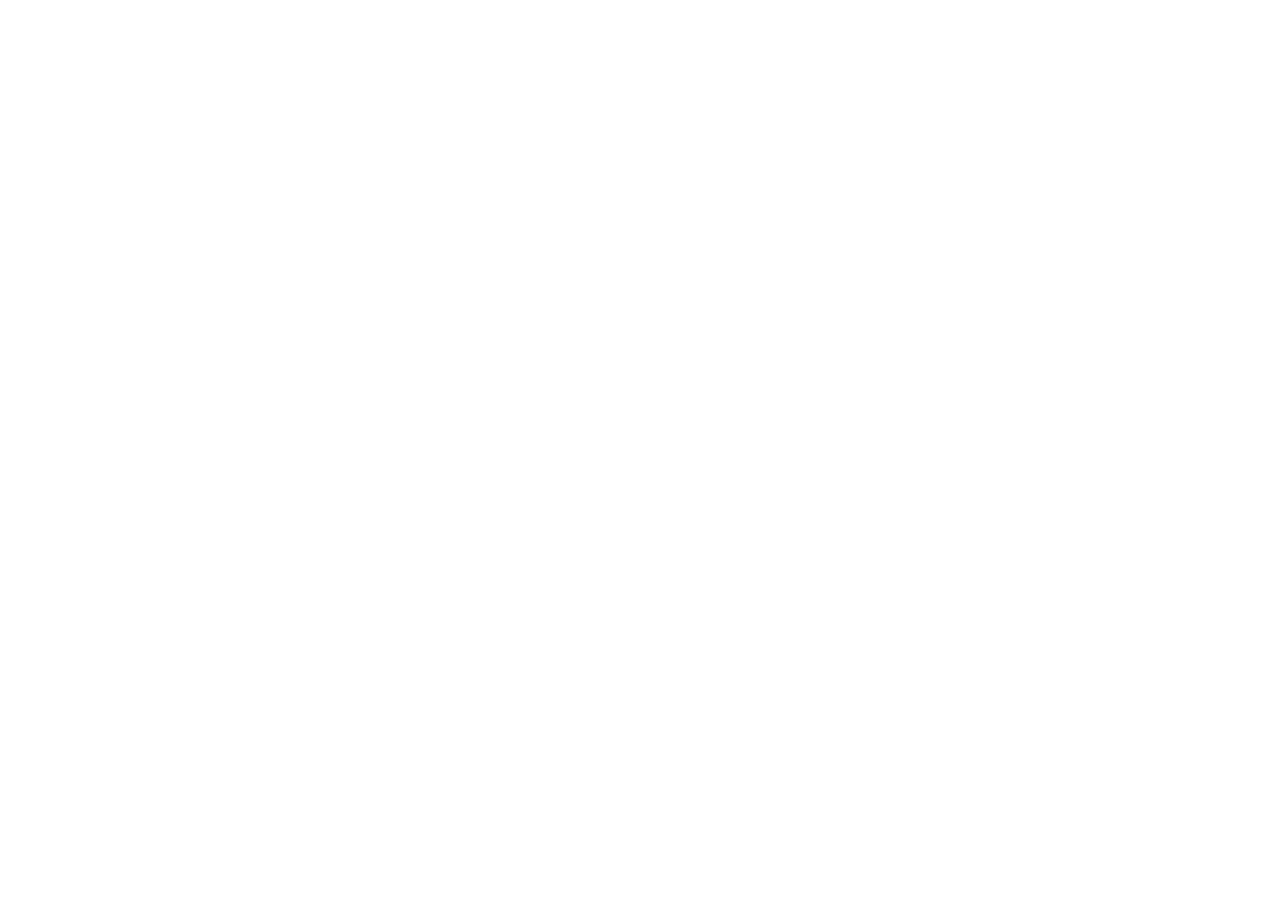 scroll, scrollTop: 0, scrollLeft: 0, axis: both 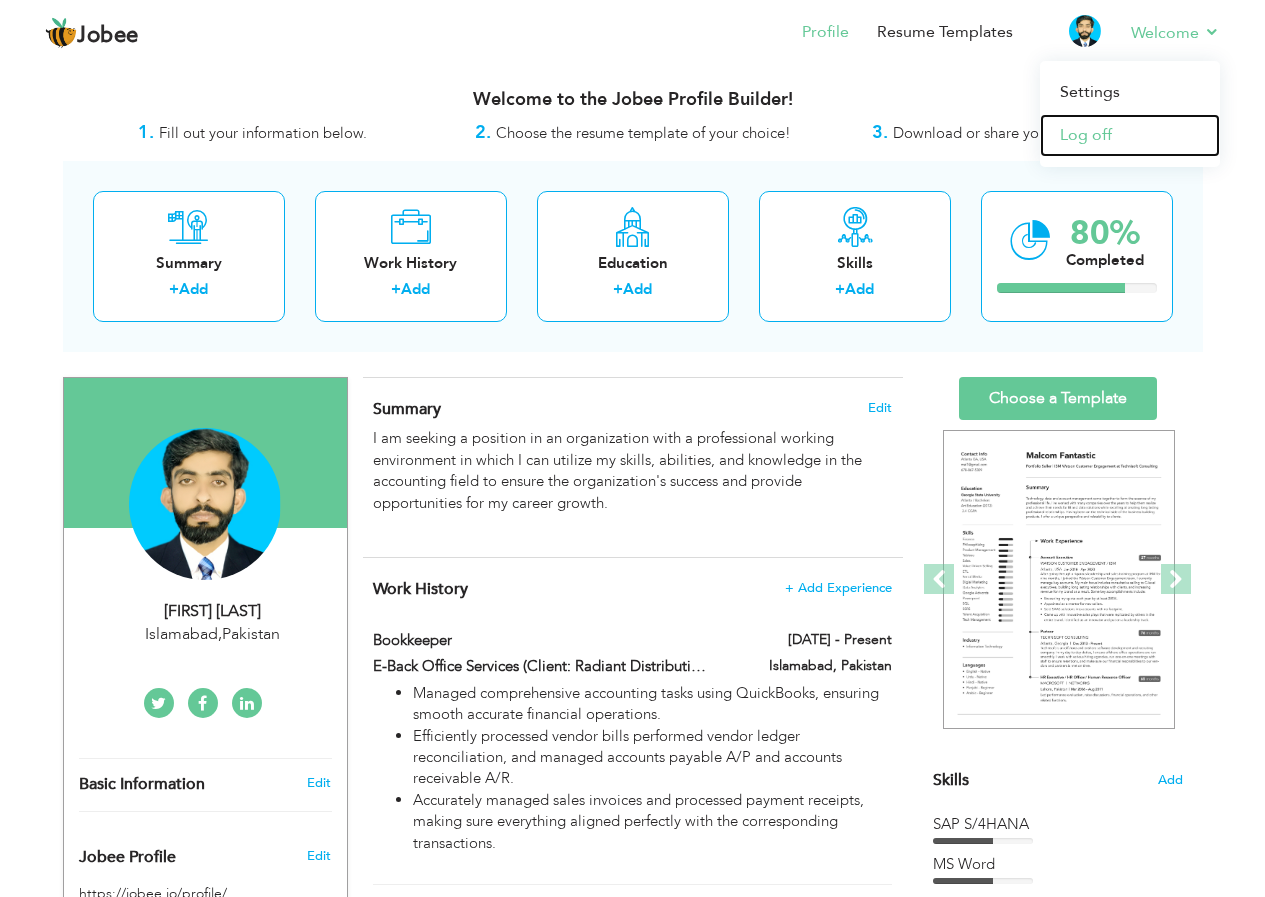 click on "Log off" at bounding box center (1130, 135) 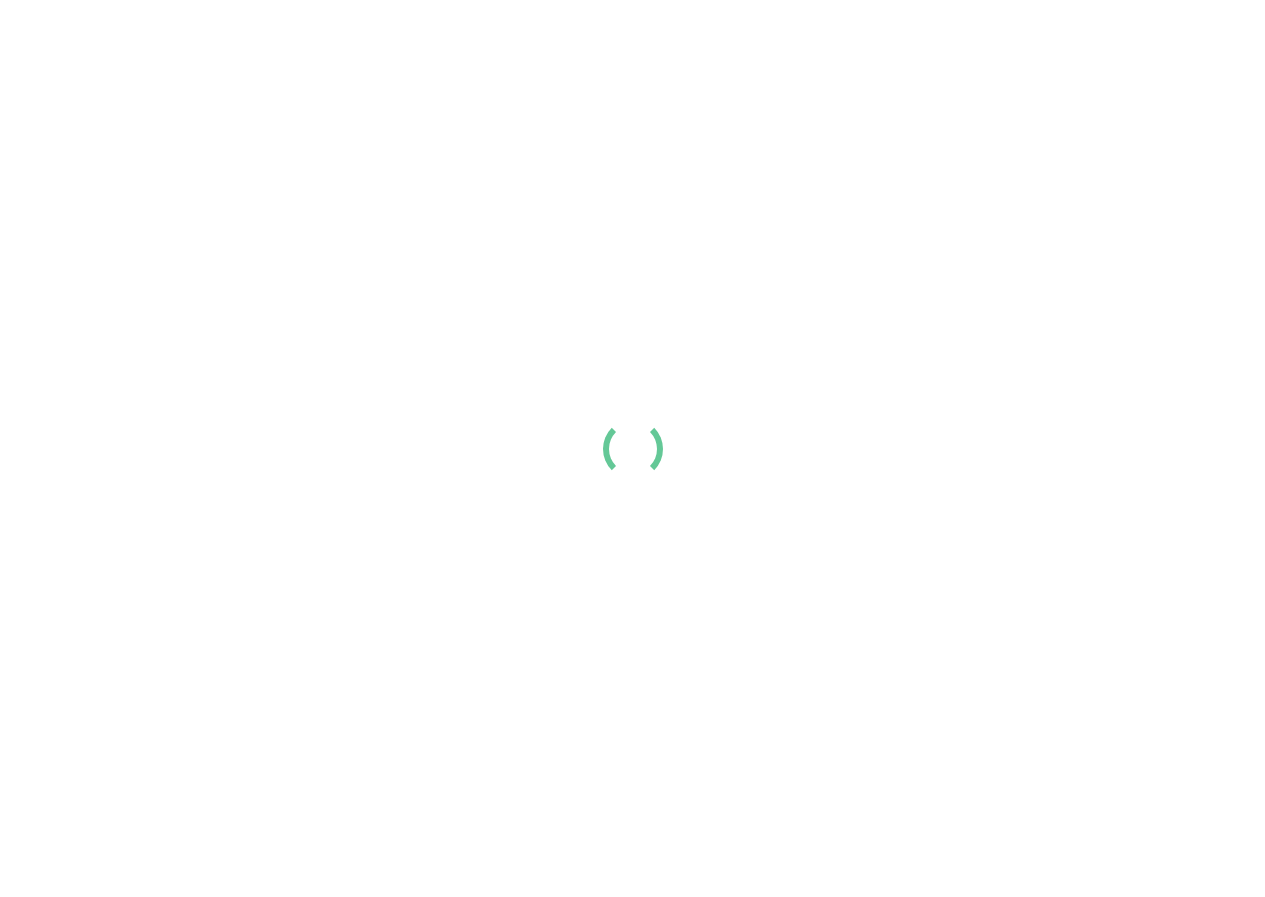 scroll, scrollTop: 0, scrollLeft: 0, axis: both 